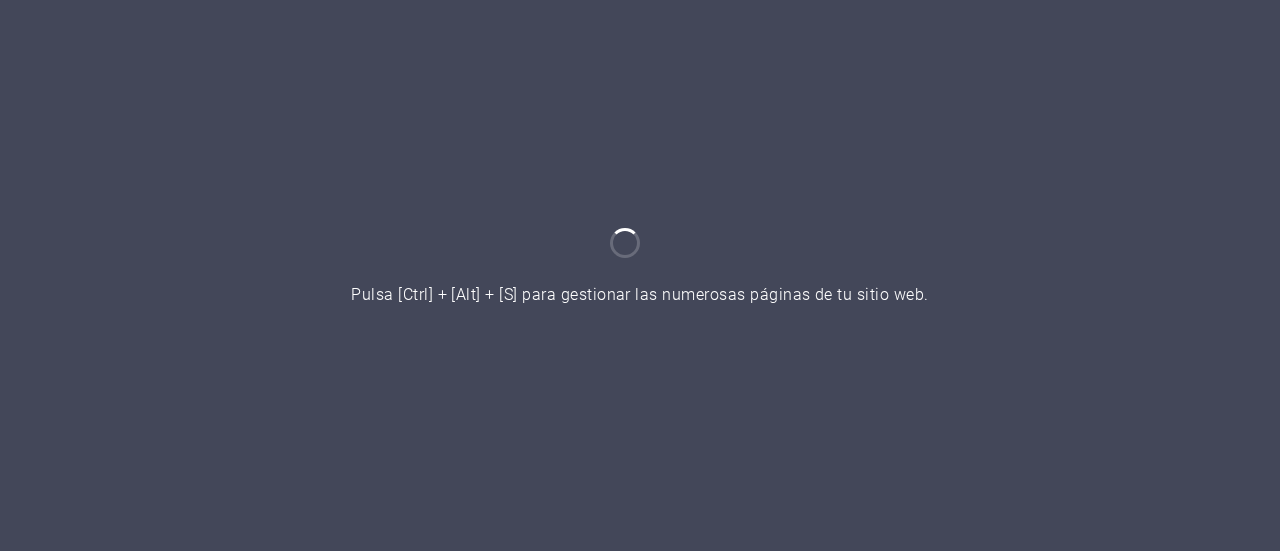 scroll, scrollTop: 0, scrollLeft: 0, axis: both 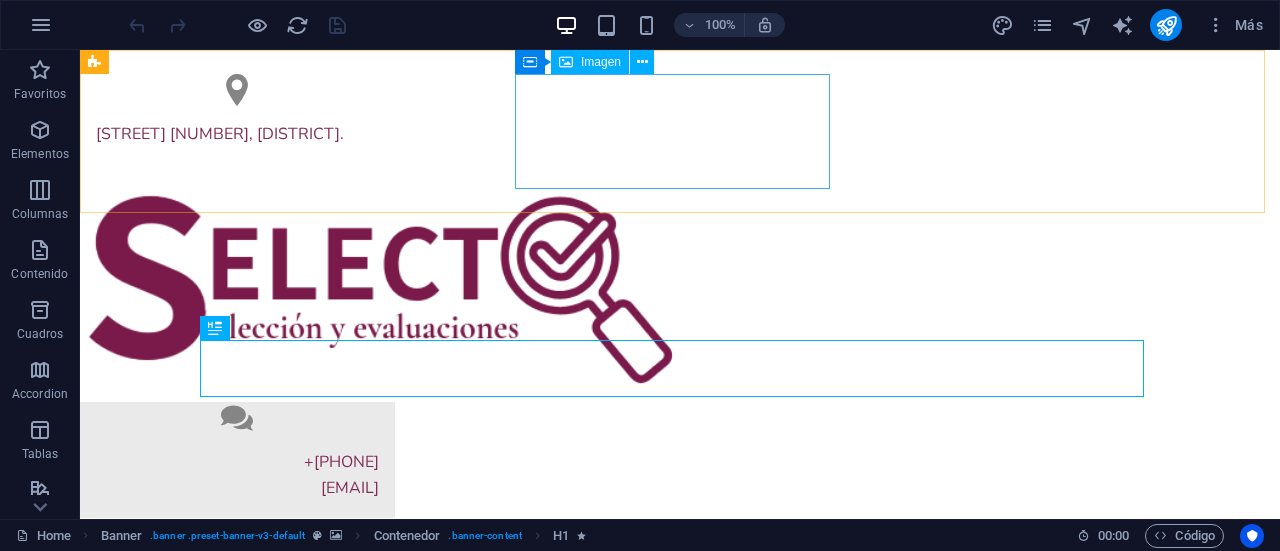 click on "Imagen" at bounding box center [601, 62] 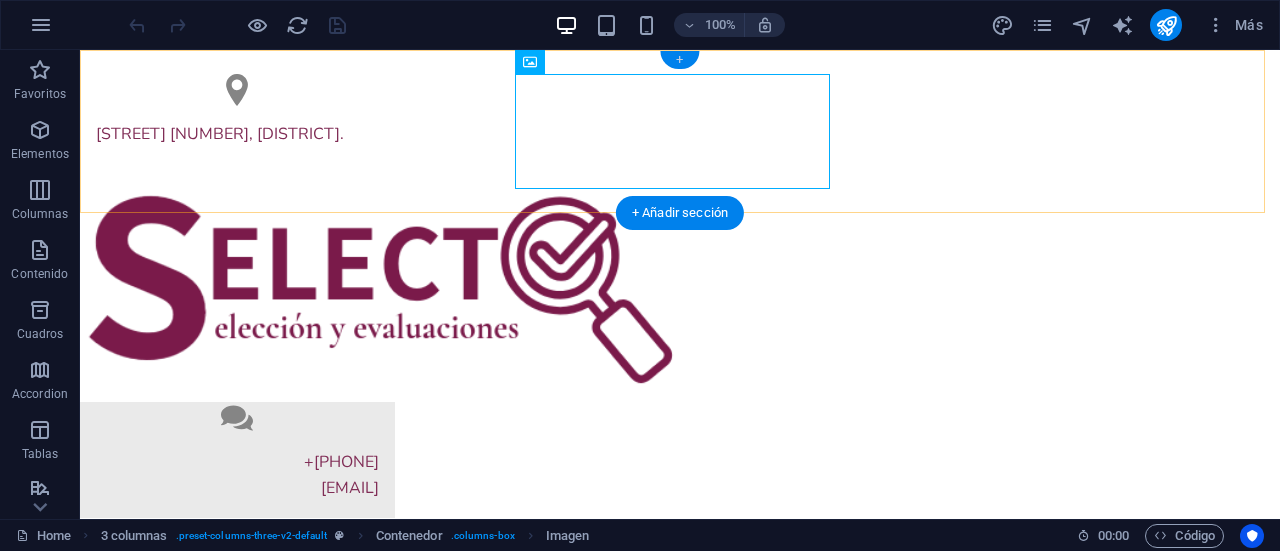 click on "+" at bounding box center (679, 60) 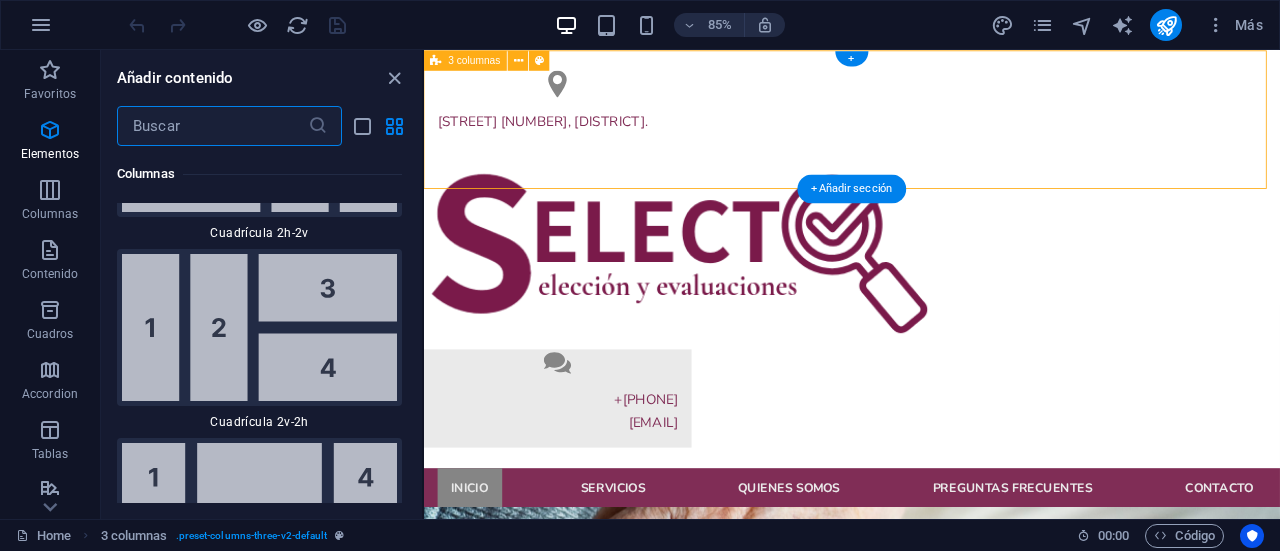 scroll, scrollTop: 6123, scrollLeft: 0, axis: vertical 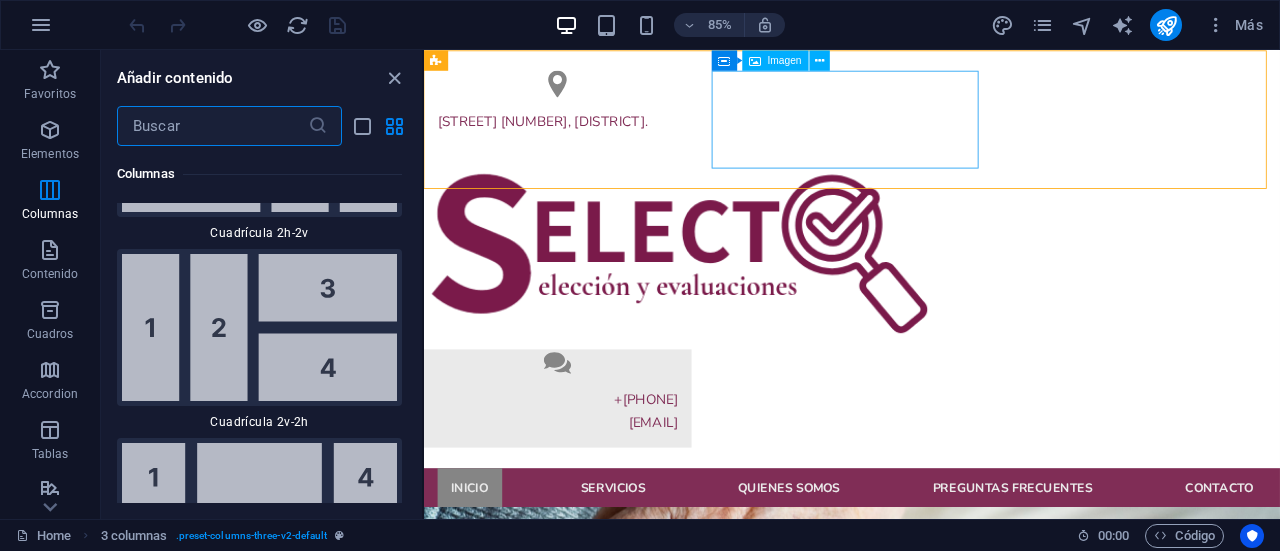 click on "Imagen" at bounding box center (785, 60) 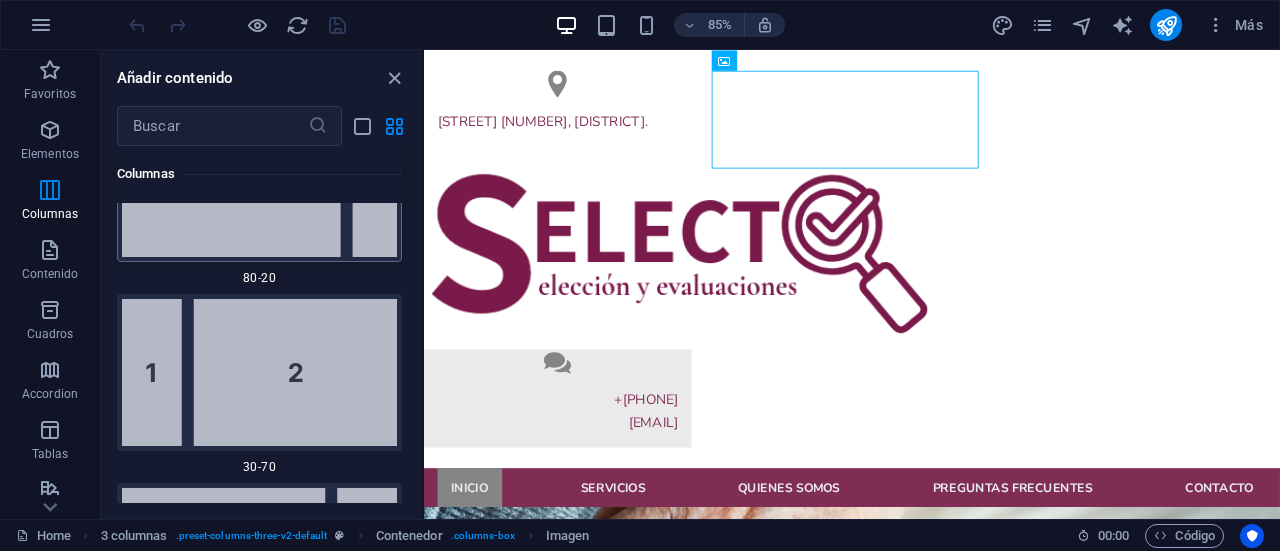 scroll, scrollTop: 2628, scrollLeft: 0, axis: vertical 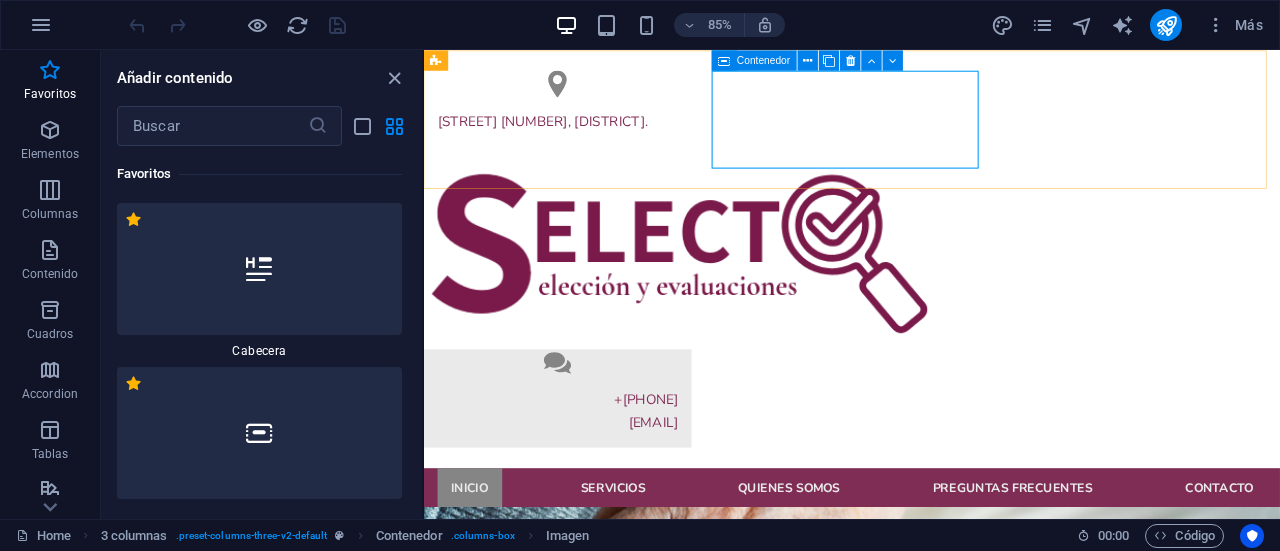 click at bounding box center (725, 60) 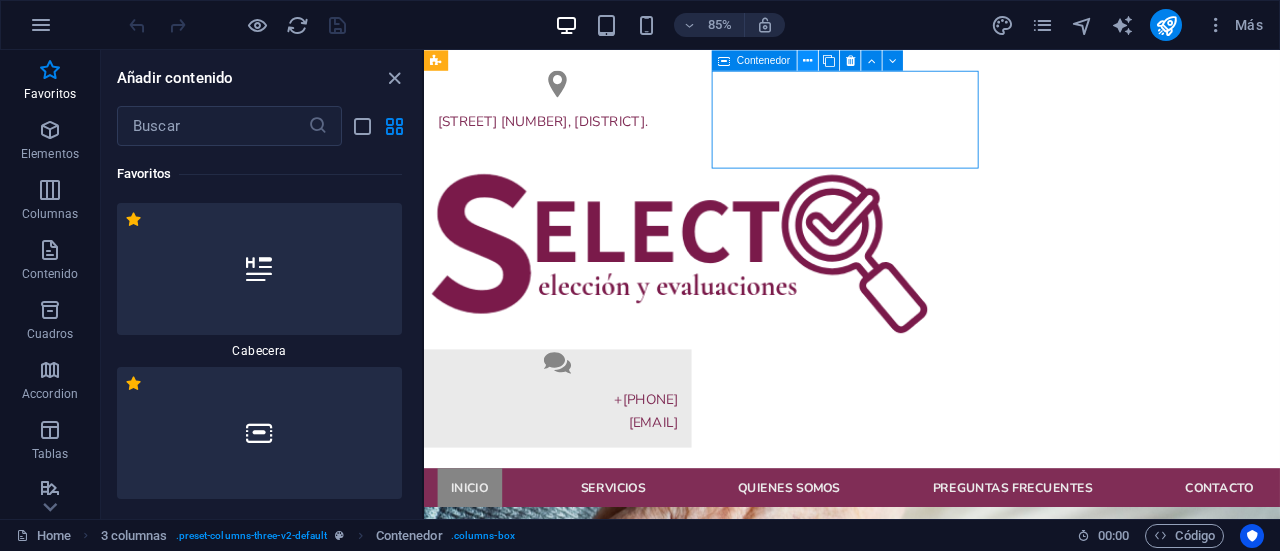 click at bounding box center (808, 60) 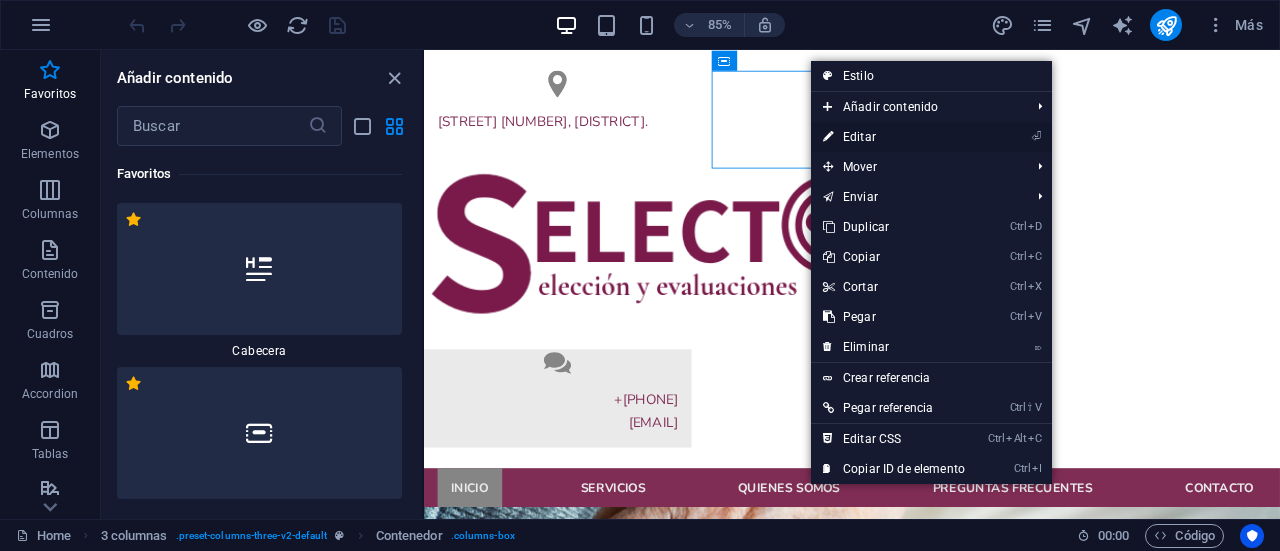 click on "⏎  Editar" at bounding box center (894, 137) 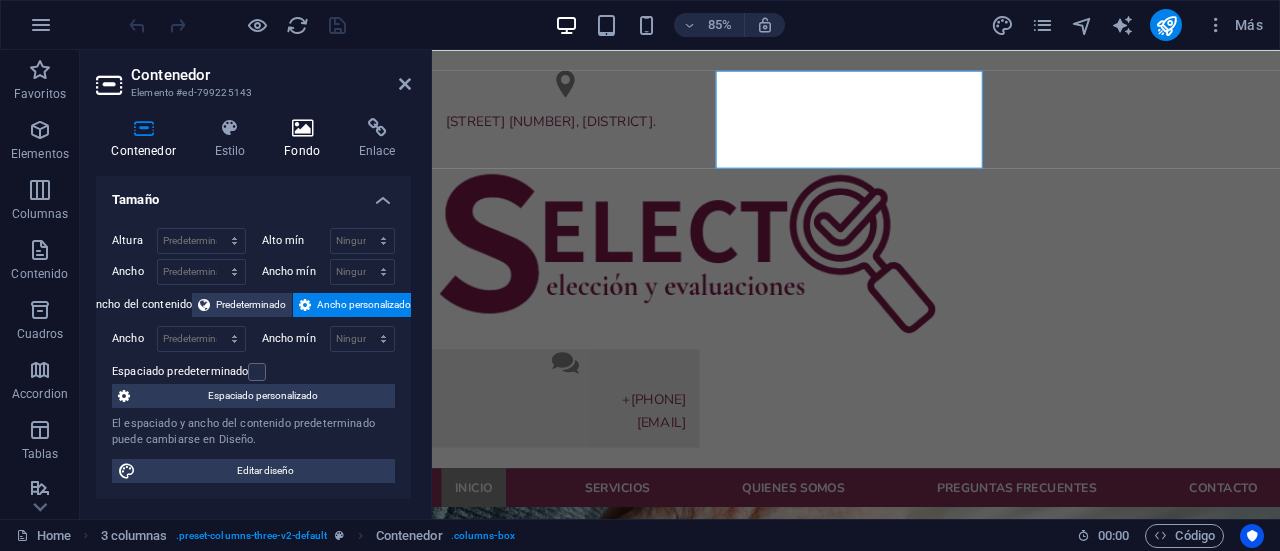 click at bounding box center [302, 128] 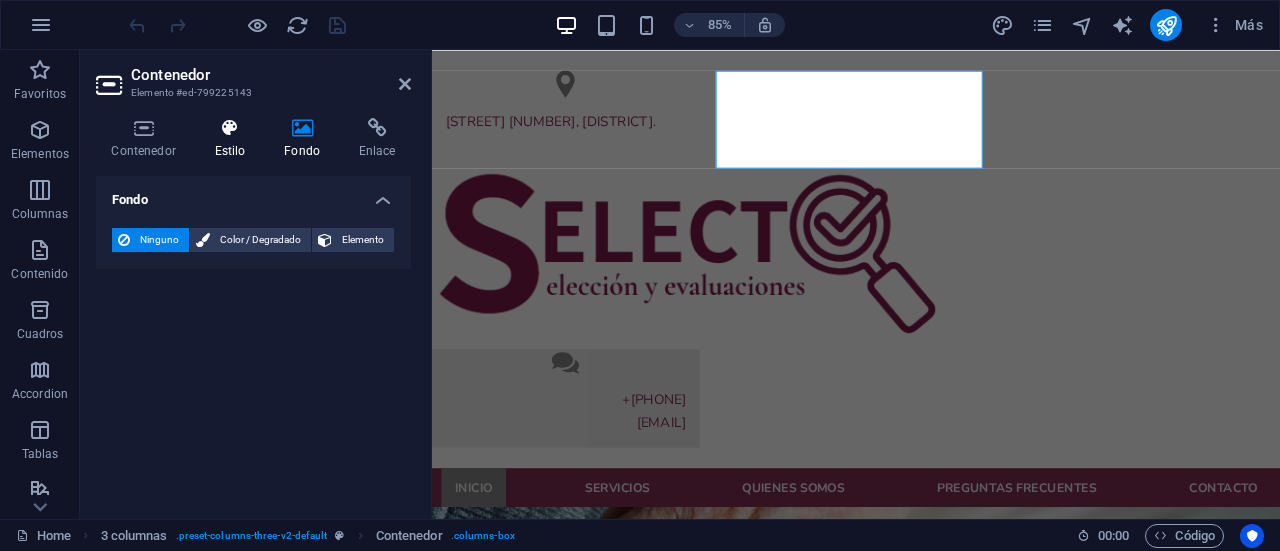 click at bounding box center [230, 128] 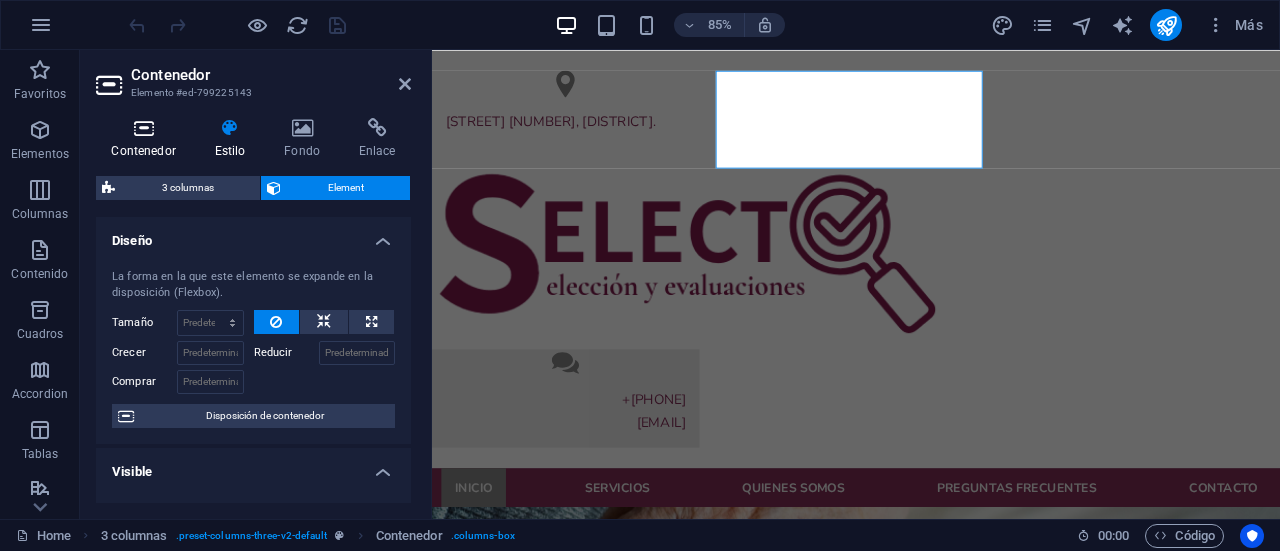 click at bounding box center (143, 128) 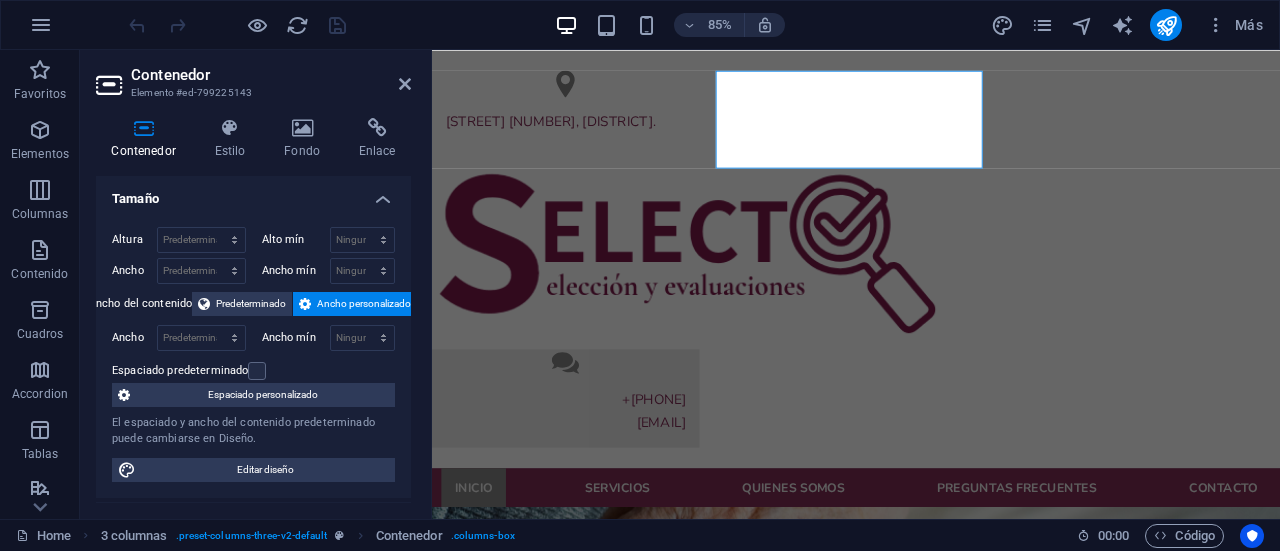 scroll, scrollTop: 0, scrollLeft: 0, axis: both 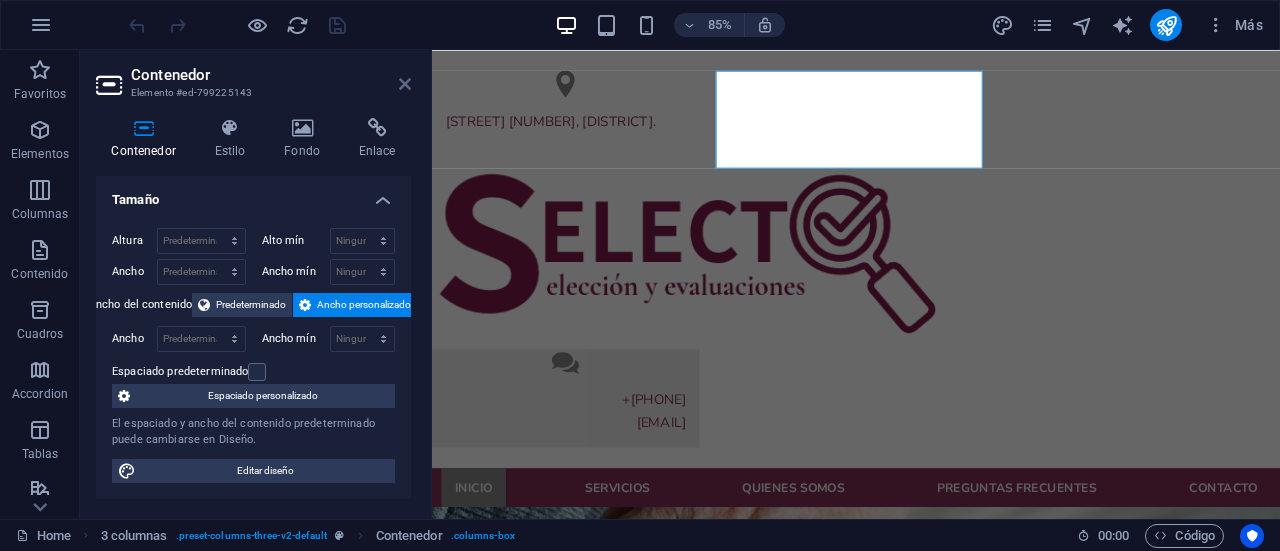 click at bounding box center (405, 84) 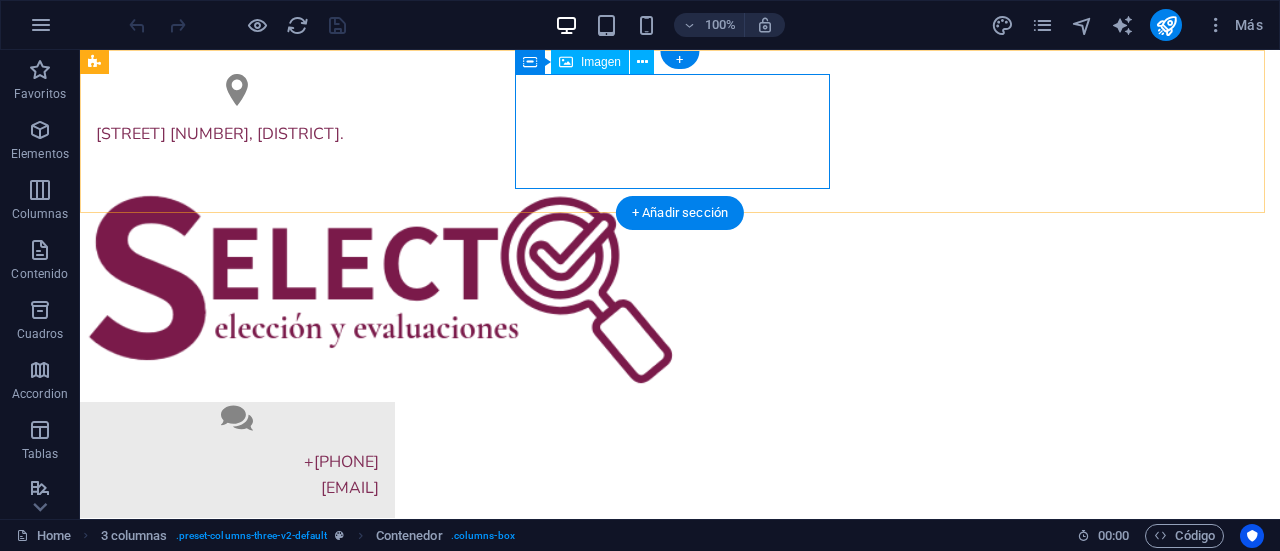 click at bounding box center (237, 283) 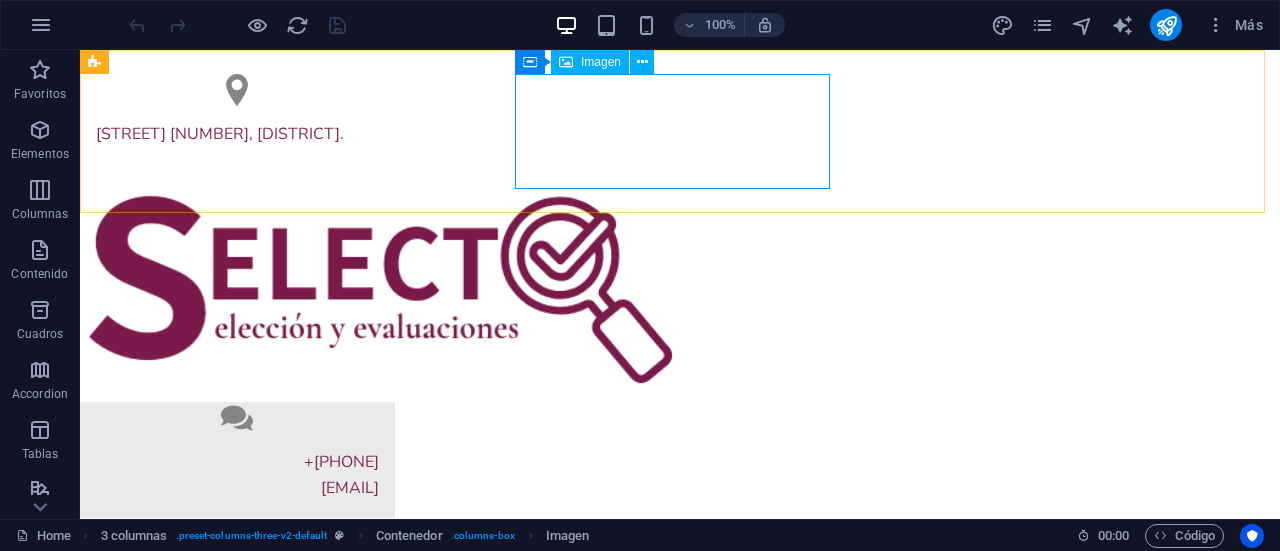click on "Imagen" at bounding box center [601, 62] 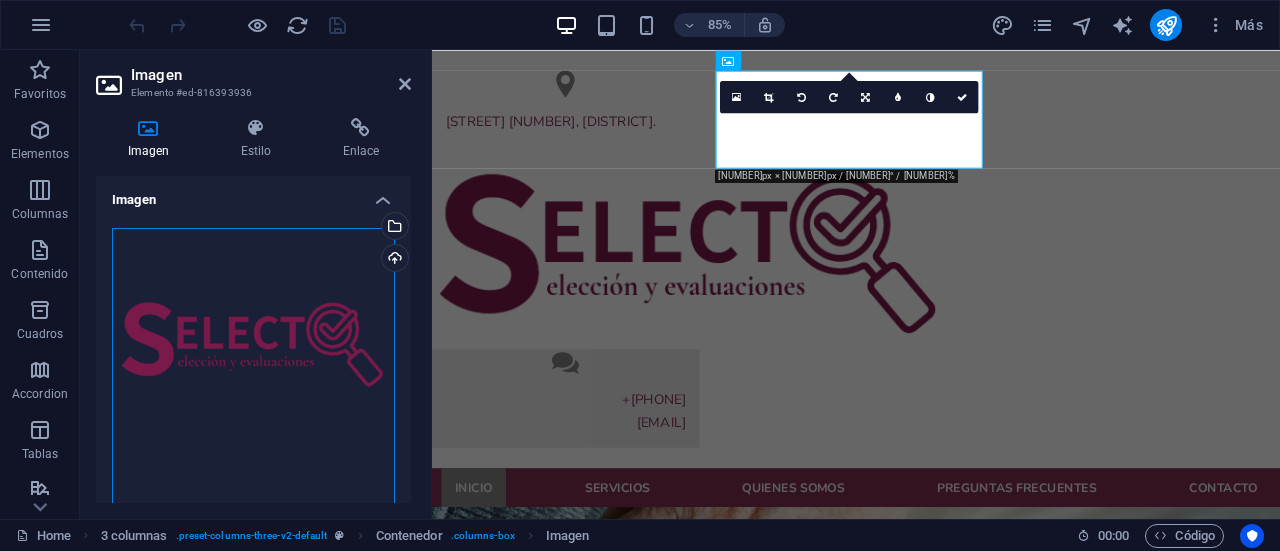 click on "Arrastra archivos aquí, haz clic para escoger archivos o  selecciona archivos de Archivos o de nuestra galería gratuita de fotos y vídeos" at bounding box center [253, 369] 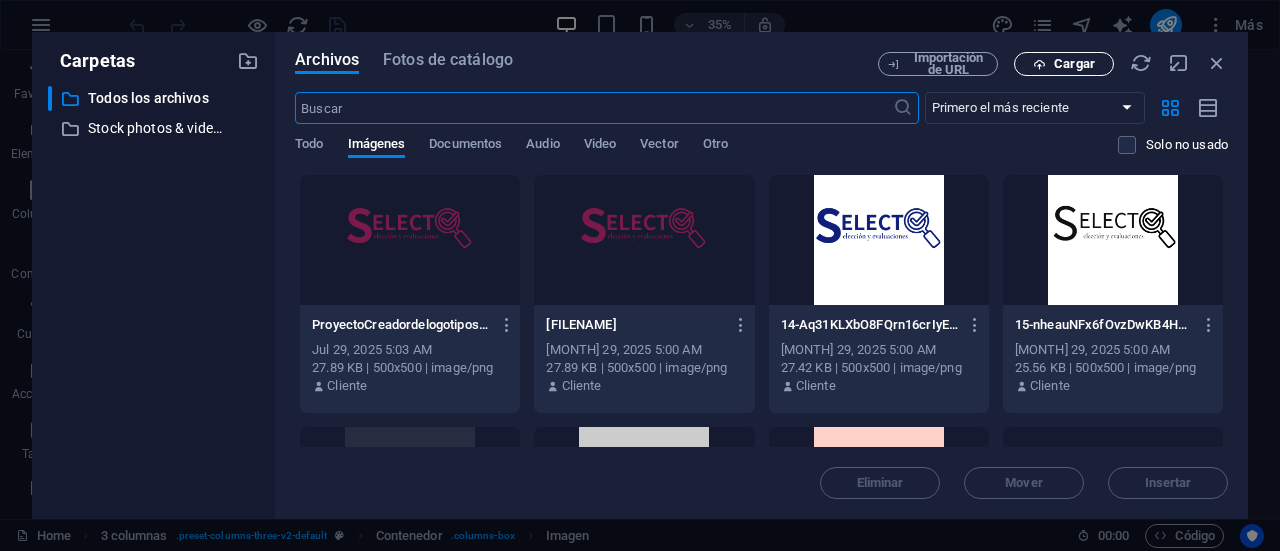 click on "Cargar" at bounding box center (1074, 64) 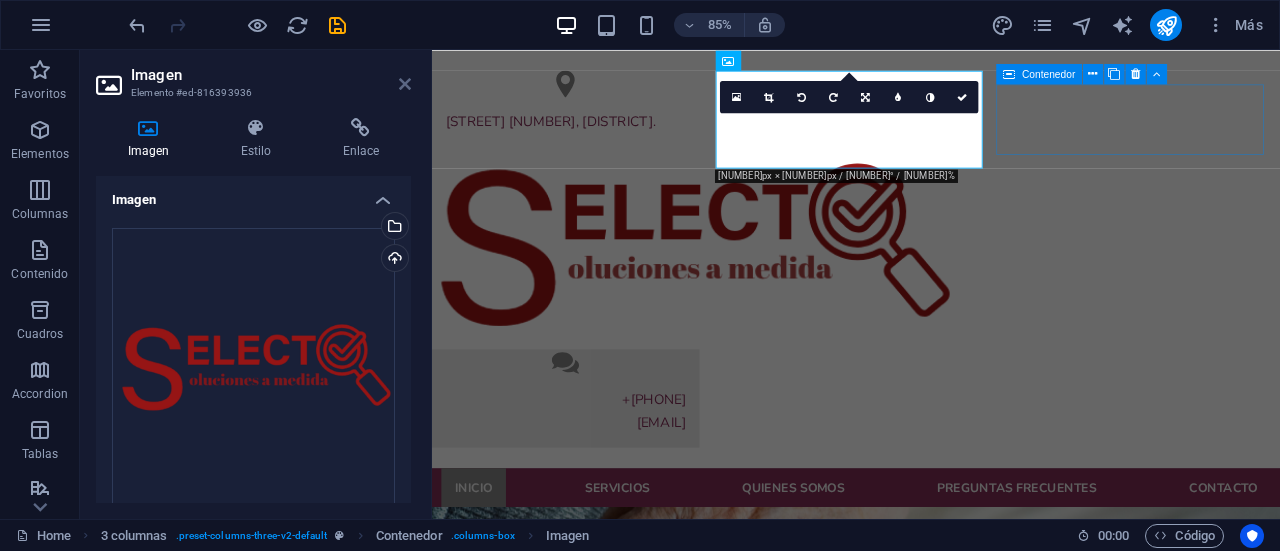 click at bounding box center [405, 84] 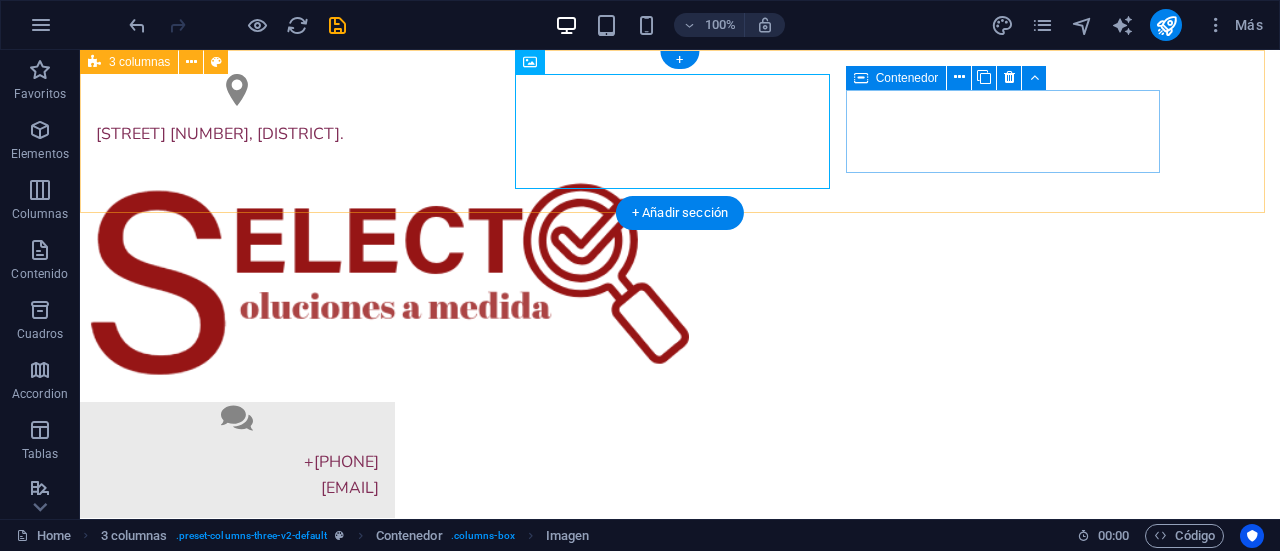 click on "Luis Thayer Ojeda 0191, oficina 403. Providencia. +569 [PHONE] contacto@eligeselecto.cl" at bounding box center [680, 296] 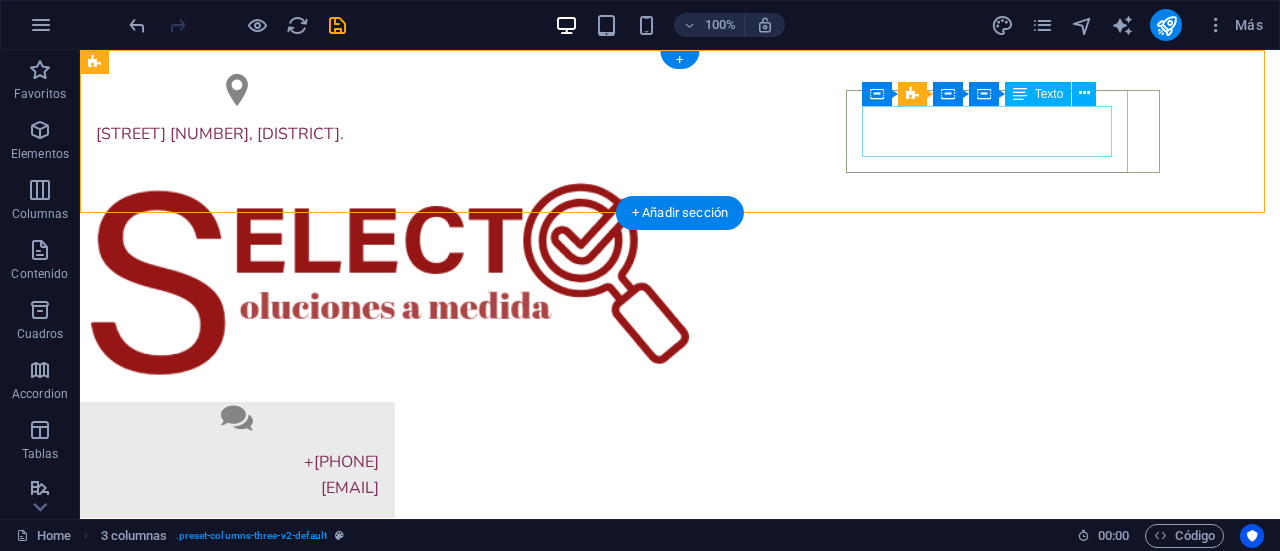 click on "+[PHONE] contacto@eligeselecto.cl" at bounding box center [237, 475] 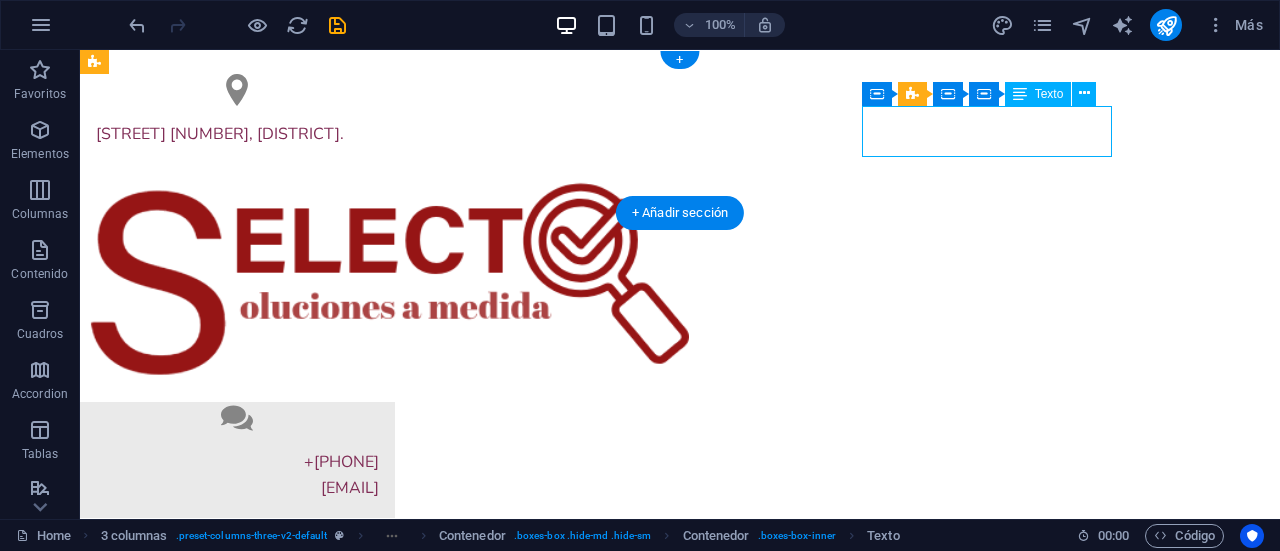 click on "+[PHONE] contacto@eligeselecto.cl" at bounding box center (237, 475) 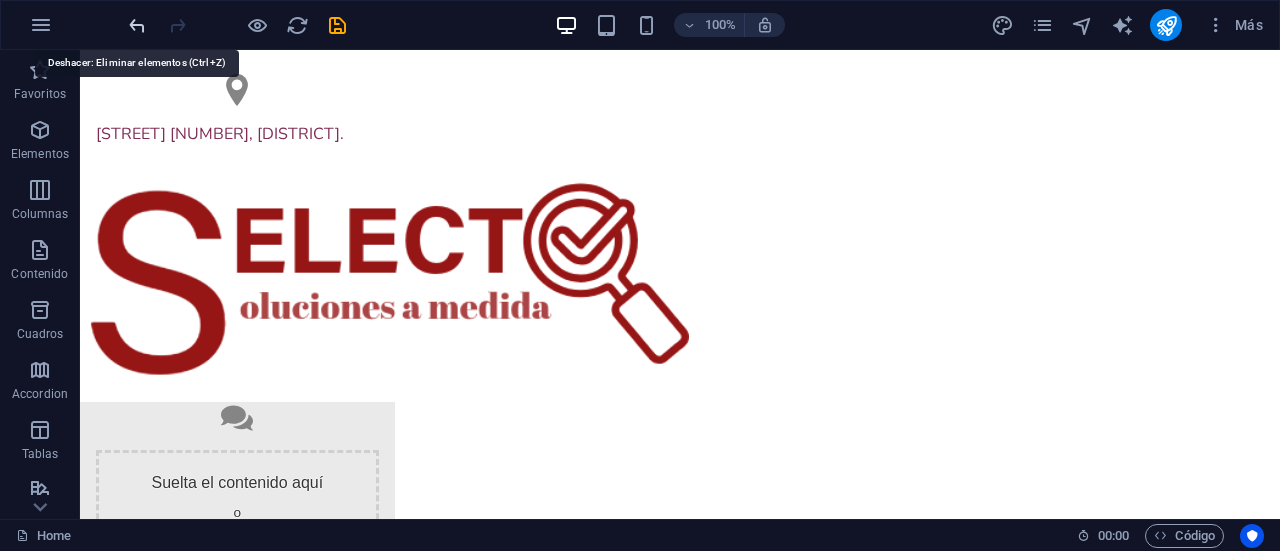 click at bounding box center [137, 25] 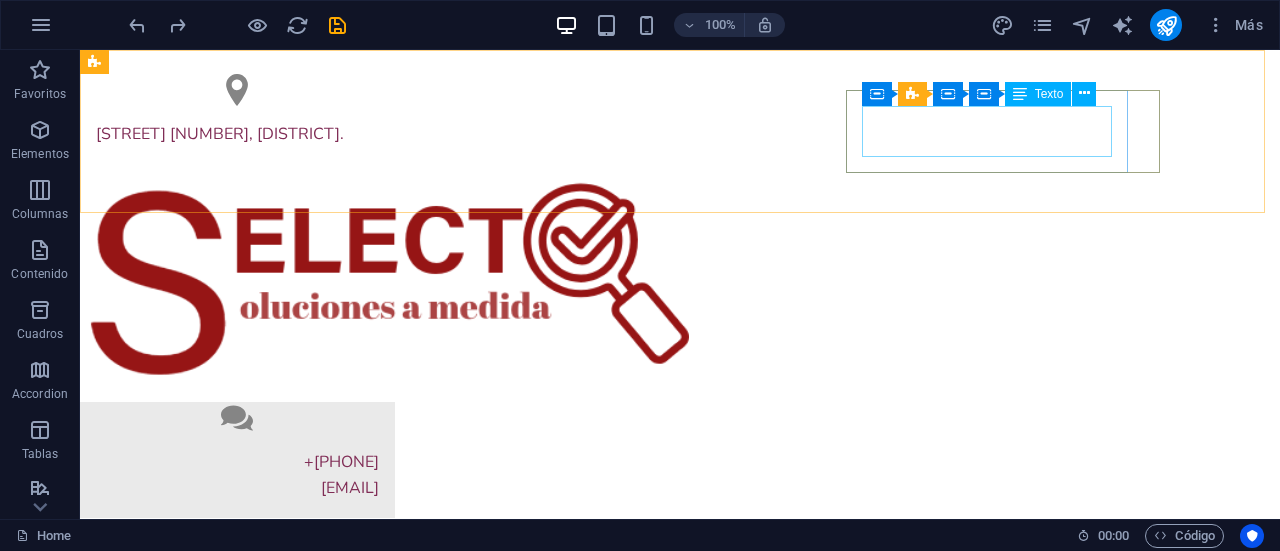 click on "Texto" at bounding box center [1049, 94] 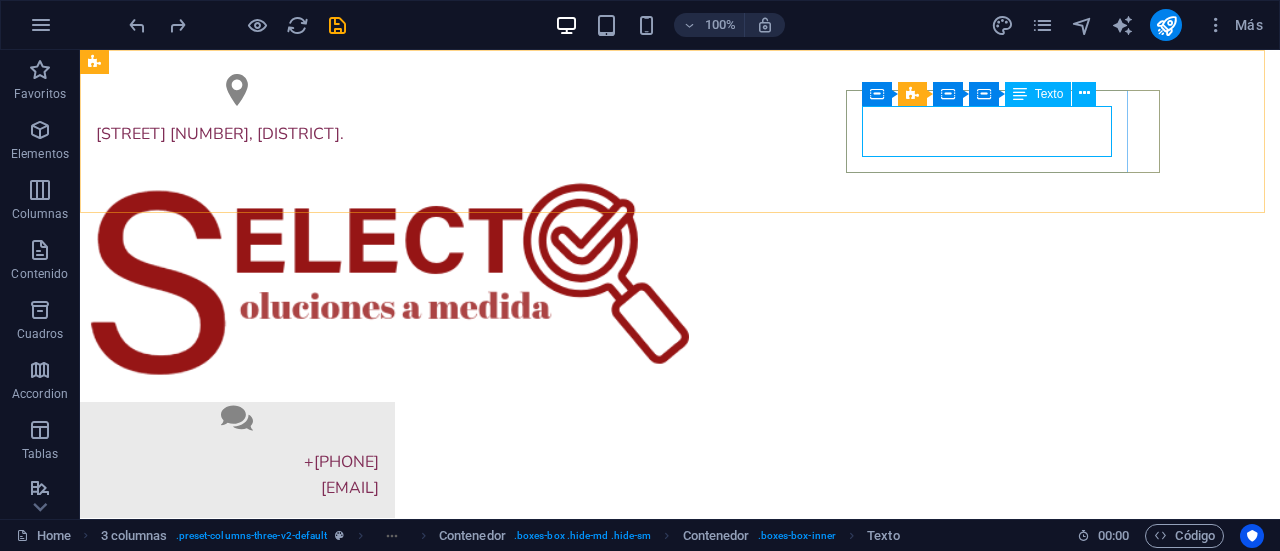 click at bounding box center [1020, 94] 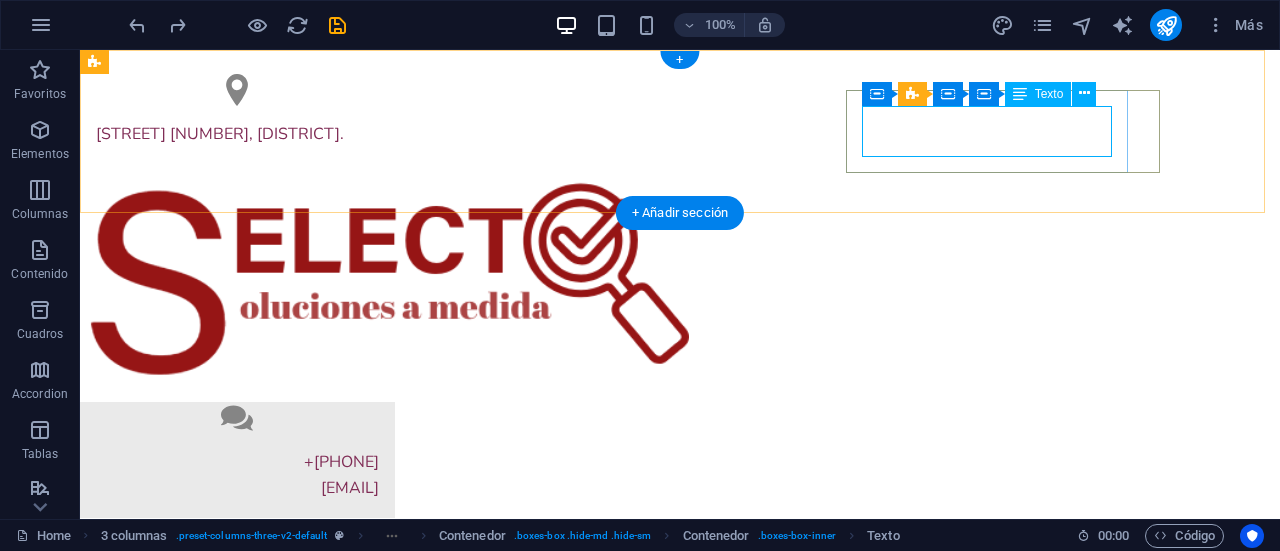 click on "+[PHONE] contacto@eligeselecto.cl" at bounding box center (237, 475) 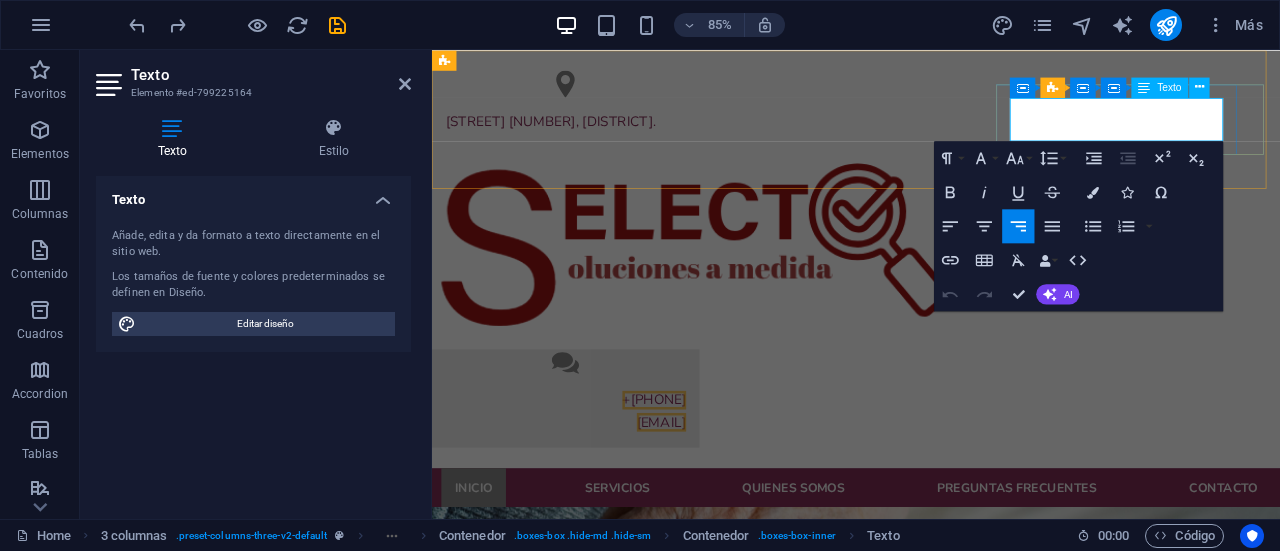 click on "+[PHONE]" at bounding box center (693, 462) 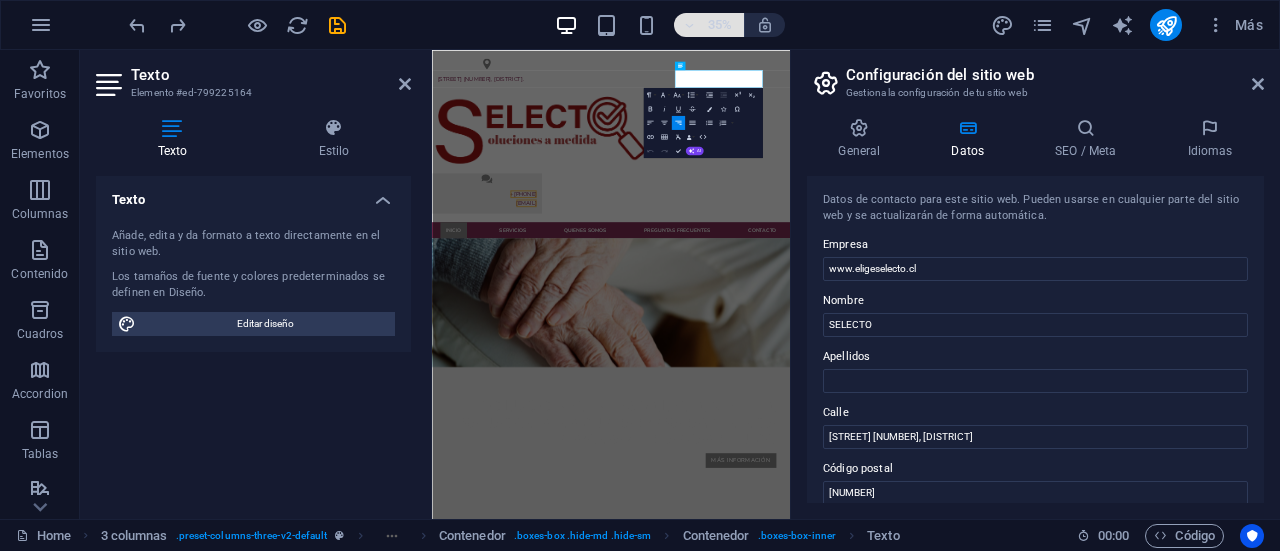 click at bounding box center [689, 25] 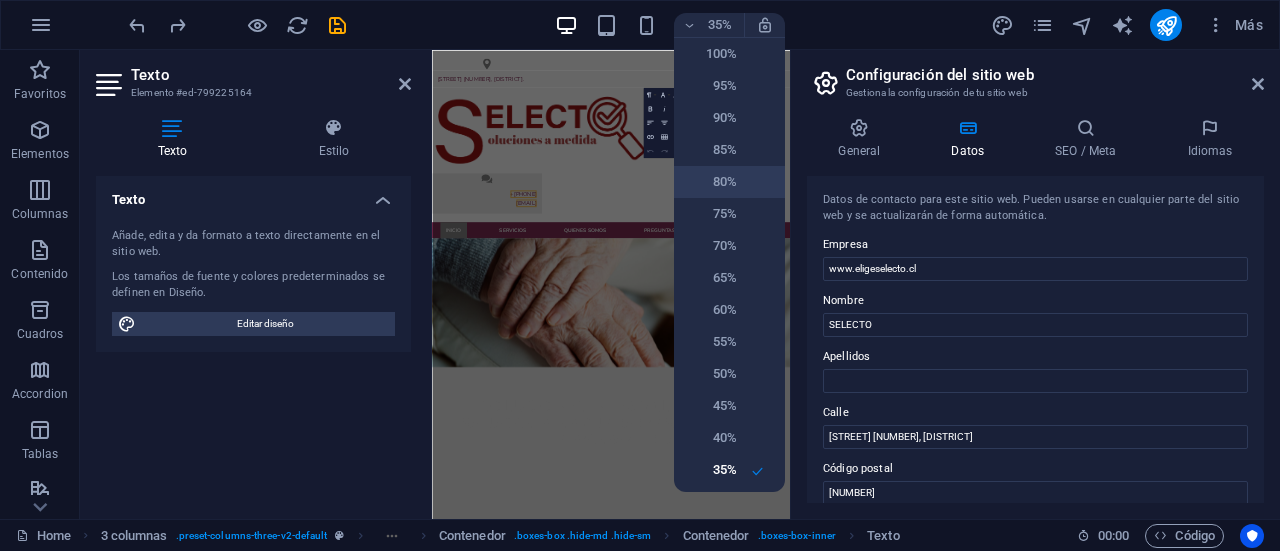click on "80%" at bounding box center (711, 182) 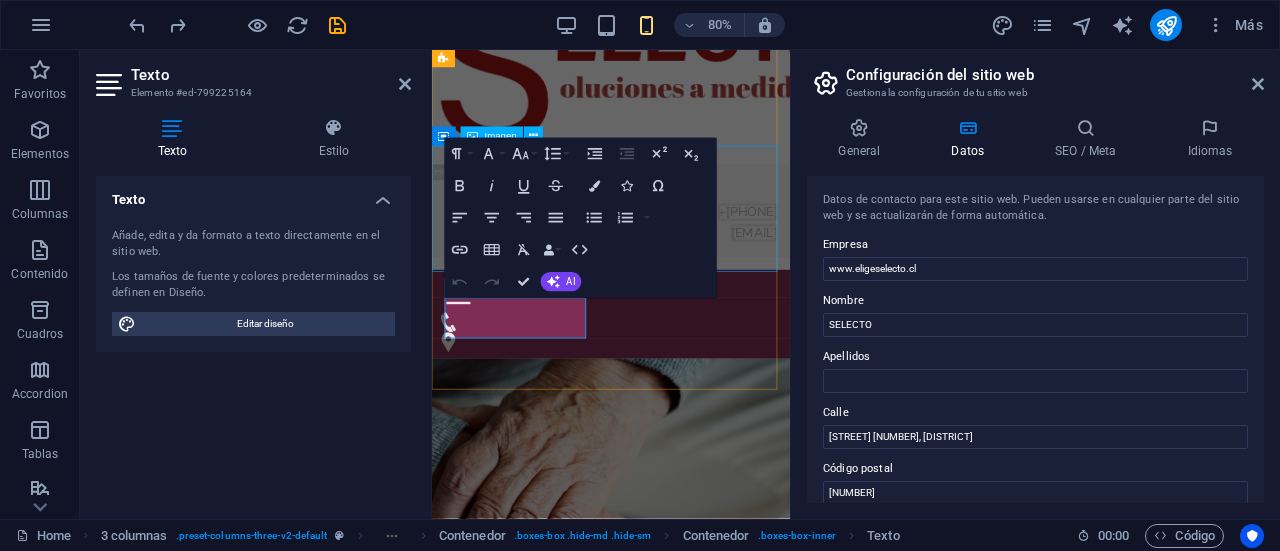 scroll, scrollTop: 300, scrollLeft: 0, axis: vertical 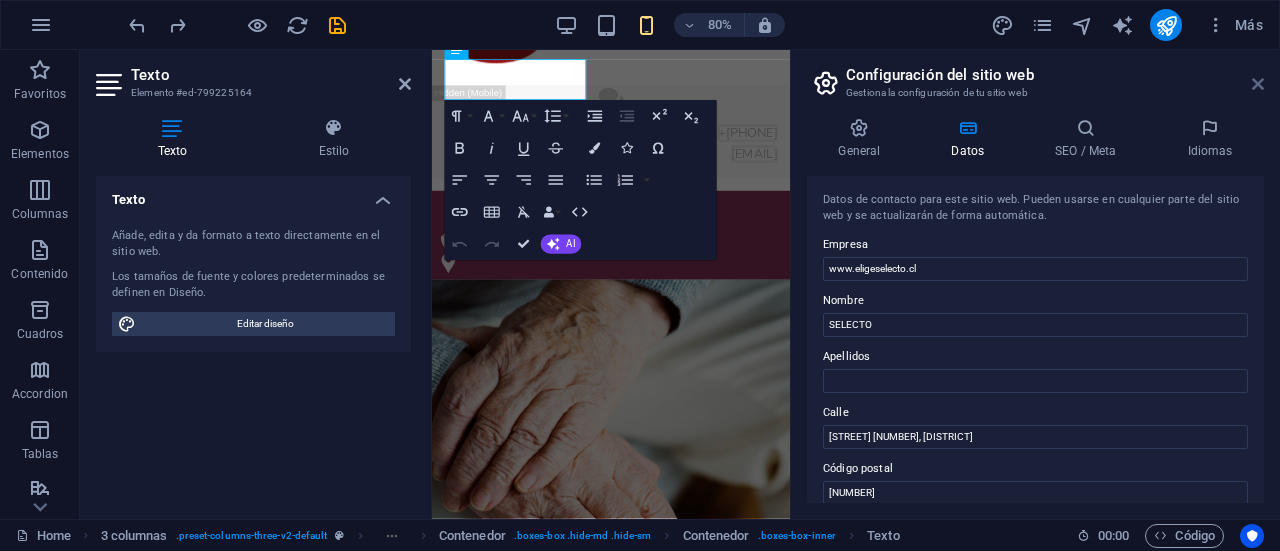 click at bounding box center [1258, 84] 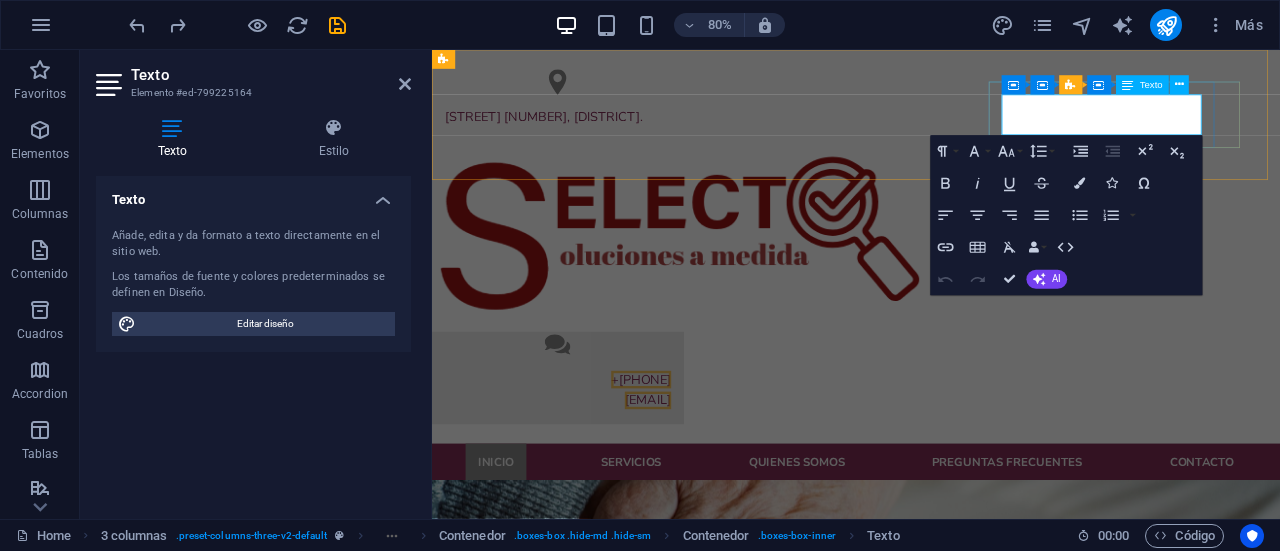 click on "+[PHONE]" at bounding box center [693, 462] 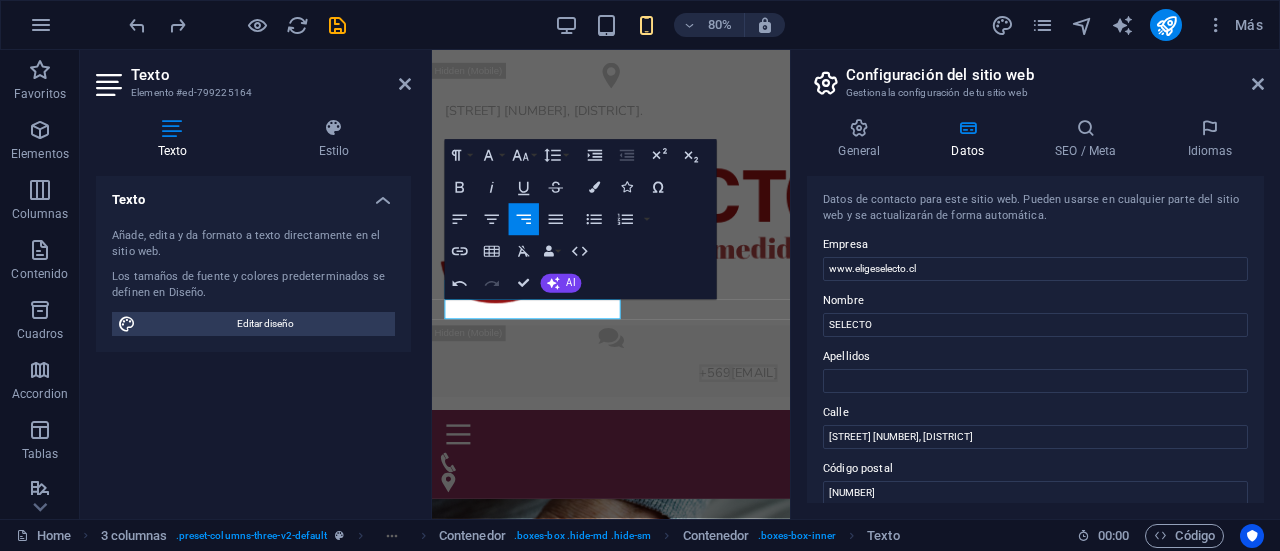 type 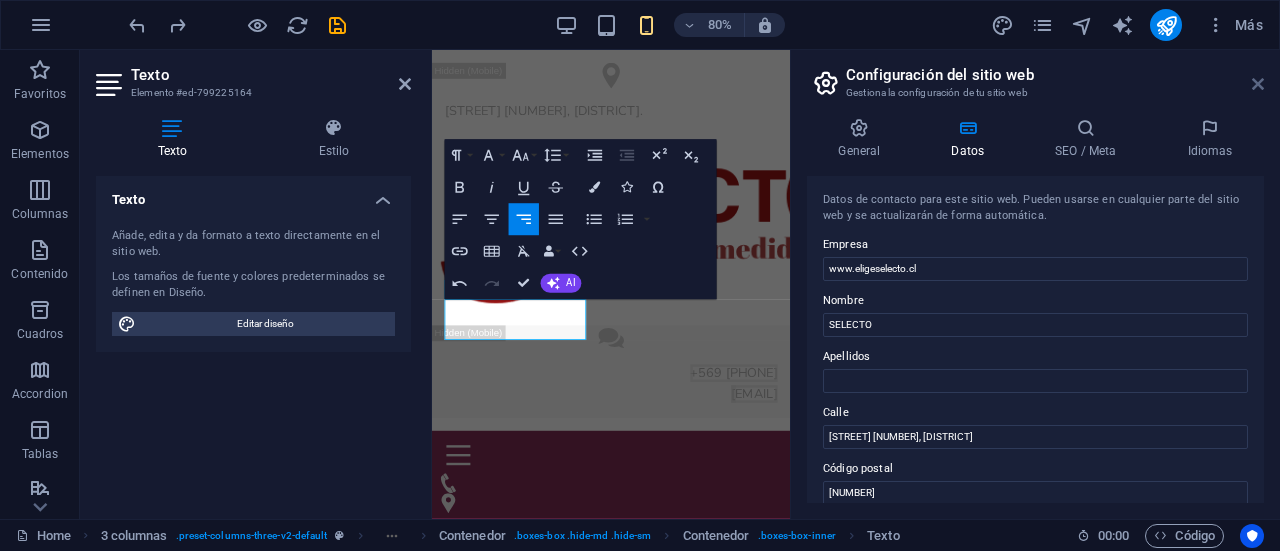 click at bounding box center [1258, 84] 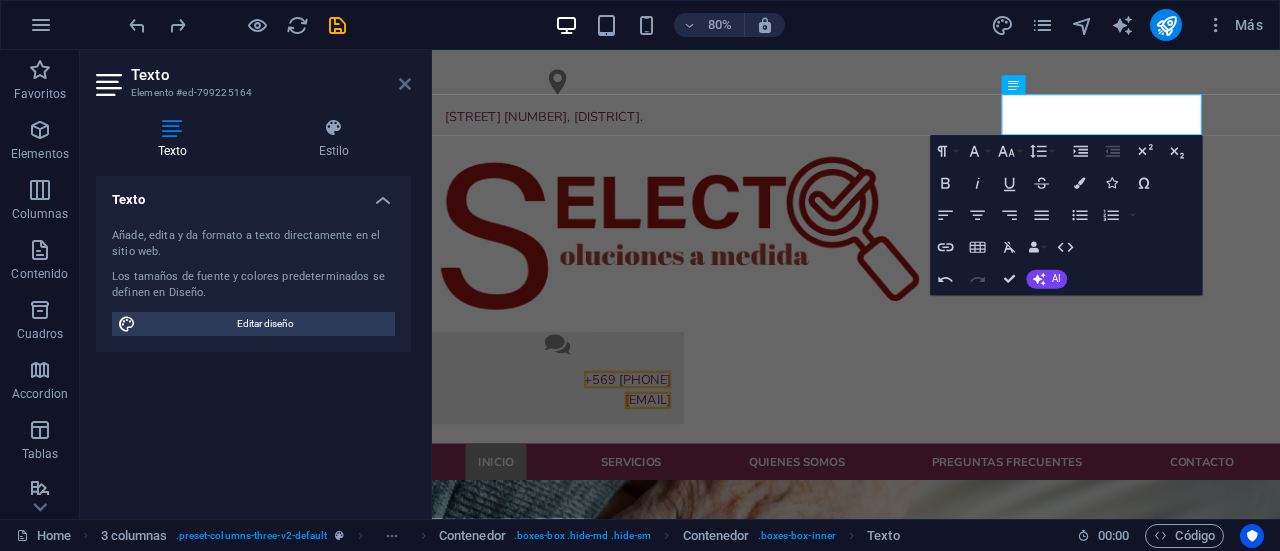 click at bounding box center (405, 84) 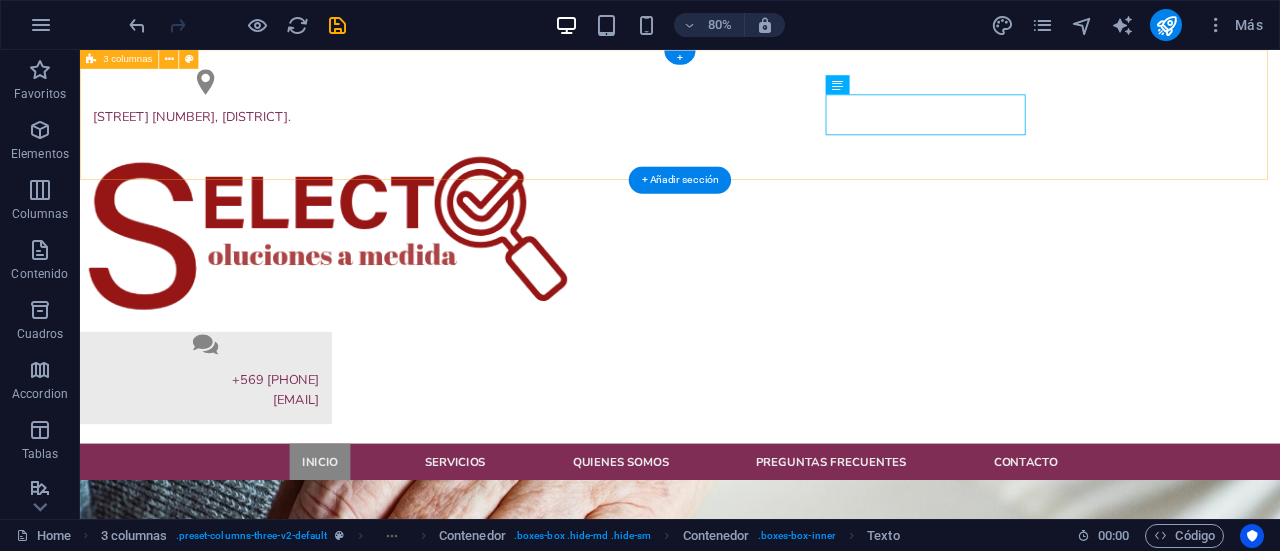 click on "[STREET_NAME] [NUMBER], [DISTRICT].  +[PHONE] [EMAIL]" at bounding box center (830, 296) 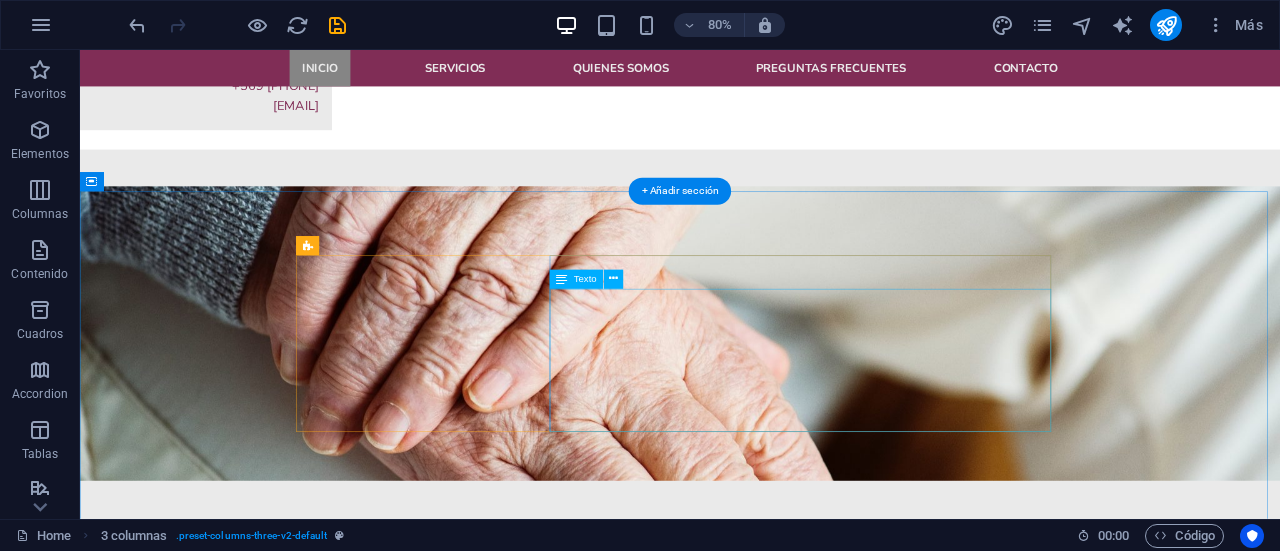 scroll, scrollTop: 400, scrollLeft: 0, axis: vertical 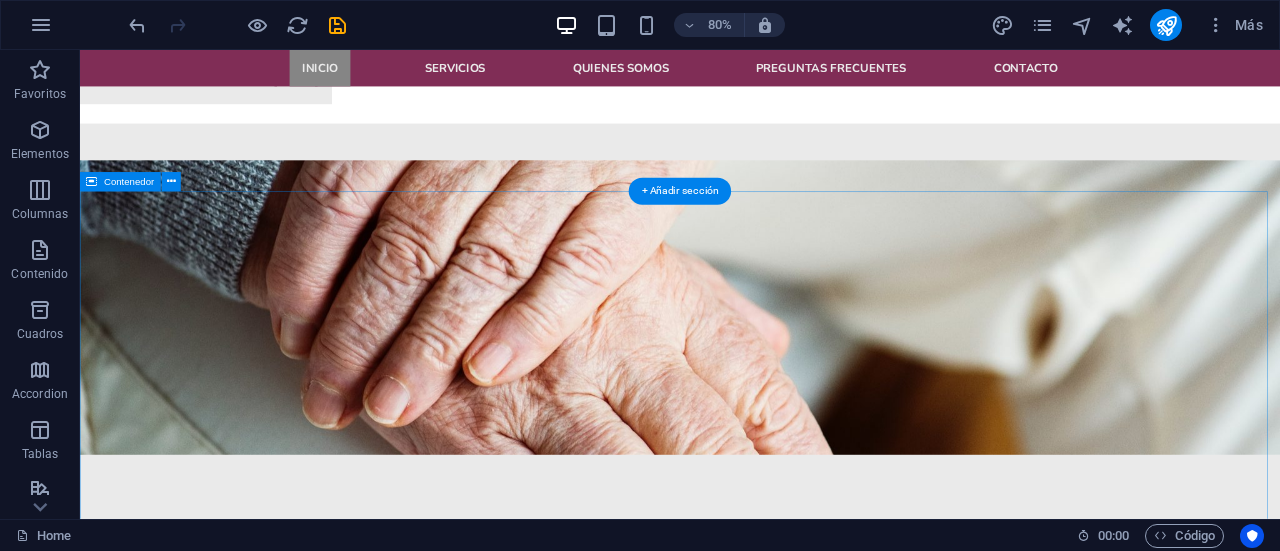 click on "Bienvenidos a selecto la solución que esperabas Personal altamente calificado Contamos con una red nacional de Profesionales altamente calificados en el área de la Medicina, Psicología y Psiquiatría. Desarrollamos procesos integrales de búsqueda y selección de personal para tu negocio. Actualmente nuestro paquete de servicios brinda procesos de evaluación y acreditación de personal para la Seguridad Privada entre los que destacan; Vigilantes Privados, Encargados de Seguridad y Jefes de Seguridad. Nuestro personal administrativo te proporcionará soluciones a medida a tus diferentes necesidades asociadas. Busqueda y seleccion Lorem ipsum dolor sit amet, consetetur sadipscing elitr, sed diam nonumy eirmod tempor. Evaluaciones laborales y normativas Lorem ipsum dolor sit amet, consetetur sadipscing elitr, sed diam nonumy eirmod tempor. .fa-secondary{opacity:.4} Acreditaciones Lorem ipsum dolor sit amet, consetetur sadipscing elitr, sed diam nonumy eirmod tempor." at bounding box center [830, 1717] 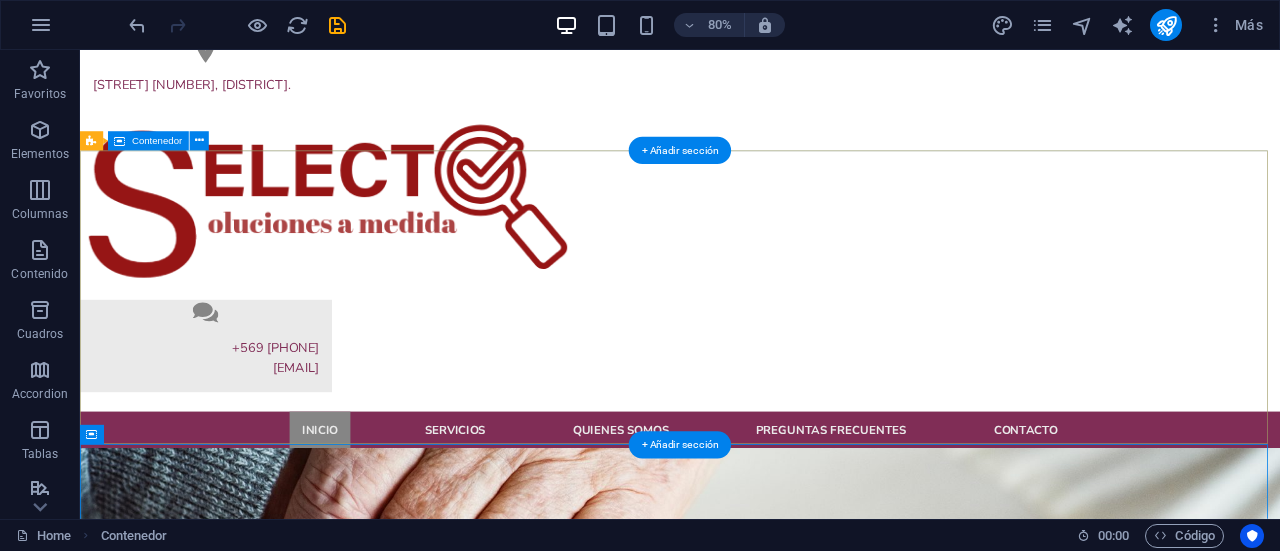 scroll, scrollTop: 0, scrollLeft: 0, axis: both 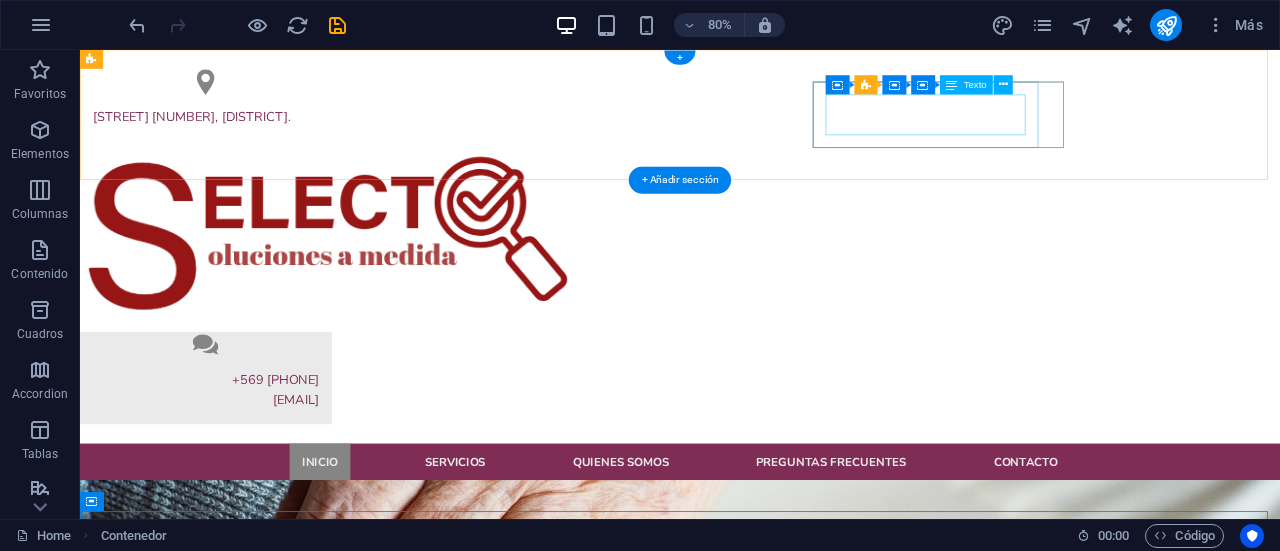 click on "+[PHONE] contacto@[DOMAIN]" at bounding box center (237, 475) 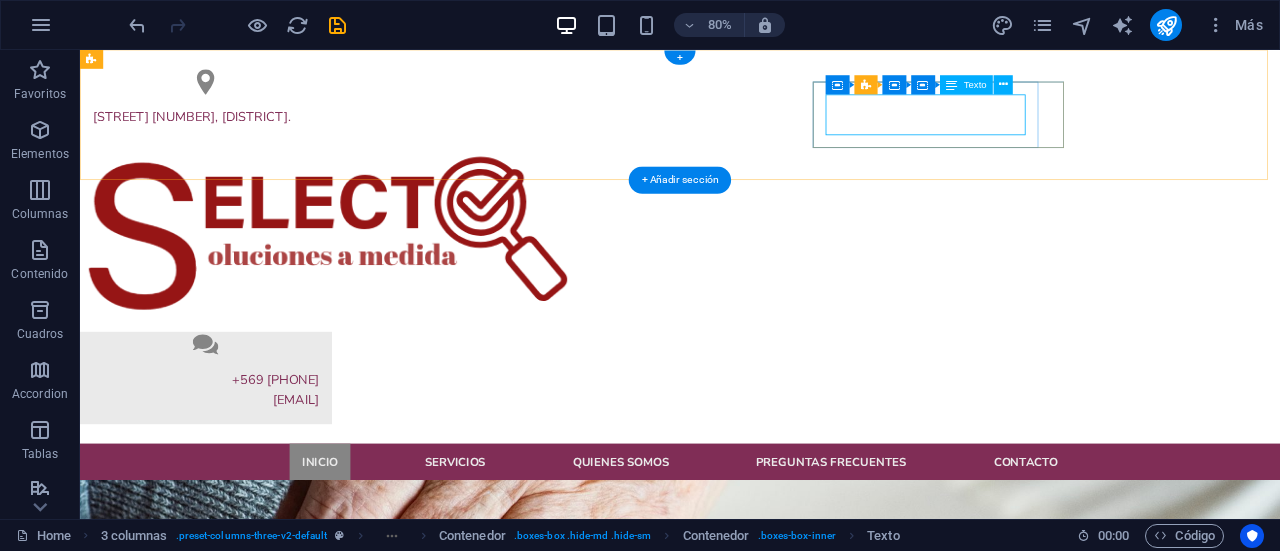 click on "+[PHONE] contacto@[DOMAIN]" at bounding box center (237, 475) 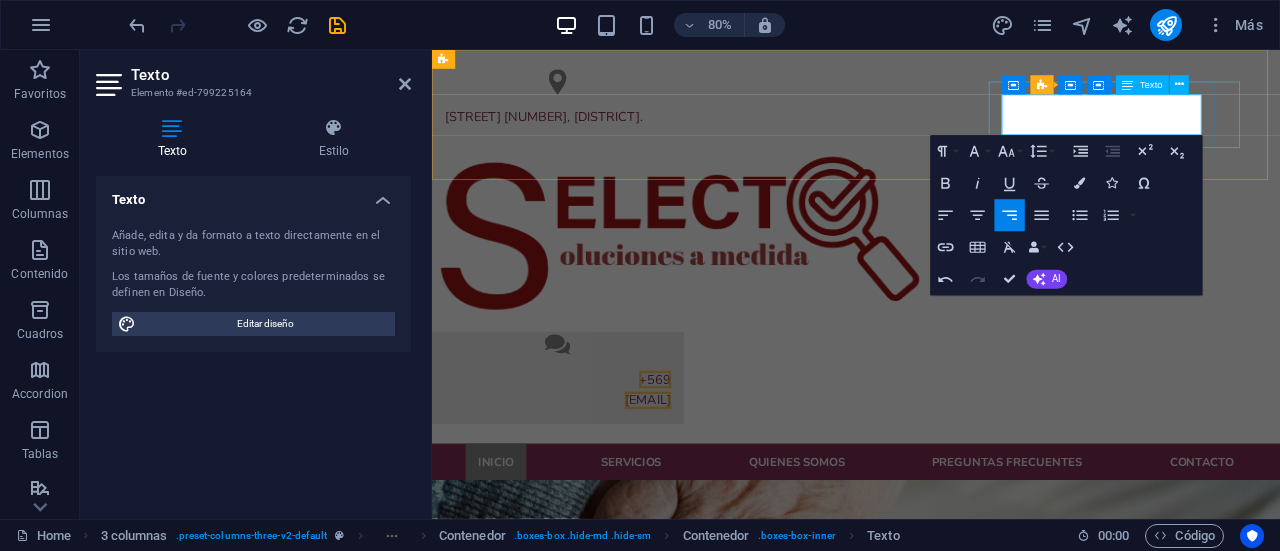 type 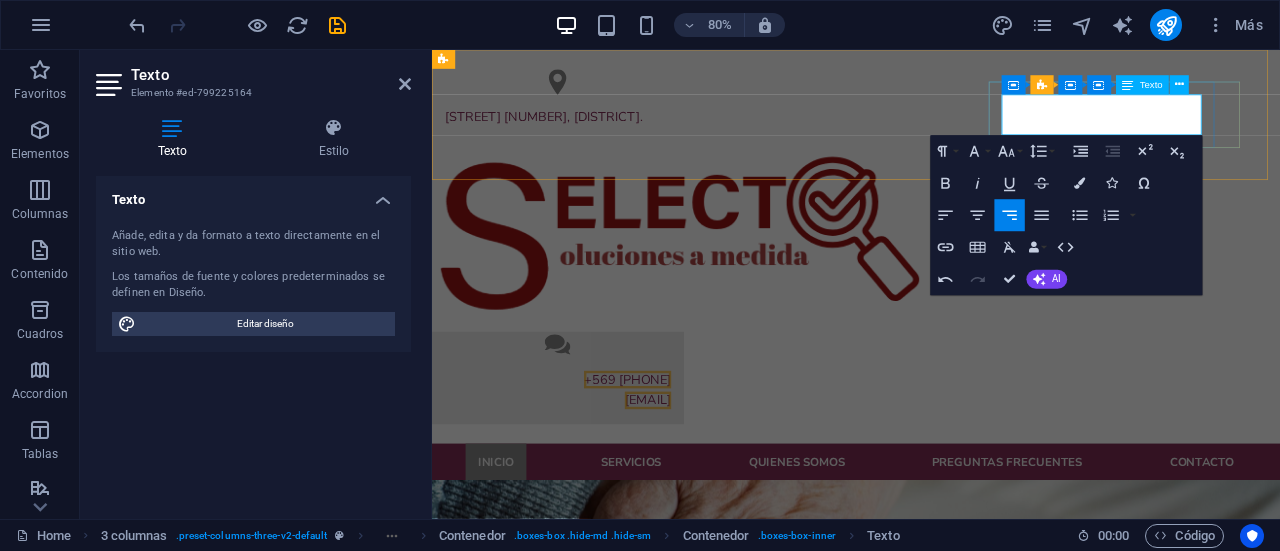 click on "+569 [PHONE]" at bounding box center [676, 462] 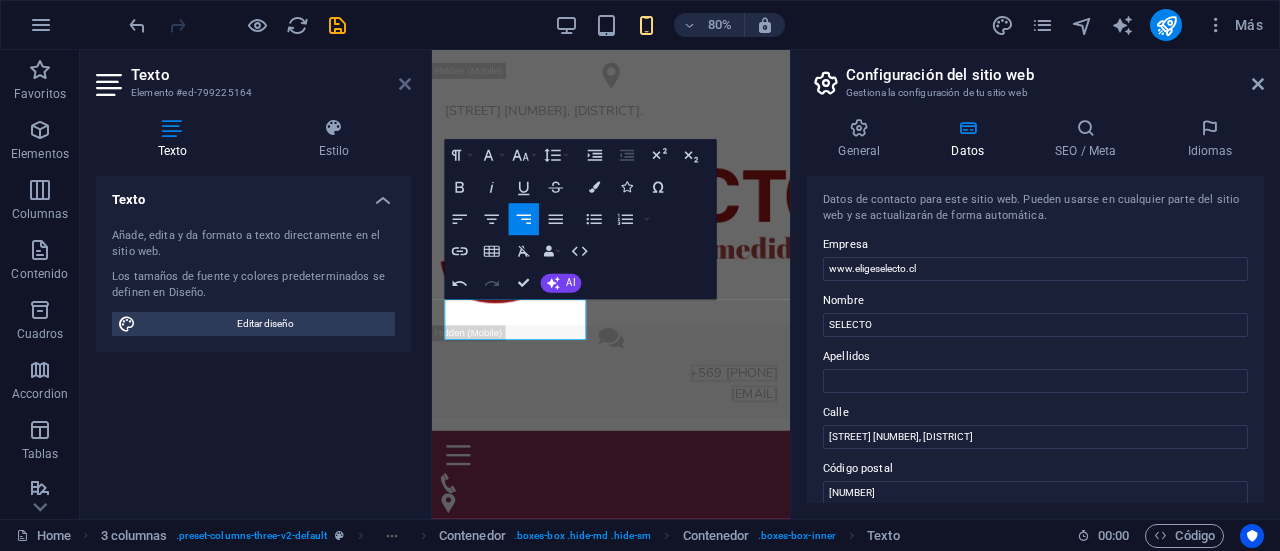 click at bounding box center [405, 84] 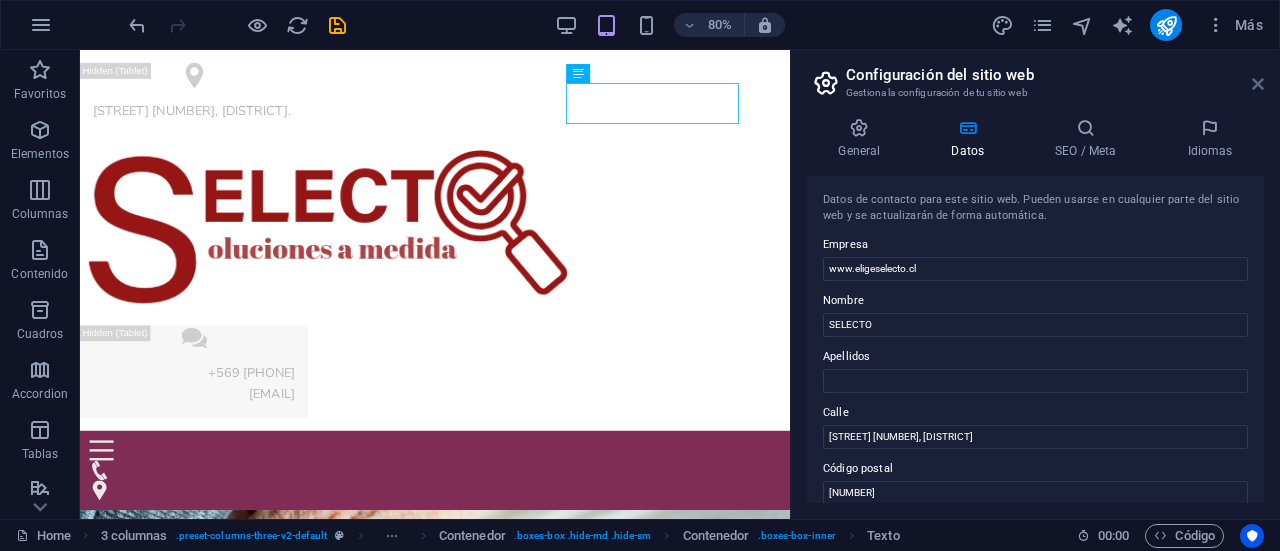 click at bounding box center [1258, 84] 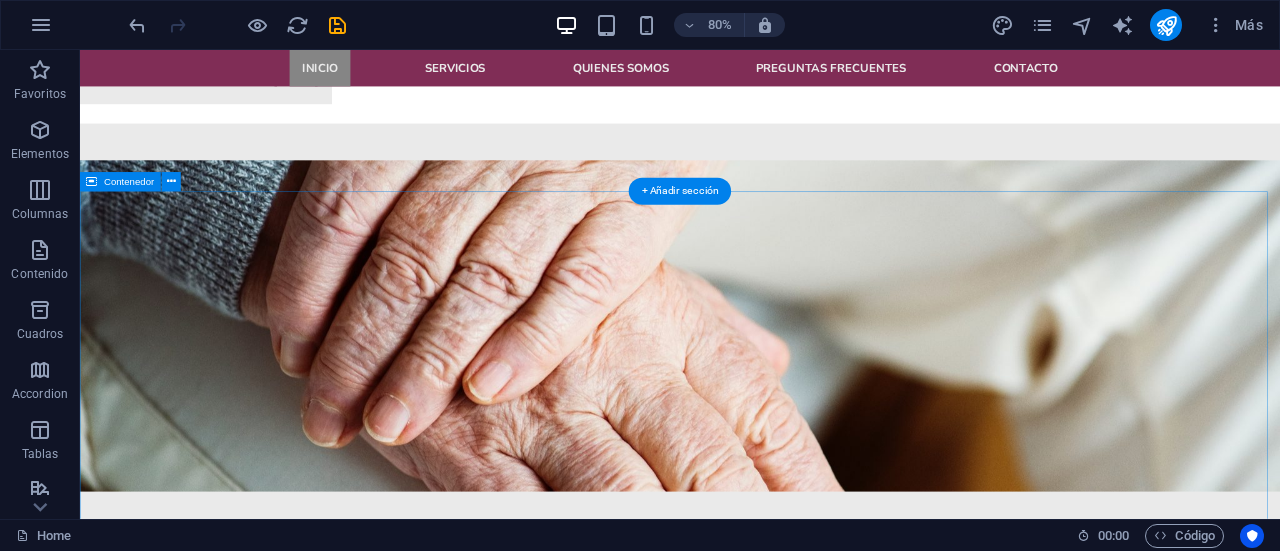 scroll, scrollTop: 500, scrollLeft: 0, axis: vertical 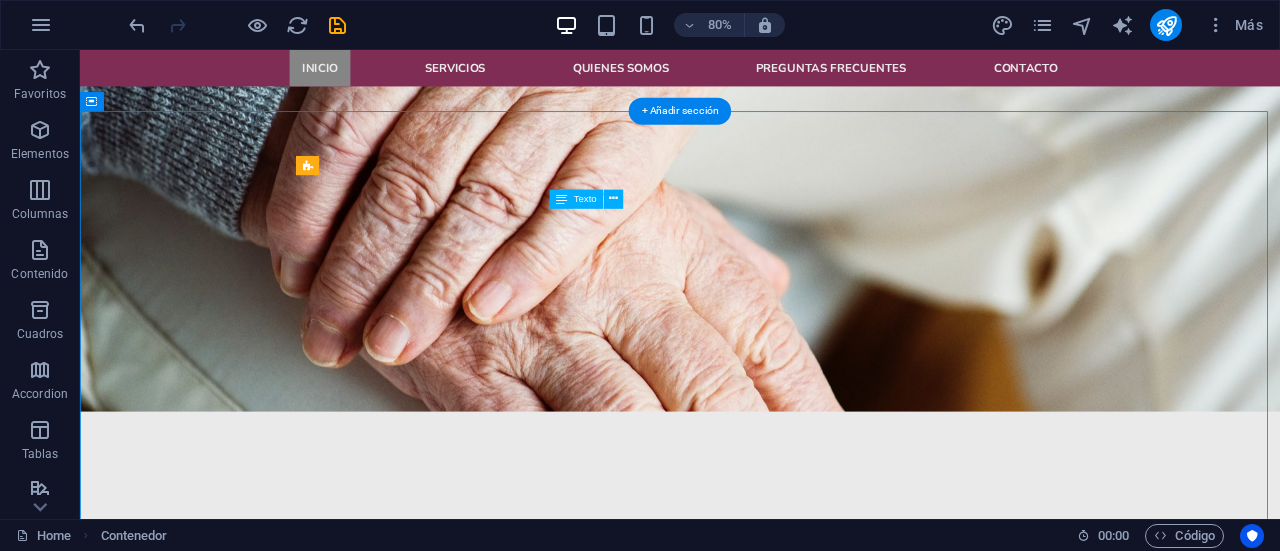 drag, startPoint x: 669, startPoint y: 261, endPoint x: 740, endPoint y: 261, distance: 71 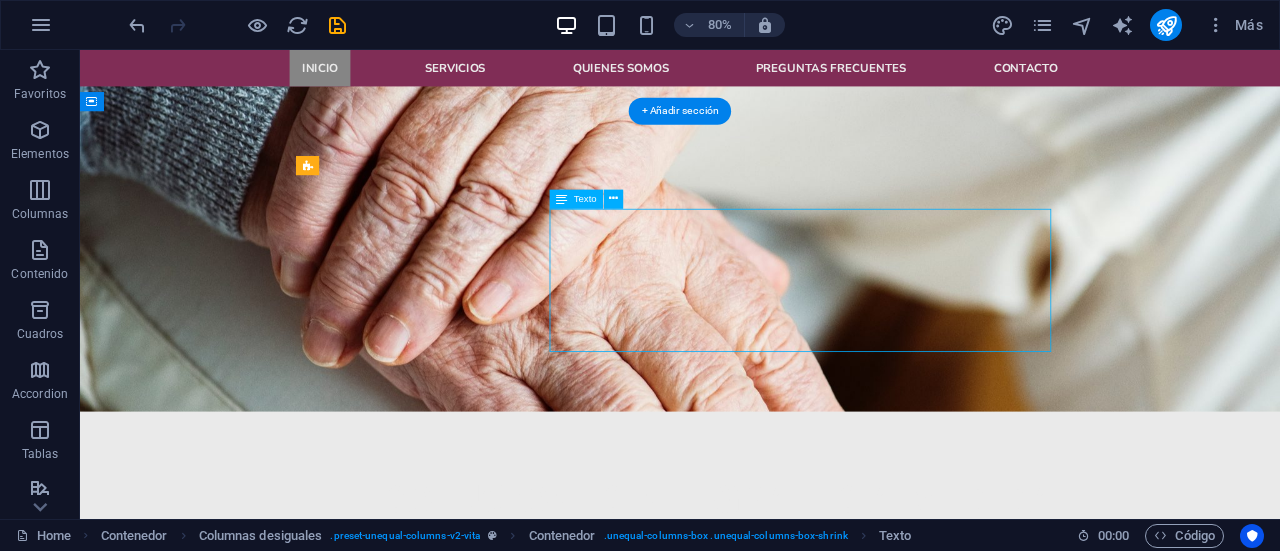 click on "Contamos con una red nacional de Profesionales altamente calificados en el área de la Medicina, Psicología y Psiquiatría.  Desarrollamos procesos integrales de búsqueda y selección de personal para tu negocio. Actualmente nuestro paquete de servicios brinda procesos de evaluación y acreditación de personal para la Seguridad Privada entre los que destacan; Vigilantes Privados, Encargados de Seguridad y Jefes de Seguridad. Nuestro personal administrativo te proporcionará soluciones a medida a tus diferentes necesidades asociadas." at bounding box center (830, 1159) 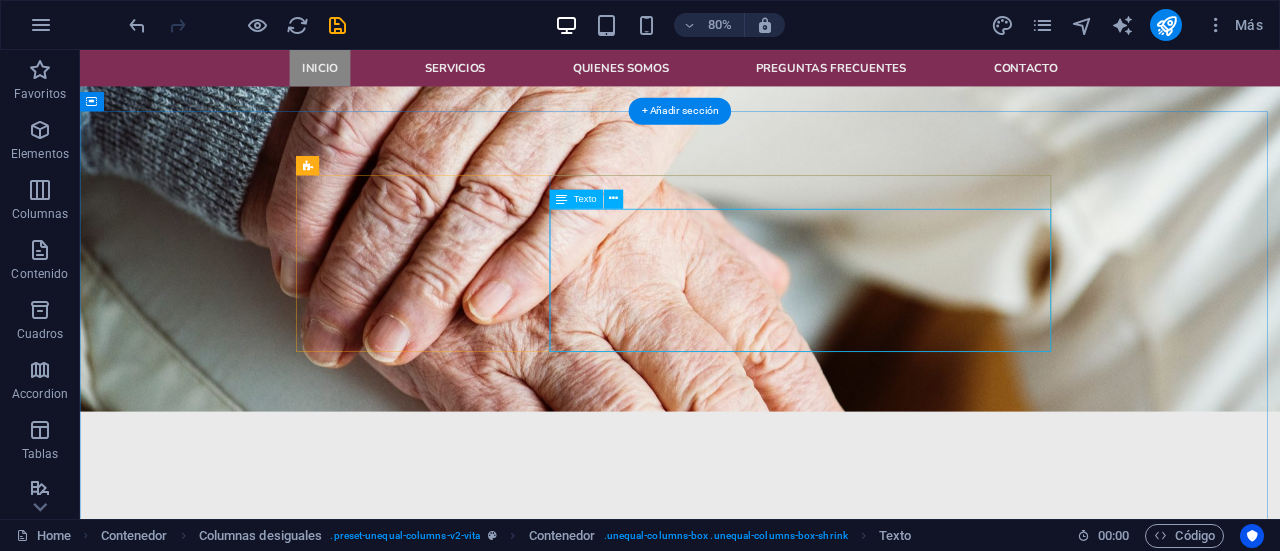 click on "Contamos con una red nacional de Profesionales altamente calificados en el área de la Medicina, Psicología y Psiquiatría.  Desarrollamos procesos integrales de búsqueda y selección de personal para tu negocio. Actualmente nuestro paquete de servicios brinda procesos de evaluación y acreditación de personal para la Seguridad Privada entre los que destacan; Vigilantes Privados, Encargados de Seguridad y Jefes de Seguridad. Nuestro personal administrativo te proporcionará soluciones a medida a tus diferentes necesidades asociadas." at bounding box center (830, 1159) 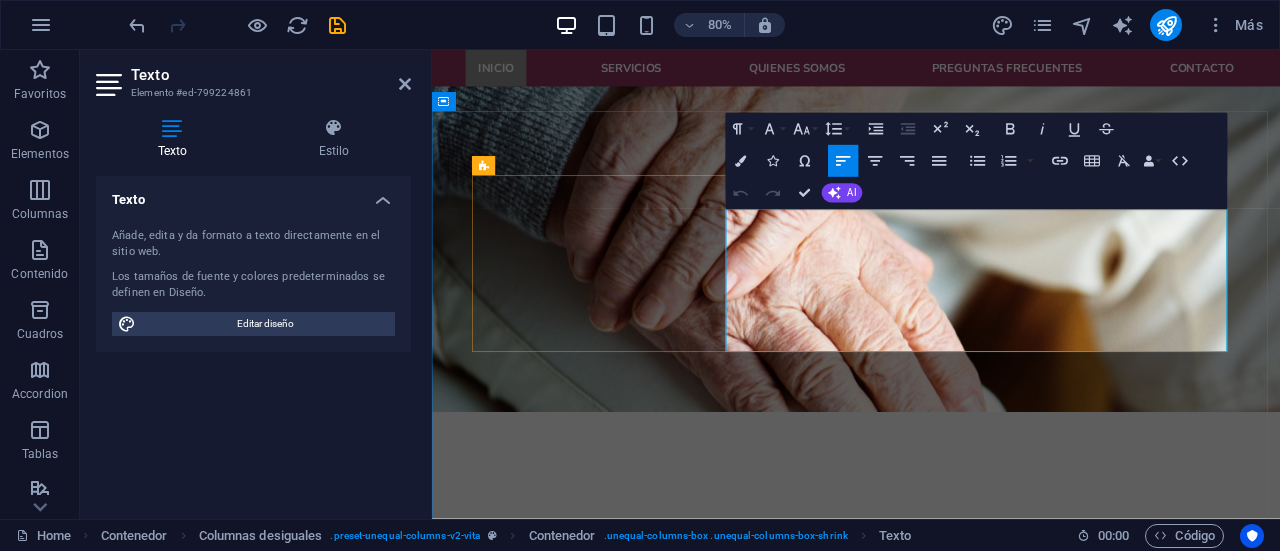 drag, startPoint x: 802, startPoint y: 264, endPoint x: 1110, endPoint y: 426, distance: 348.00574 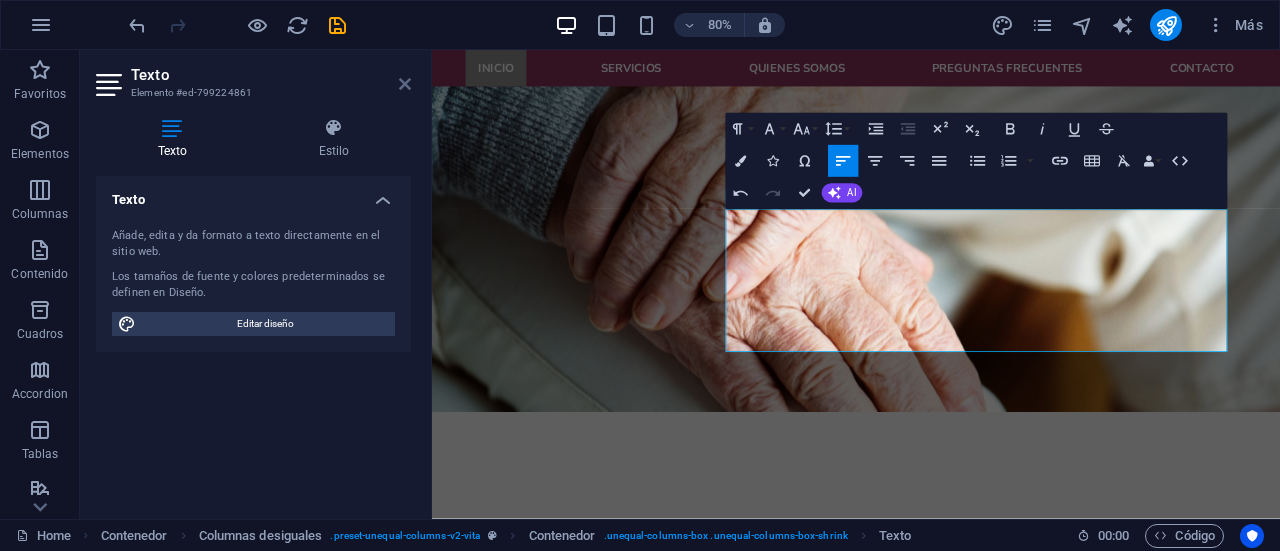 click at bounding box center (405, 84) 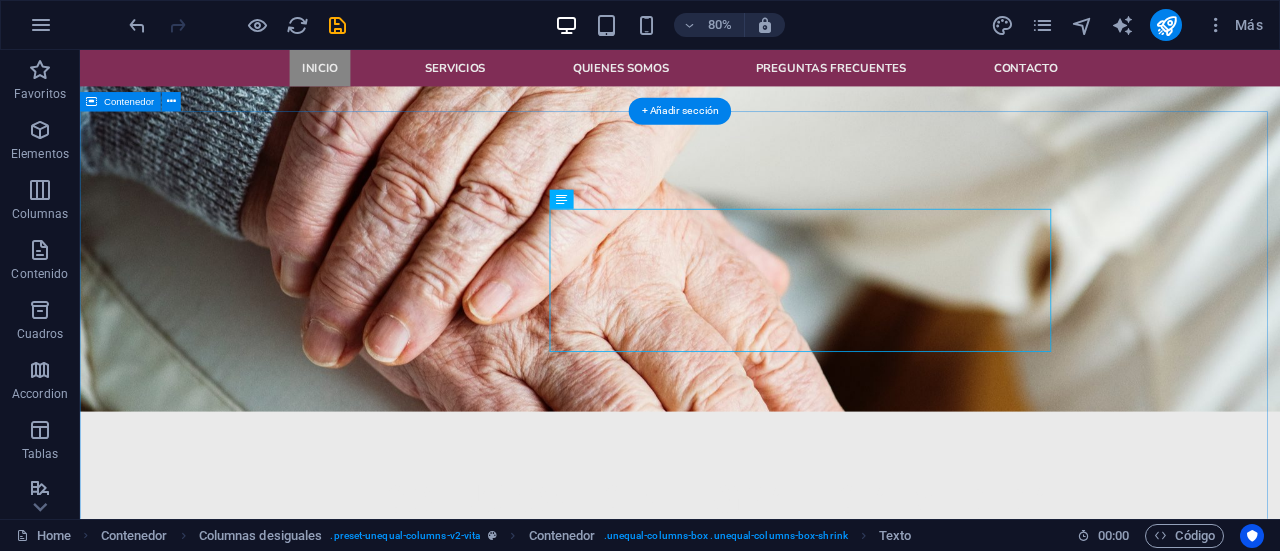 click on "Bienvenidos a selecto la solución que esperabas Personal altamente calificado Contamos con una red nacional de Profesionales altamente calificados en el área de la Medicina, Psicología y Psiquiatría. Desarrollamos procesos integrales de búsqueda y selección de personal para tu negocio. Actualmente nuestro paquete de servicios brinda procesos de evaluación y acreditación de personal para la Seguridad Privada entre los que destacan; Guardias de Seguridad, Vigilantes Privados, Encargados de Seguridad y Jefes de Seguridad. Nuestro personal administrativo te proporcionará soluciones a medida a tus diferentes necesidades asociadas. Busqueda y seleccion Lorem ipsum dolor sit amet, consetetur sadipscing elitr, sed diam nonumy eirmod tempor. Evaluaciones laborales y normativas Lorem ipsum dolor sit amet, consetetur sadipscing elitr, sed diam nonumy eirmod tempor. .fa-secondary{opacity:.4} Acreditaciones Lorem ipsum dolor sit amet, consetetur sadipscing elitr, sed diam nonumy eirmod tempor." at bounding box center (830, 1663) 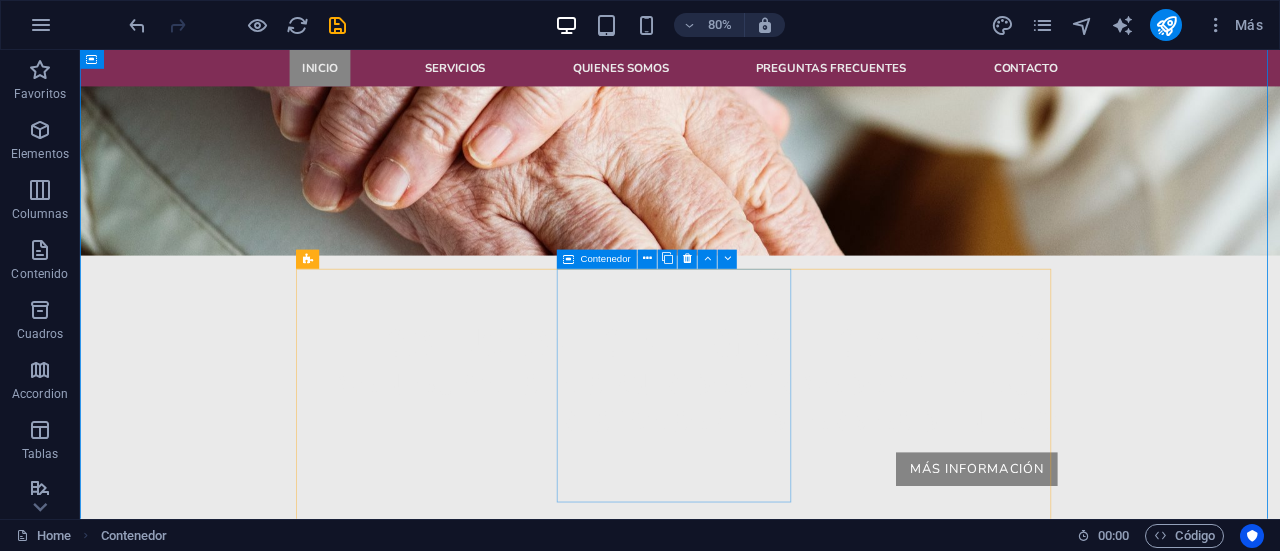 scroll, scrollTop: 800, scrollLeft: 0, axis: vertical 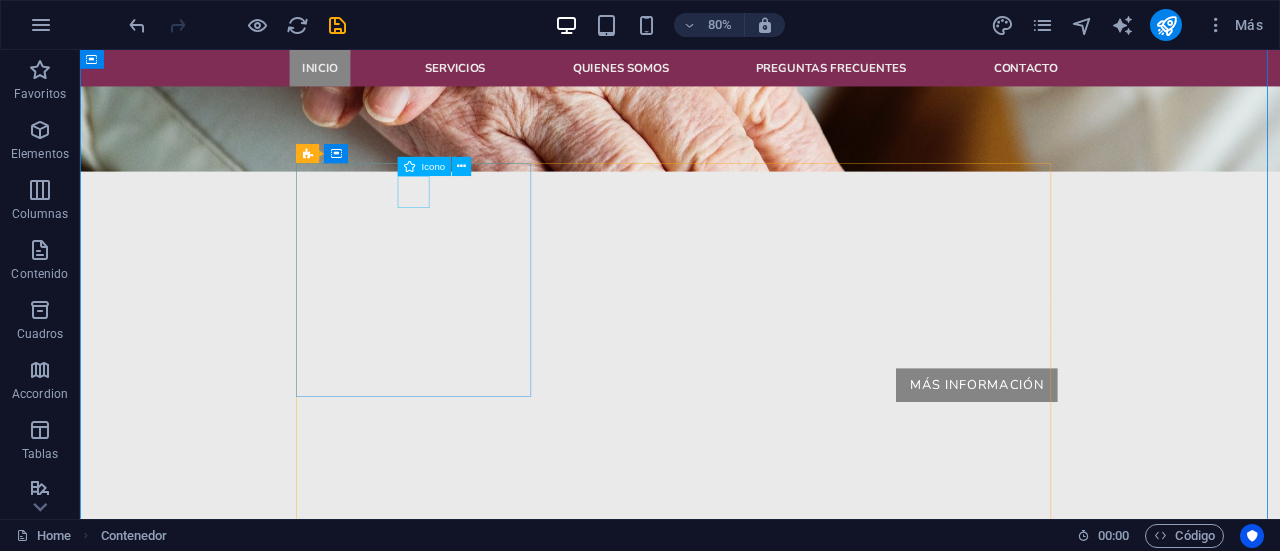 click at bounding box center (504, 1024) 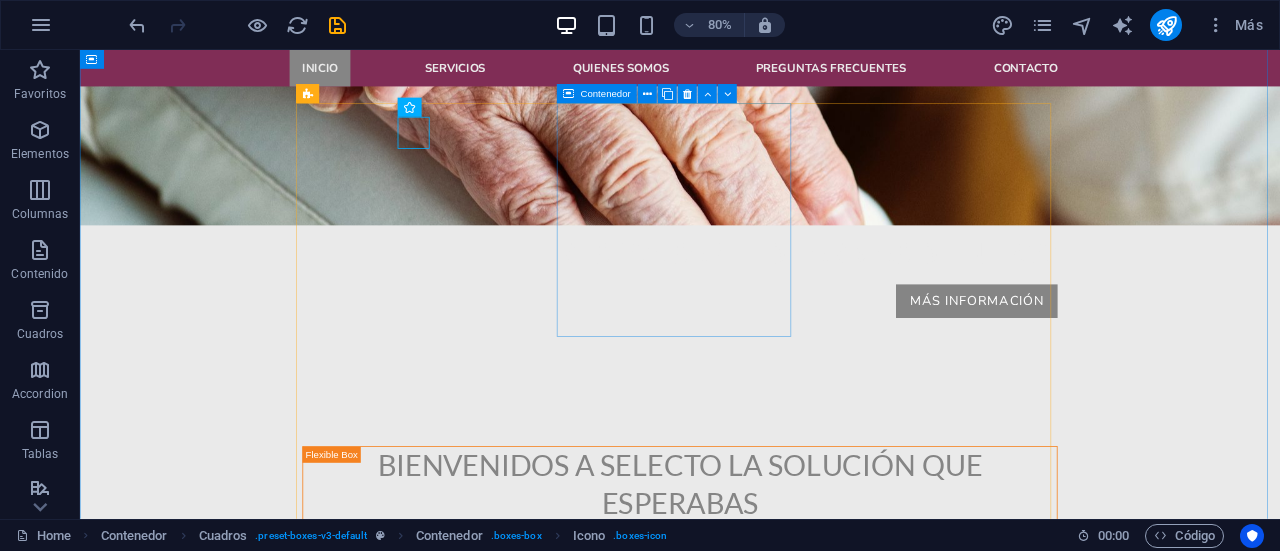 scroll, scrollTop: 1000, scrollLeft: 0, axis: vertical 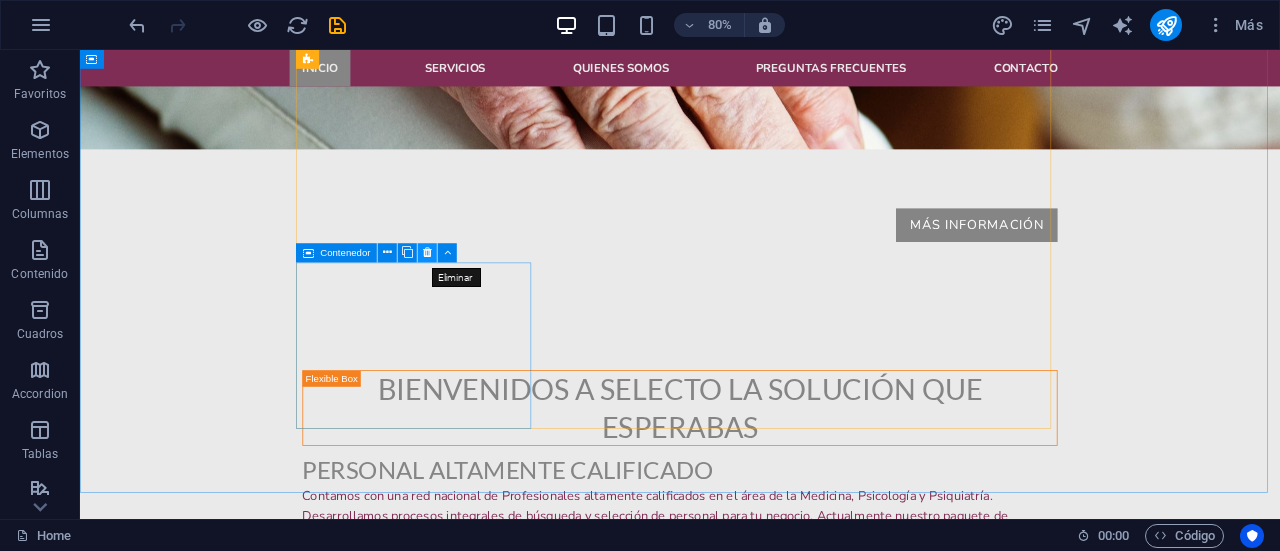 click at bounding box center [427, 253] 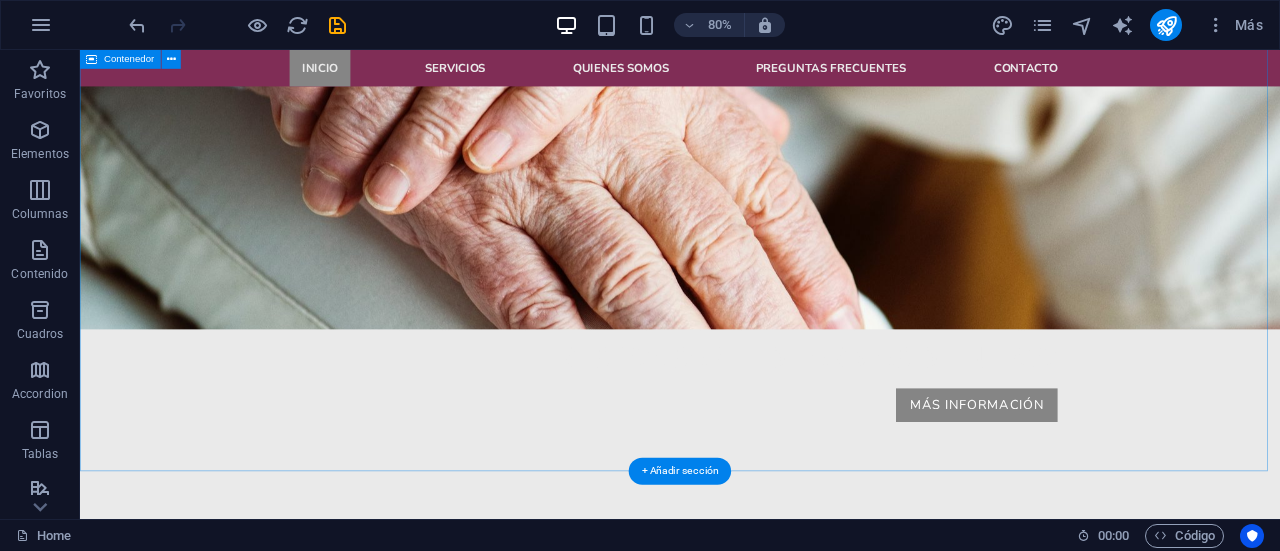 scroll, scrollTop: 800, scrollLeft: 0, axis: vertical 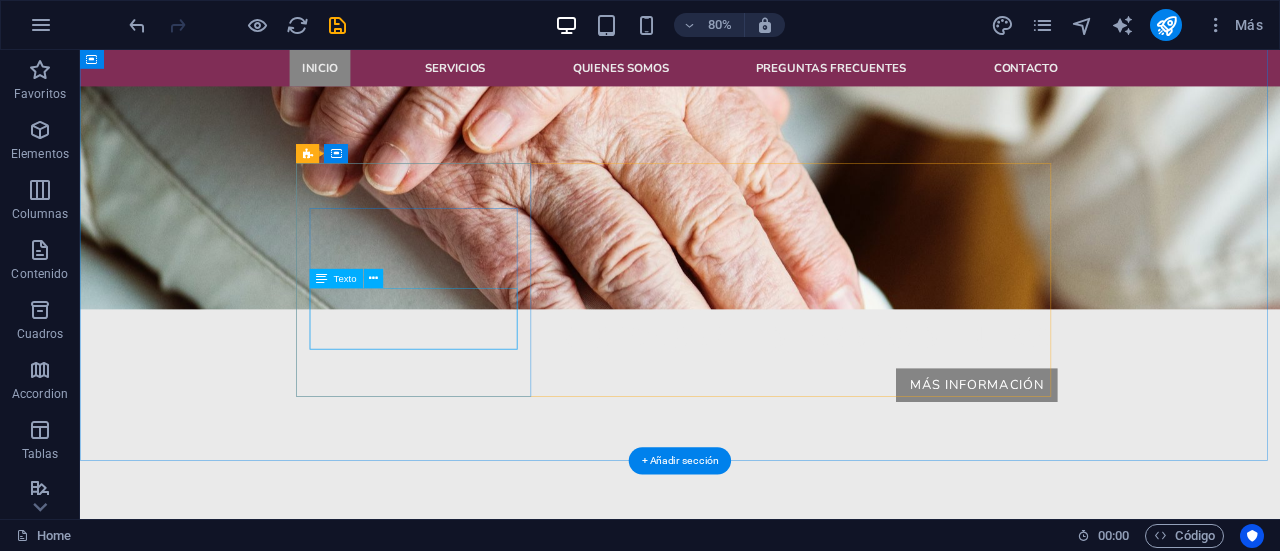 click on "Lorem ipsum dolor sit amet, consetetur sadipscing elitr, sed diam nonumy eirmod tempor." at bounding box center [504, 1182] 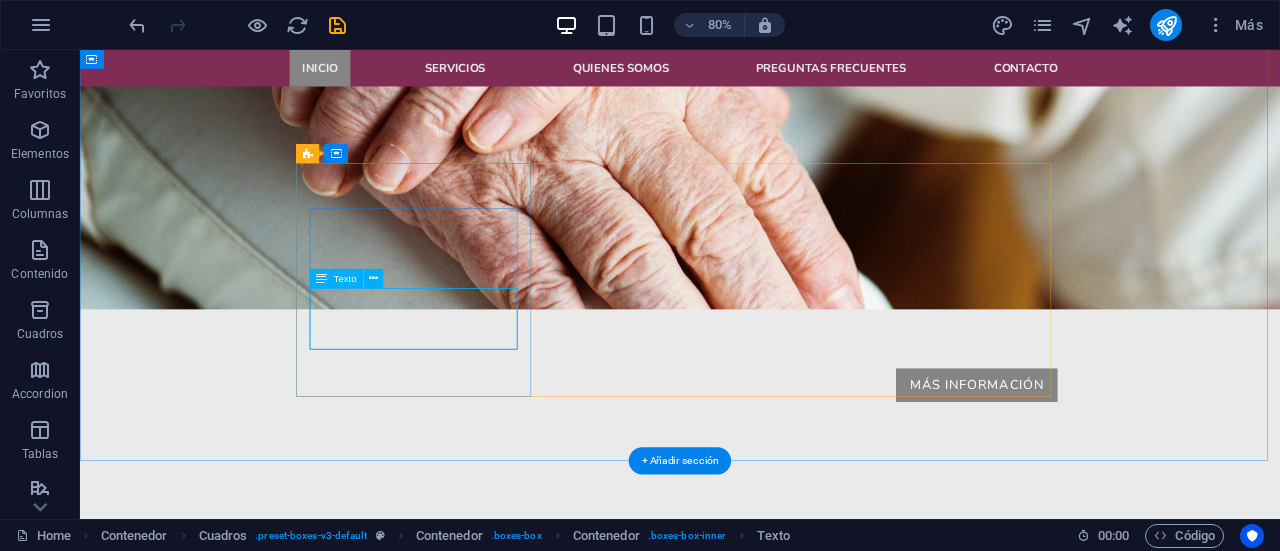 click on "Lorem ipsum dolor sit amet, consetetur sadipscing elitr, sed diam nonumy eirmod tempor." at bounding box center [504, 1182] 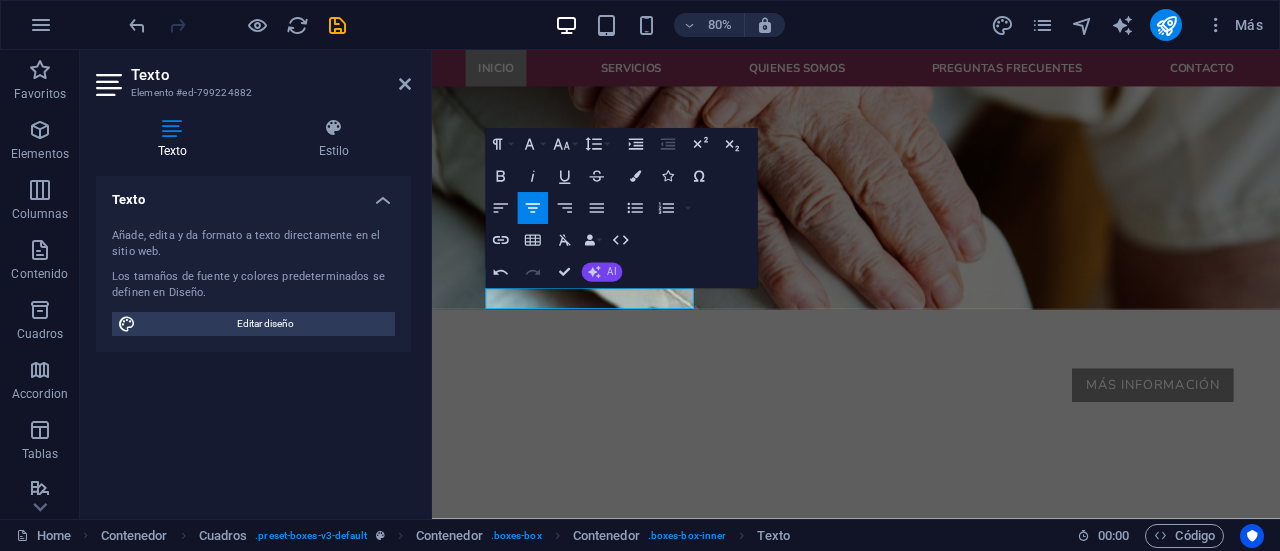 click 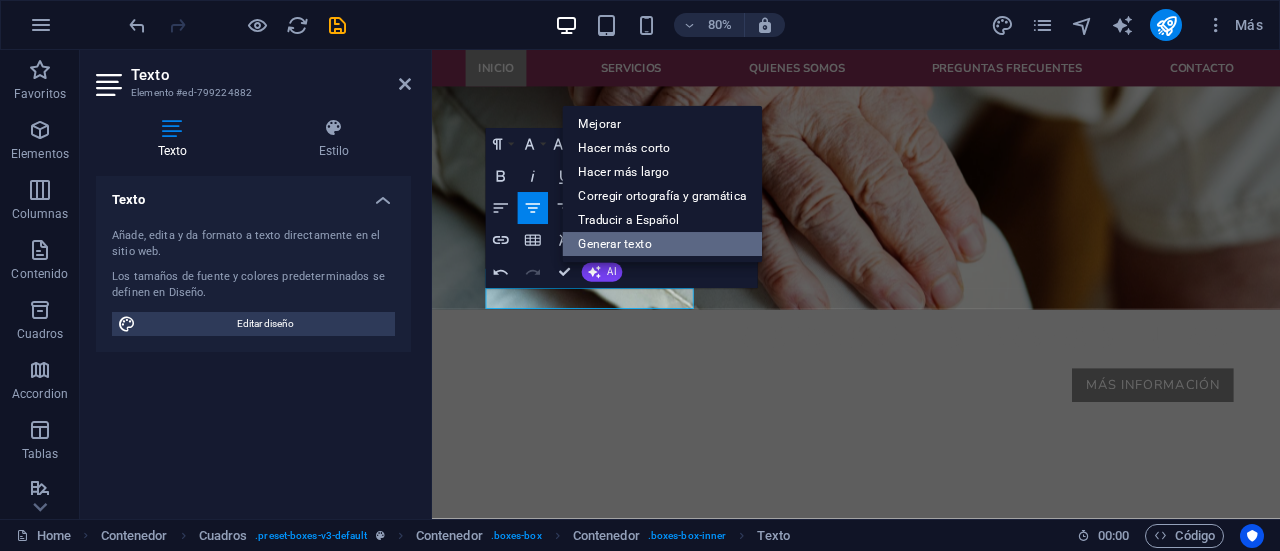 click on "Generar texto" at bounding box center [662, 245] 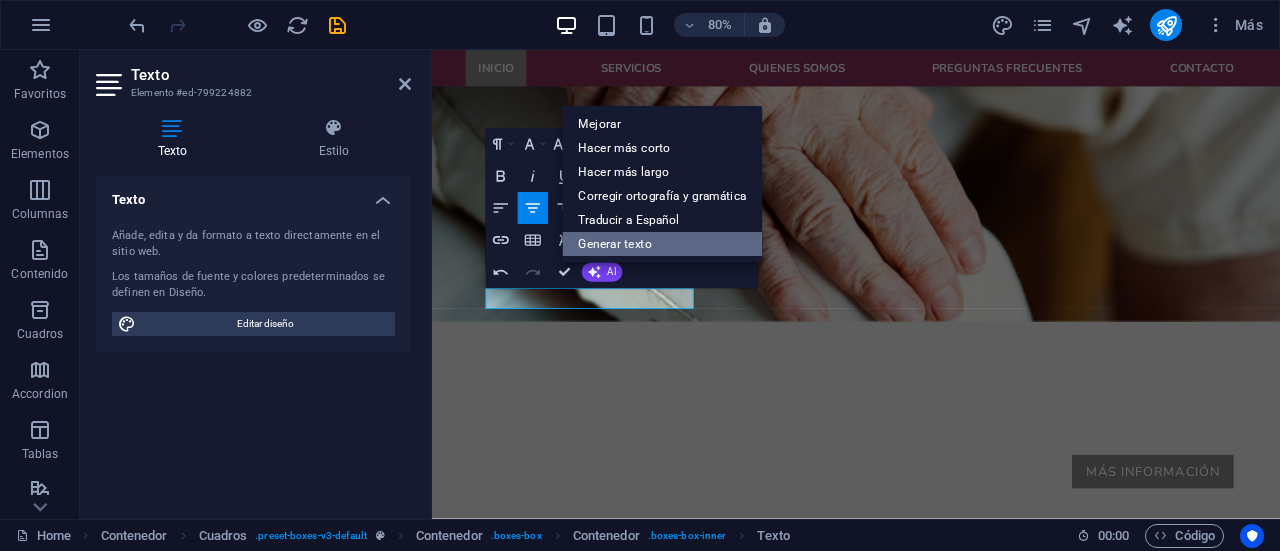 select on "English" 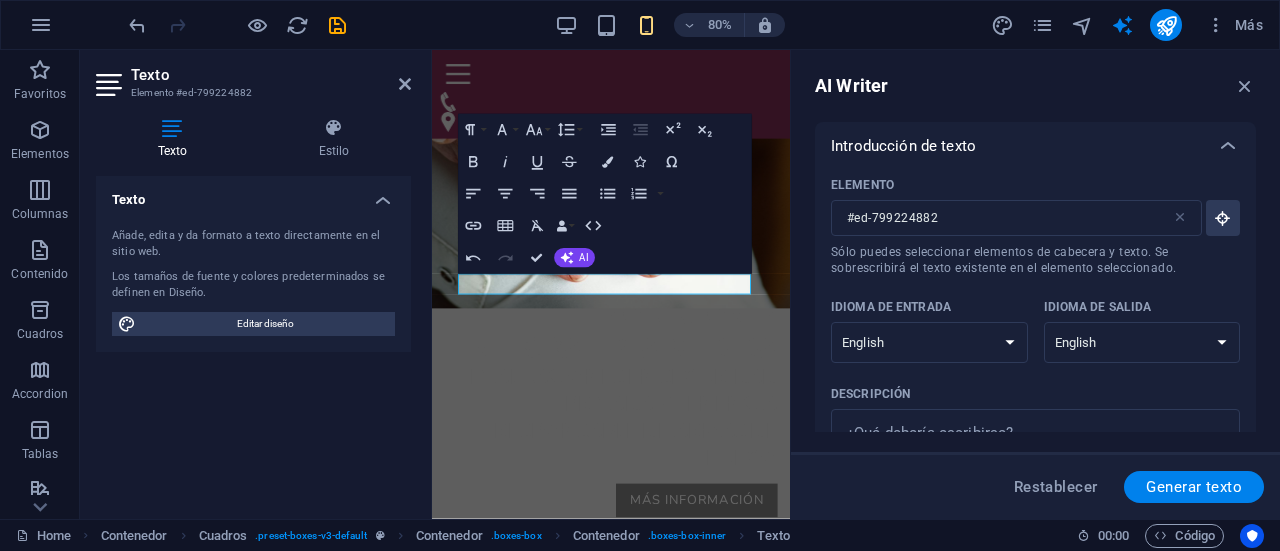 scroll, scrollTop: 1321, scrollLeft: 0, axis: vertical 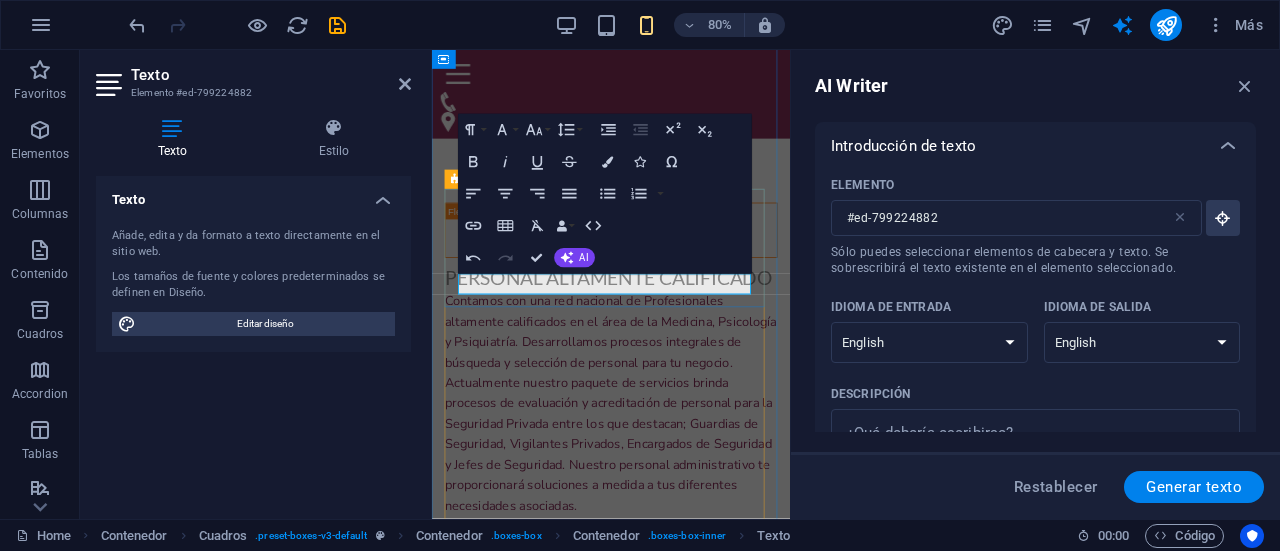 click at bounding box center (656, 817) 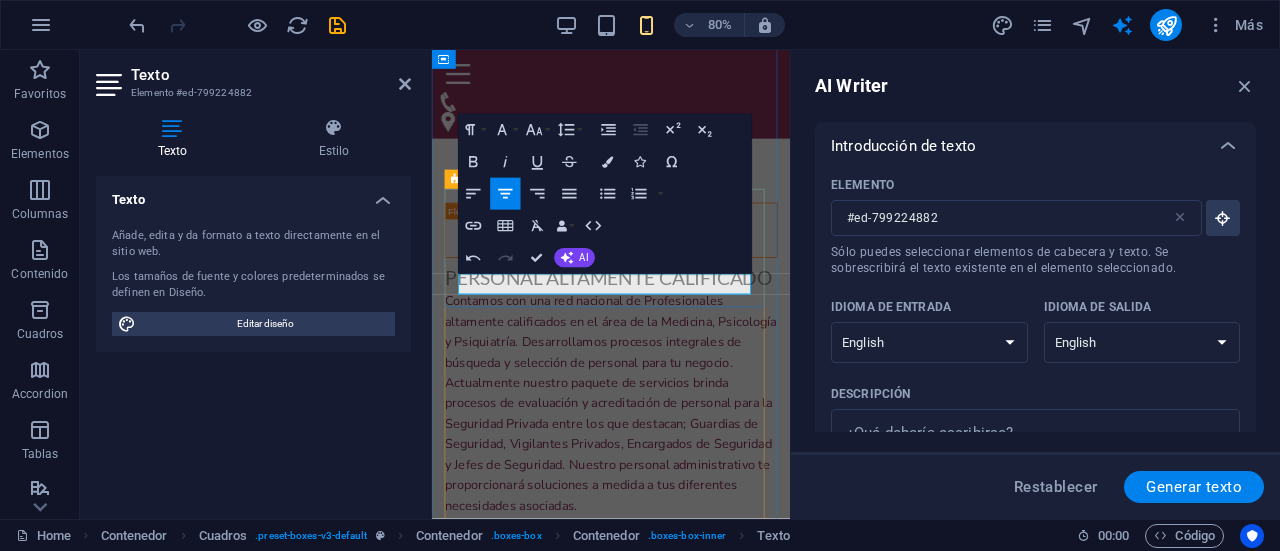 type 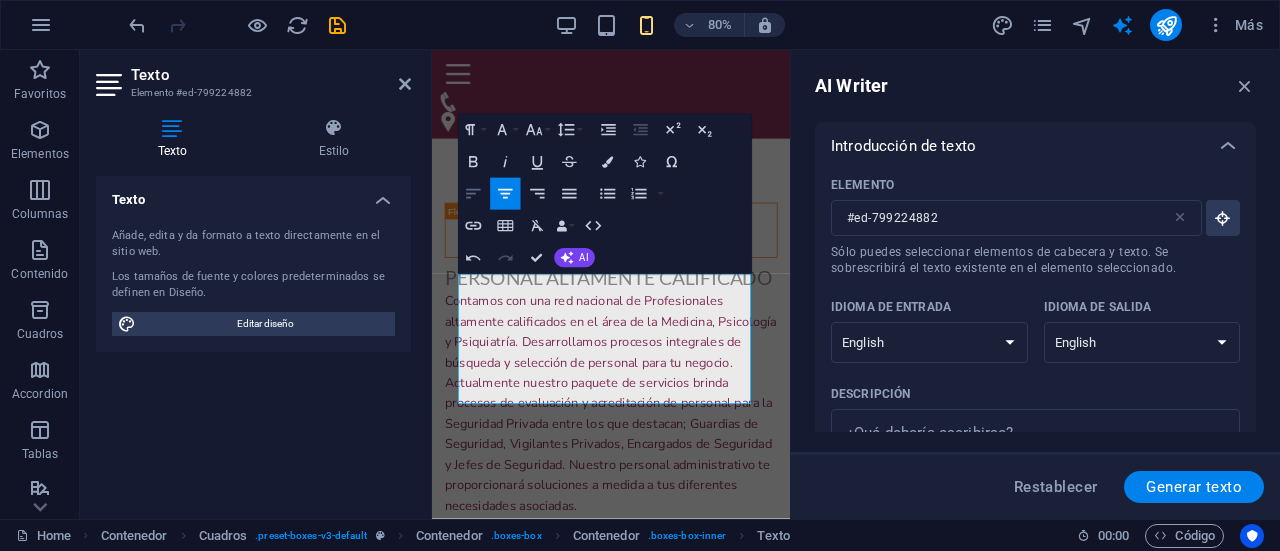 click 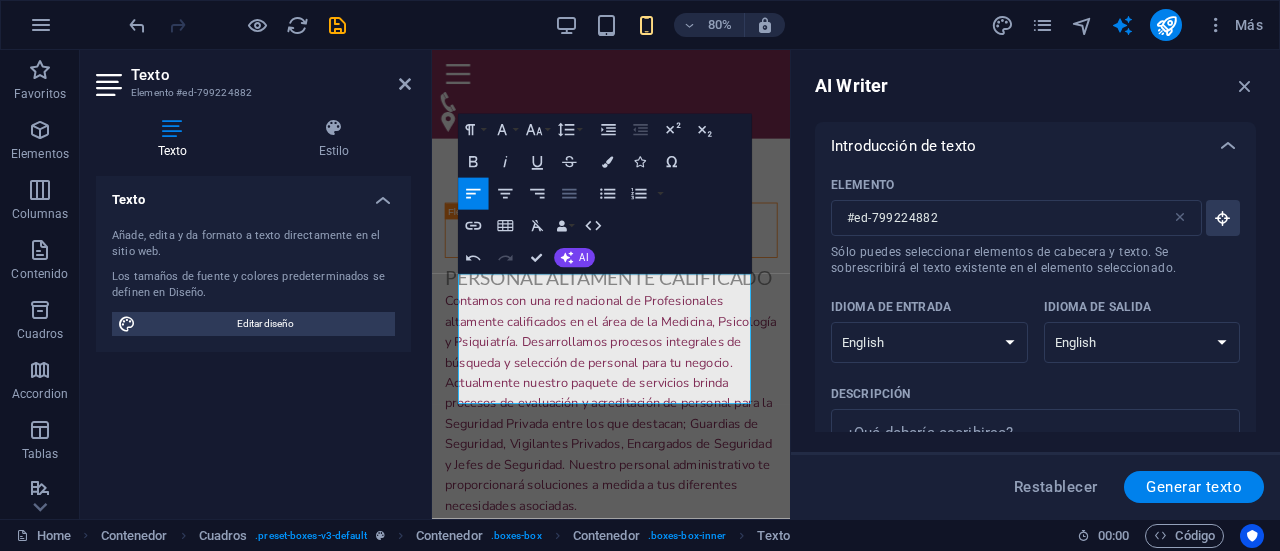 click 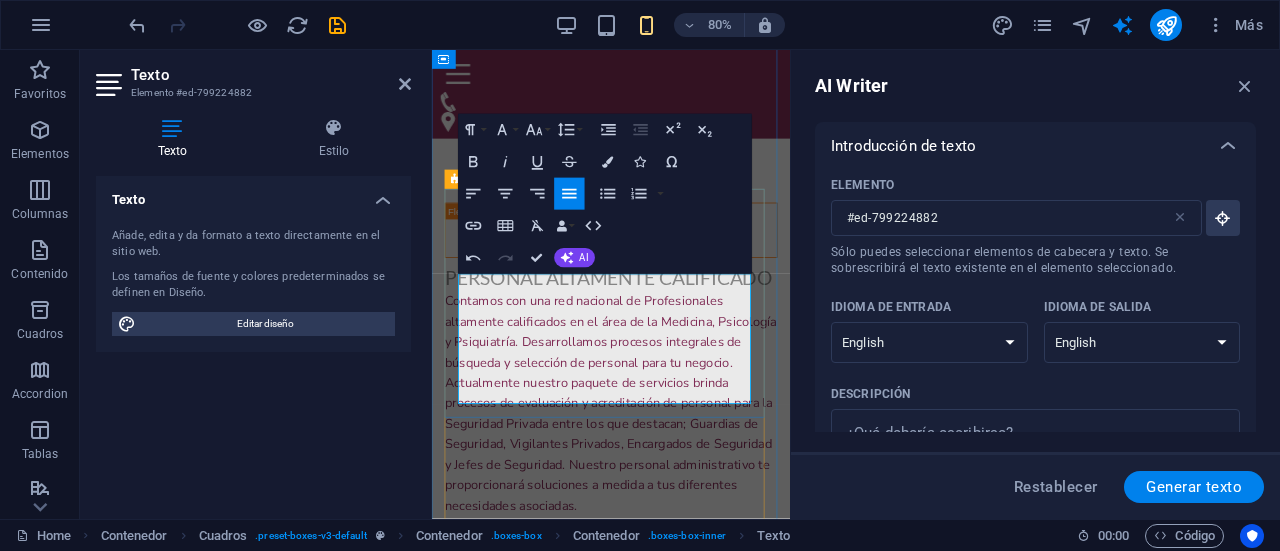 click on "​ Proceso completo de búsqueda y selección de personal. Realizamos el levantamiento del perfil, reclutamiento, evaluaciones psicológicas, entrevistas, chequeo de referencias (si lo requieren) e informaciones para cubrir la(s) vacantes solicitadas" at bounding box center [656, 887] 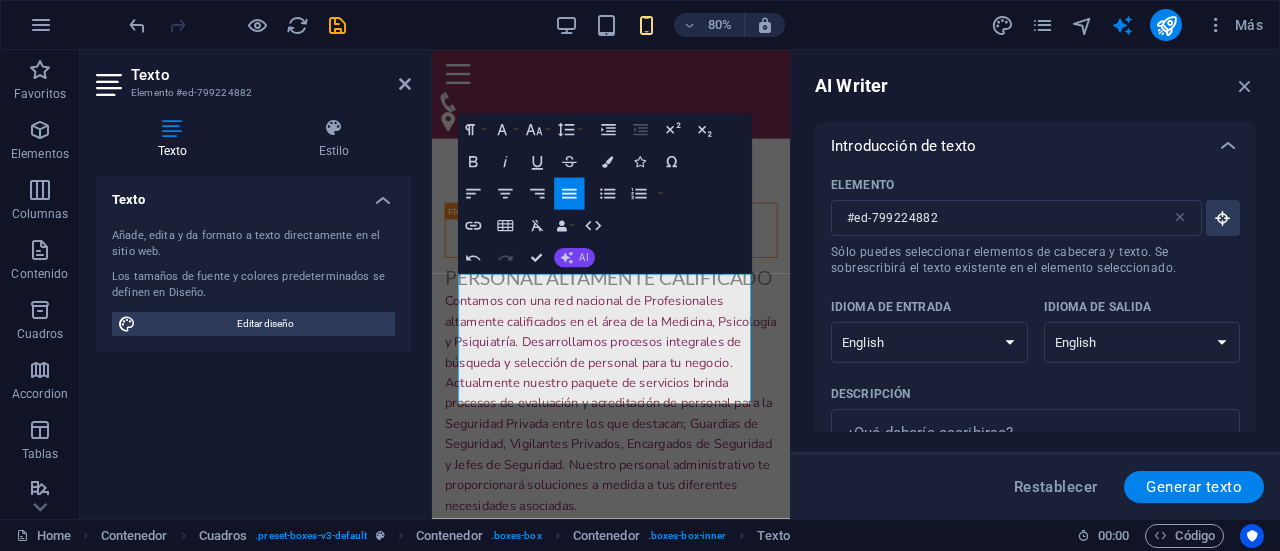 click on "AI" at bounding box center (574, 257) 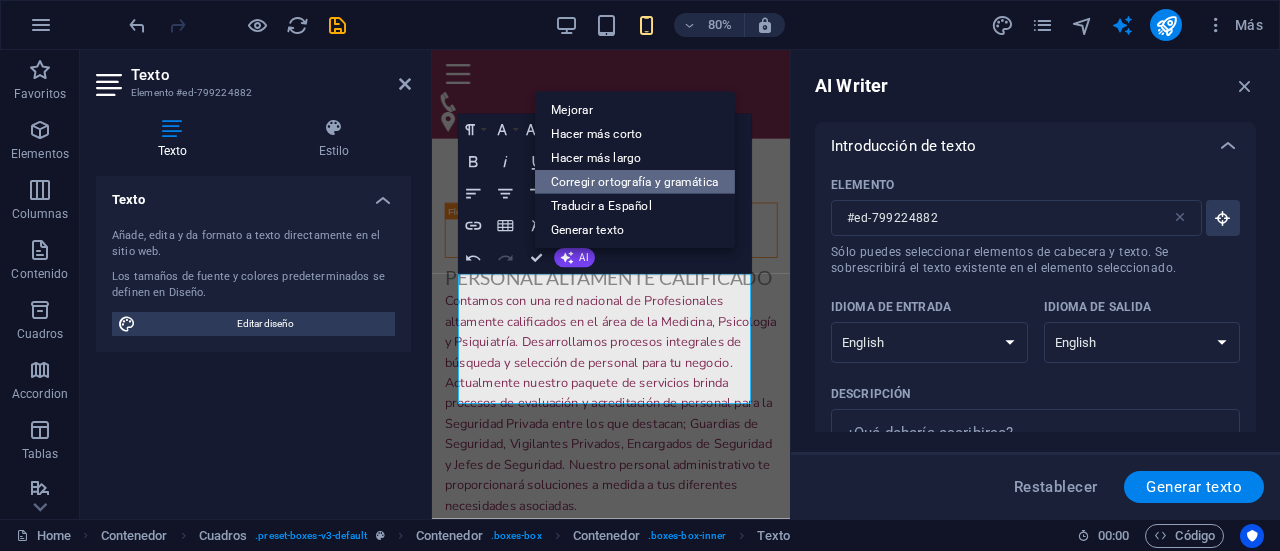 click on "Corregir ortografía y gramática" at bounding box center (635, 182) 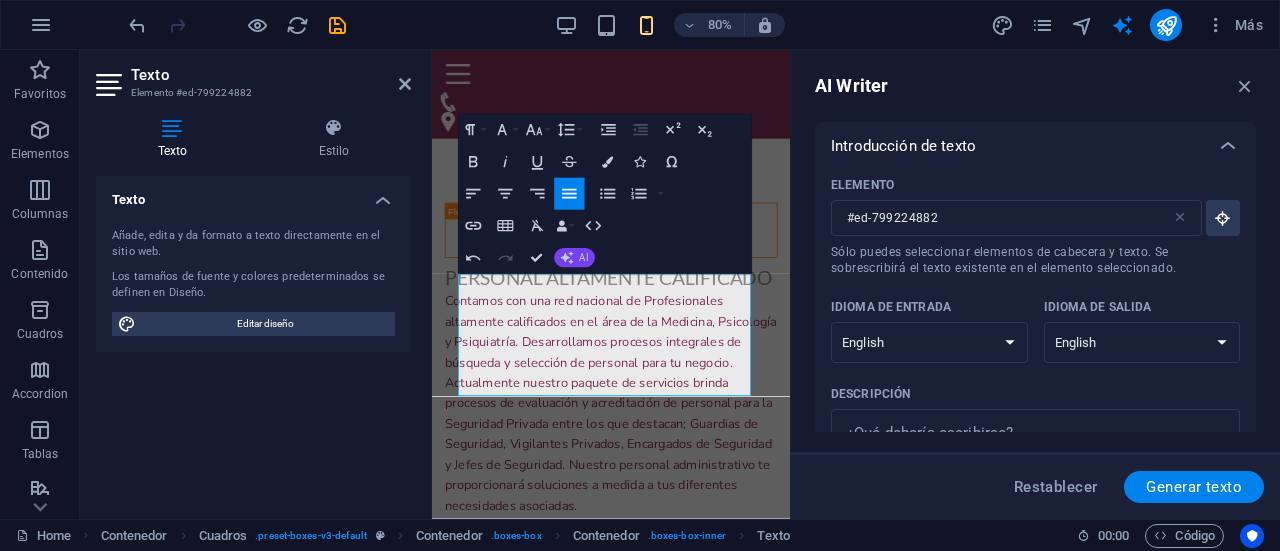 click on "AI" at bounding box center [584, 258] 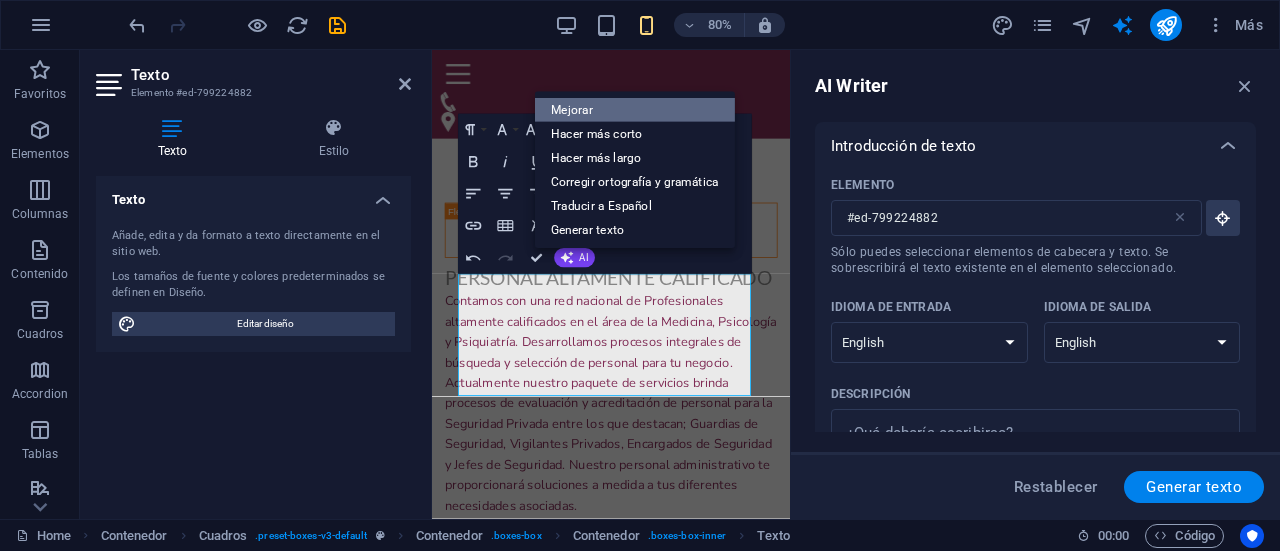 click on "Mejorar" at bounding box center [635, 110] 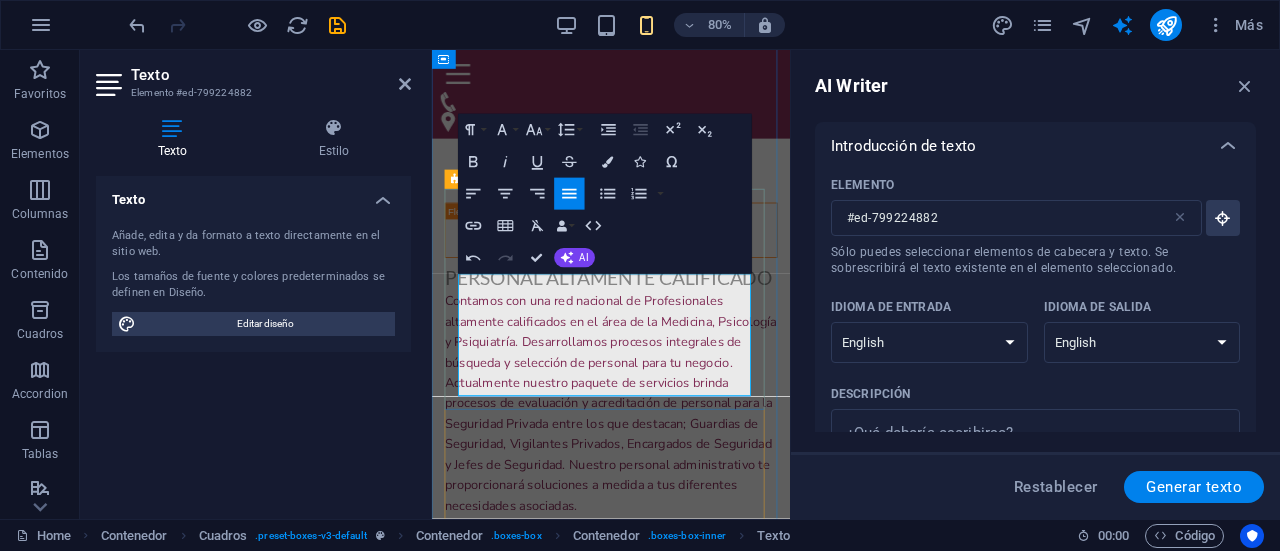 click on "Proceso integral de búsqueda y selección de personal. Llevamos a cabo la definición del perfil, el reclutamiento, evaluaciones psicológicas, entrevistas, verificación de referencias (si es necesario) y toda la información necesaria para cubrir las vacantes solicitadas." at bounding box center [656, 881] 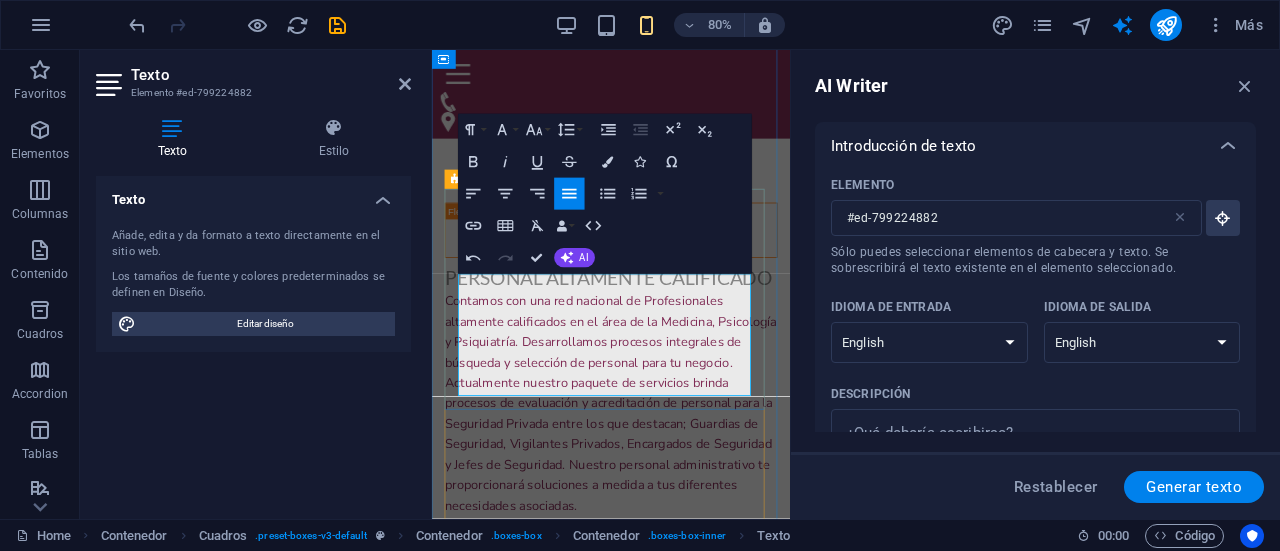 click on "Busqueda y seleccion Proceso integral de búsqueda y selección de personal. Llevamos a cabo la definición del perfil, el reclutamiento, evaluaciones psicológicas, entrevistas, verificación de referencias (si es necesario) y toda la información  para cubrir las vacantes solicitadas." at bounding box center [656, 836] 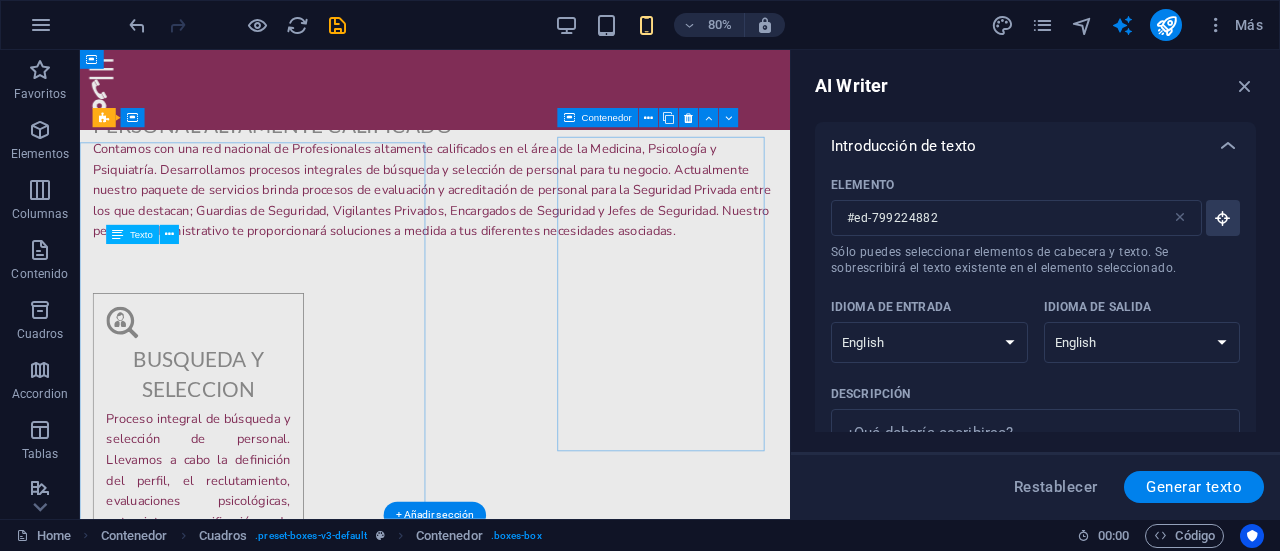 scroll, scrollTop: 817, scrollLeft: 0, axis: vertical 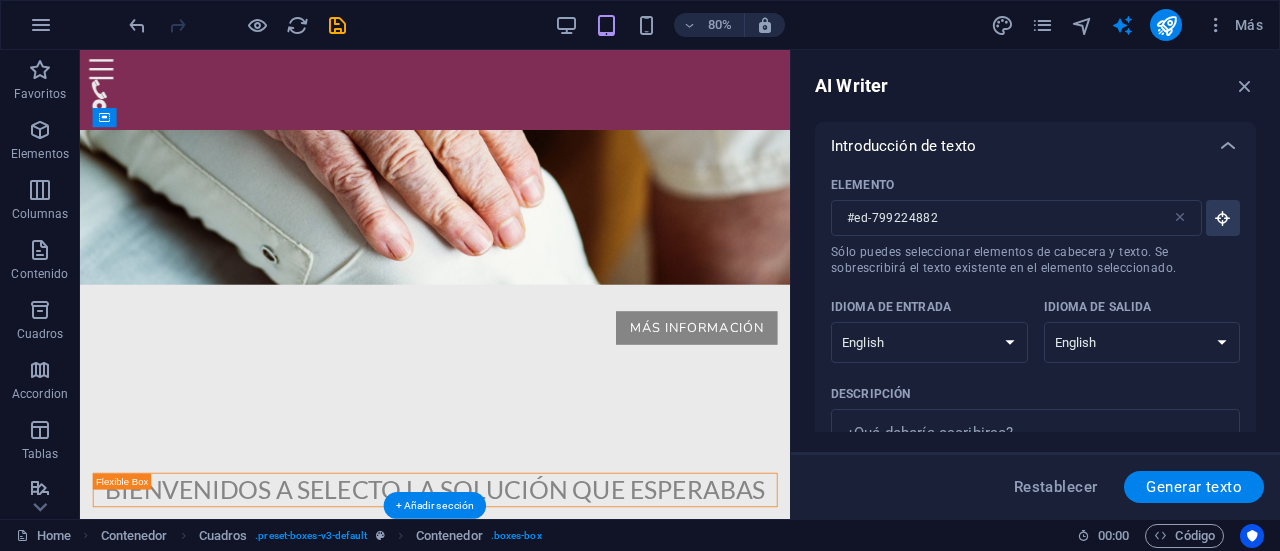 drag, startPoint x: 284, startPoint y: 185, endPoint x: 556, endPoint y: 186, distance: 272.00183 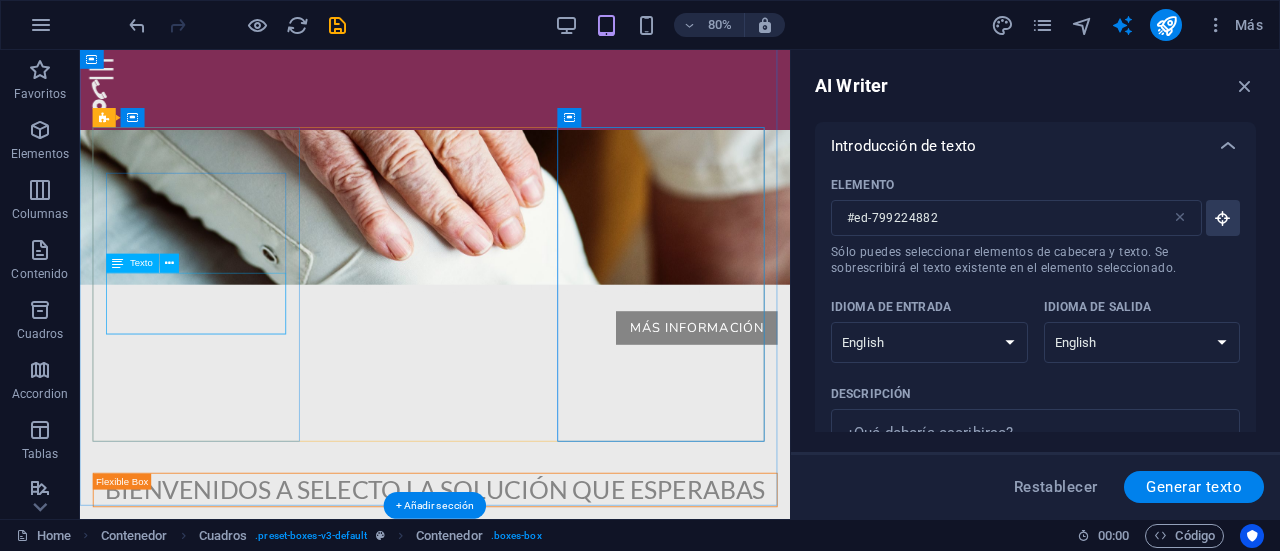 click on "Lorem ipsum dolor sit amet, consetetur sadipscing elitr, sed diam nonumy eirmod tempor." at bounding box center (228, 1118) 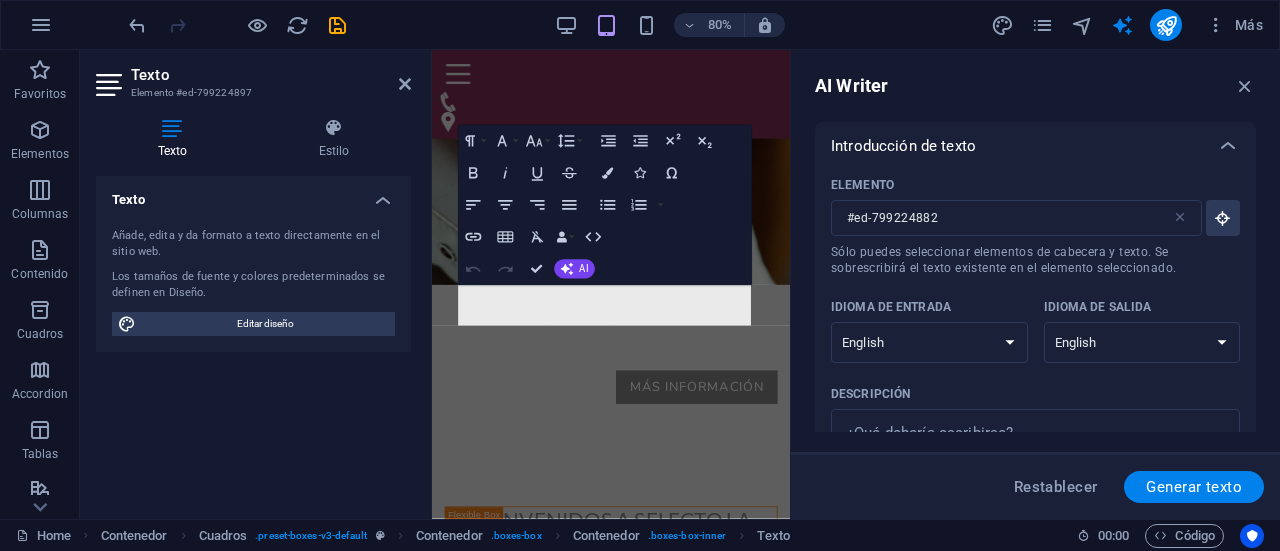 scroll, scrollTop: 1341, scrollLeft: 0, axis: vertical 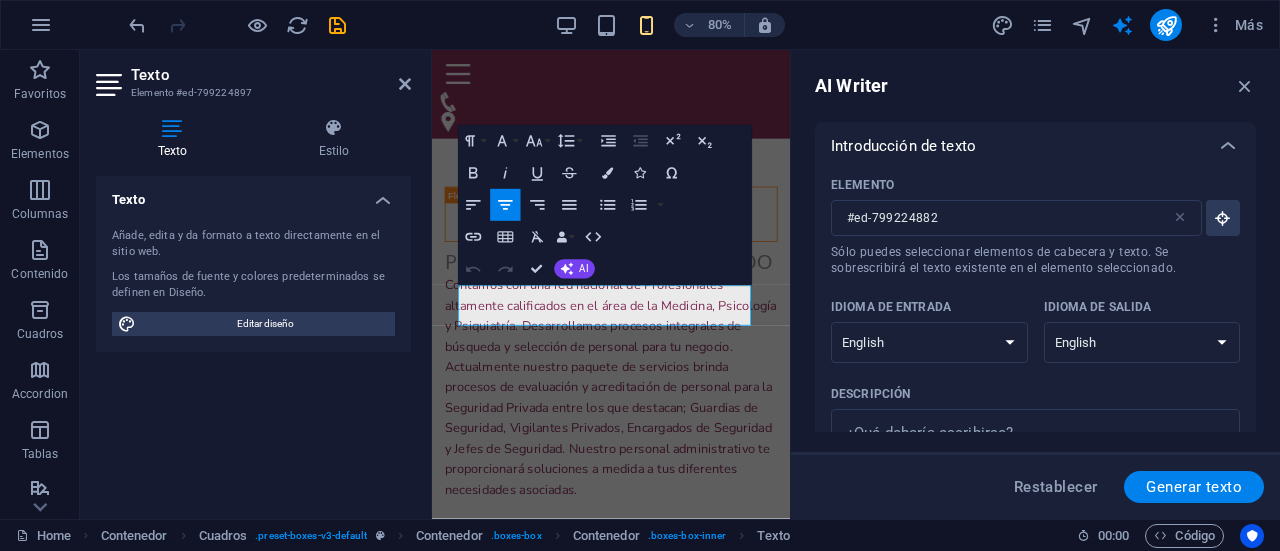 type on "#ed-799224897" 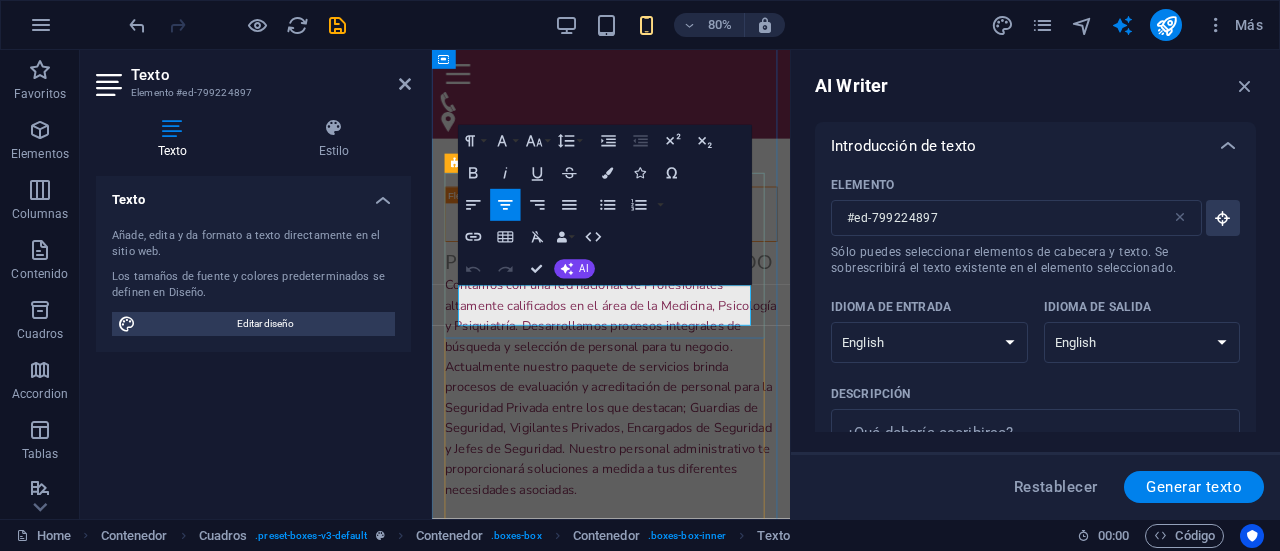 drag, startPoint x: 787, startPoint y: 385, endPoint x: 482, endPoint y: 357, distance: 306.28256 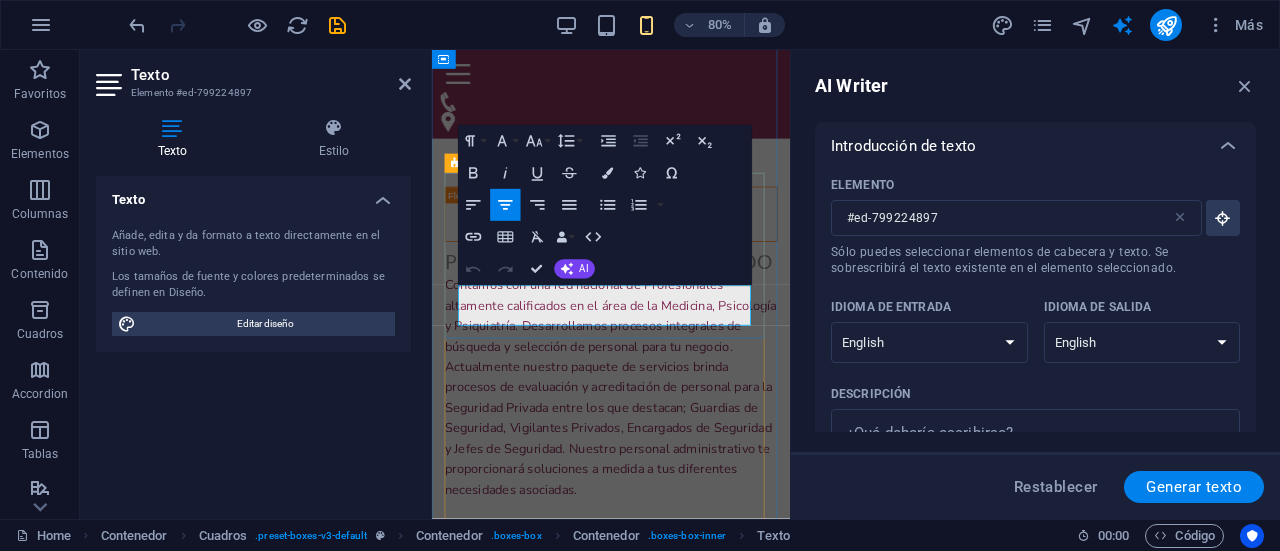 click on "Evaluaciones laborales y normativas Lorem ipsum dolor sit amet, consetetur sadipscing elitr, sed diam nonumy eirmod tempor." at bounding box center (656, 802) 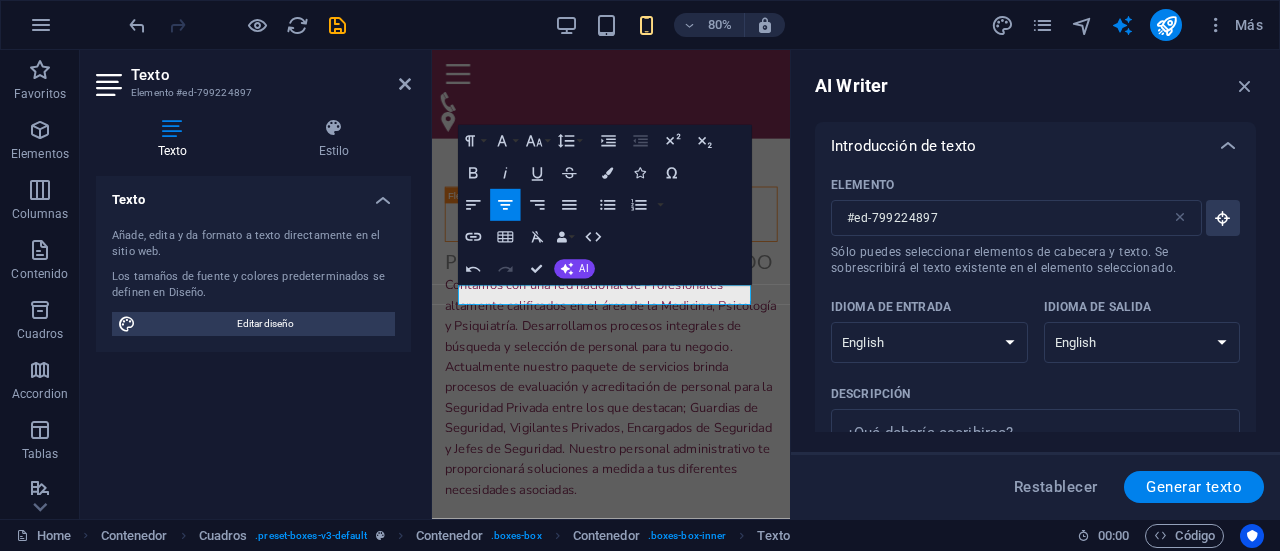 type 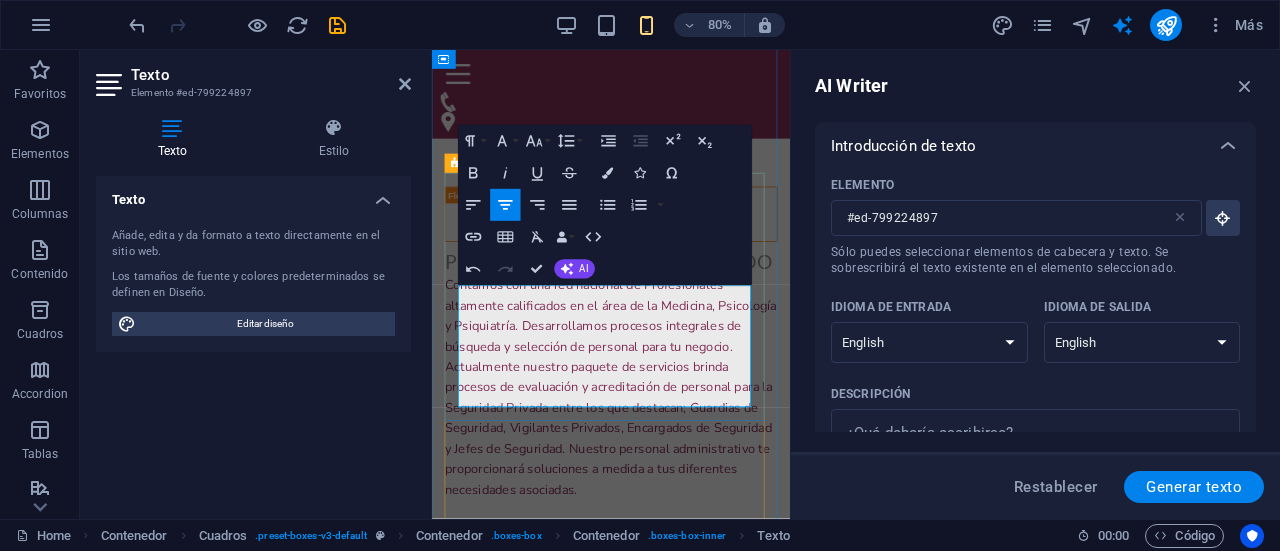 drag, startPoint x: 477, startPoint y: 356, endPoint x: 829, endPoint y: 488, distance: 375.93616 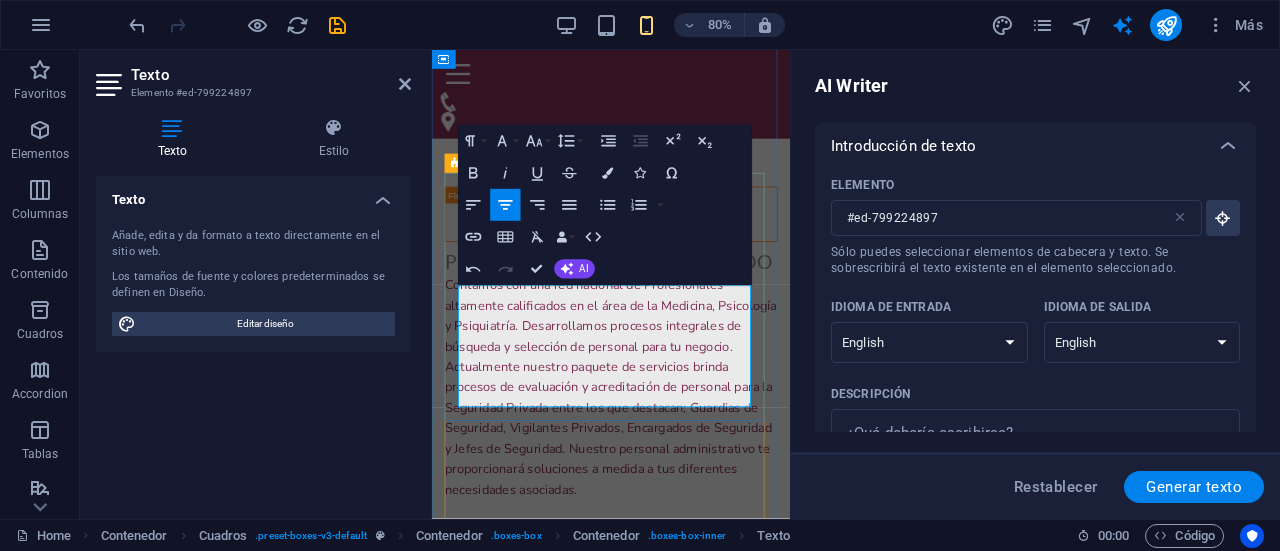 click on "Realizamos evaluaciones médicas, psicologicas o psiquiatricas para personal vinculado a la Seguridad Privada; Vigilantes Privados, Encargados de Seguridad, Jefes de Seguridad, Supervisores de Seguridad, Guardias de Seguridad, técnicos, Operadores de CC.TV y otros." at bounding box center (656, 935) 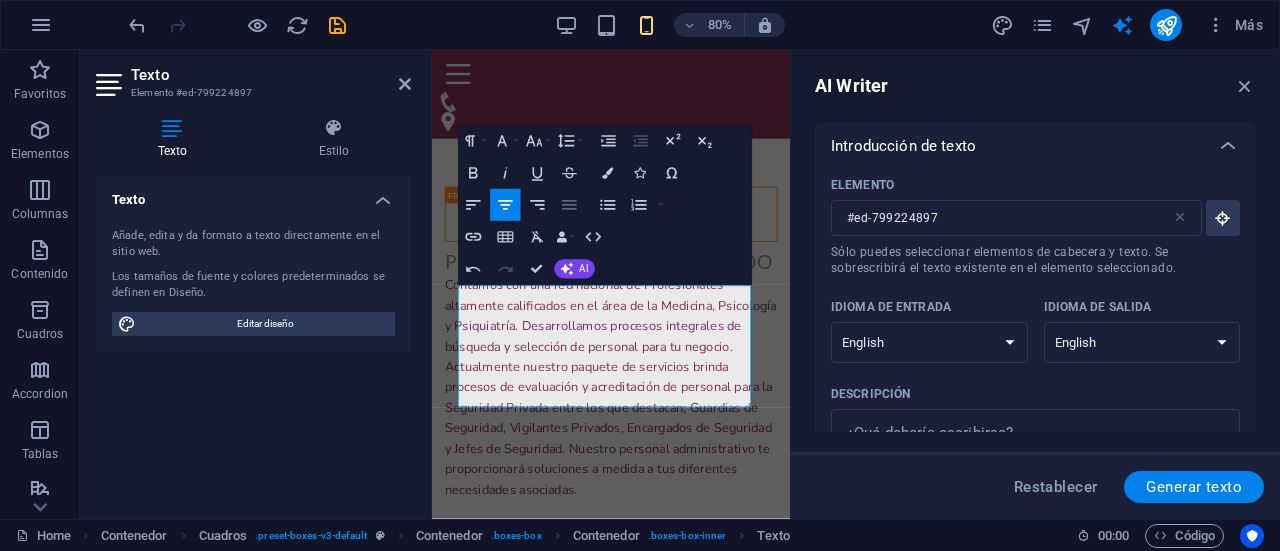 click 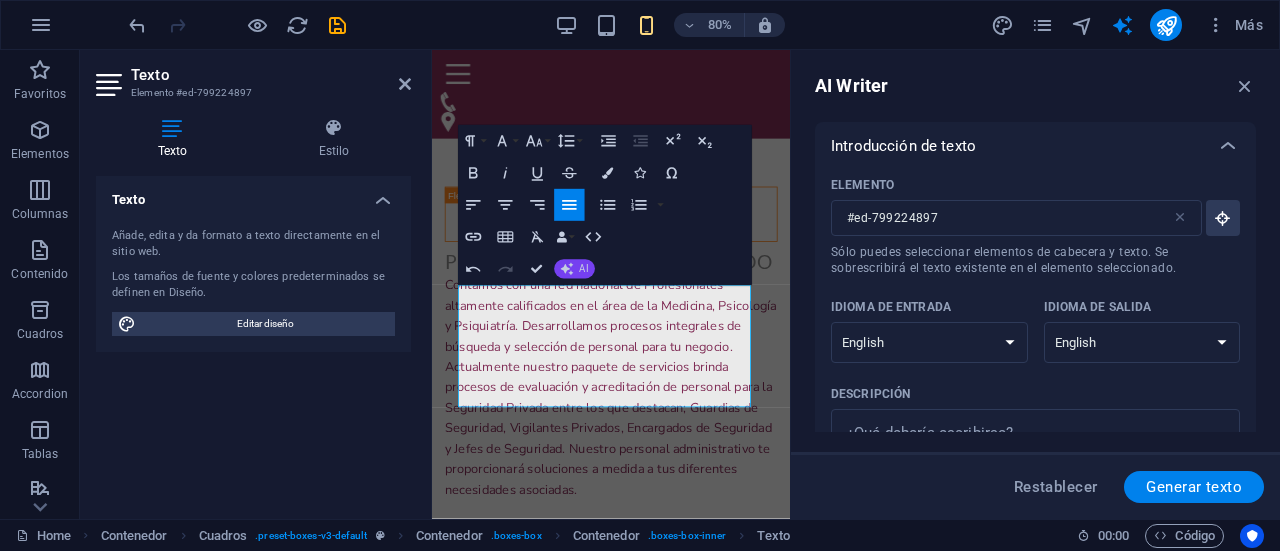click on "AI" at bounding box center (574, 268) 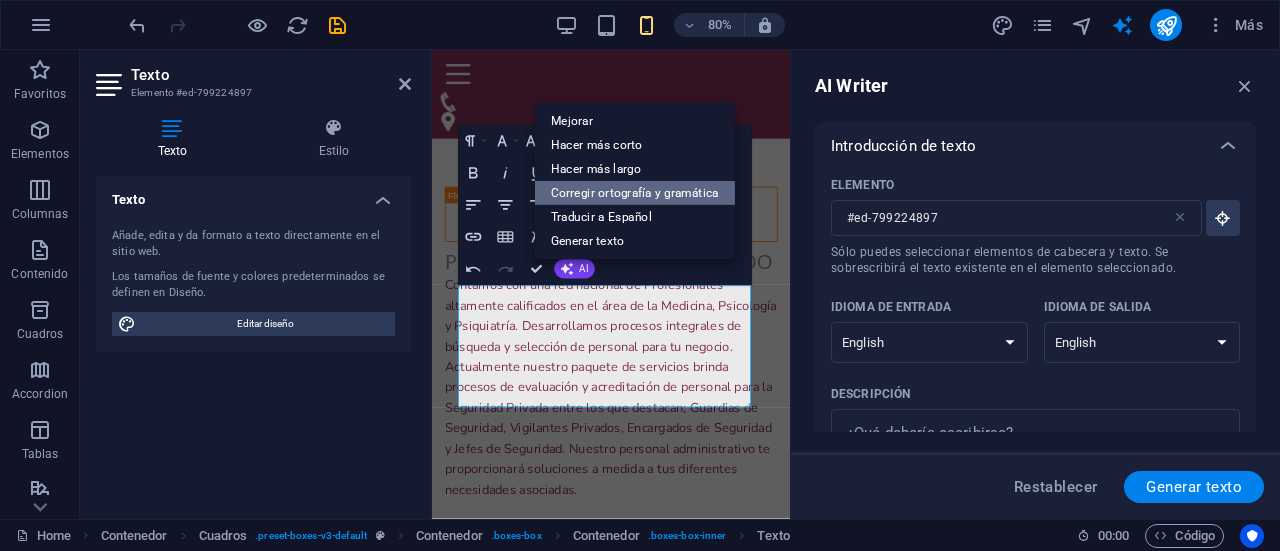 click on "Corregir ortografía y gramática" at bounding box center [635, 193] 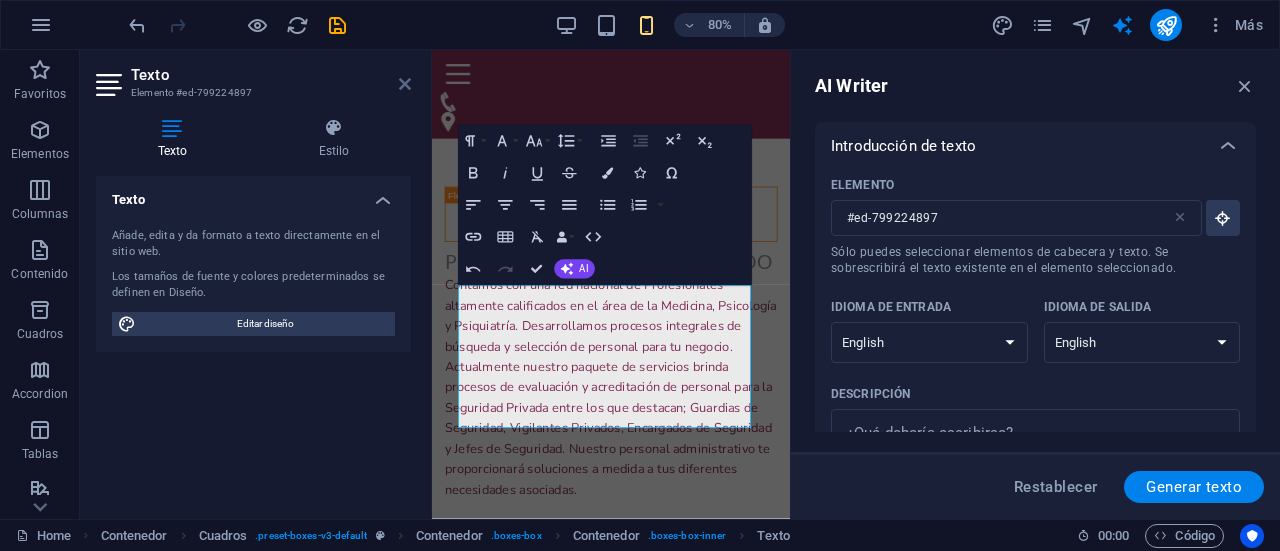 click at bounding box center (405, 84) 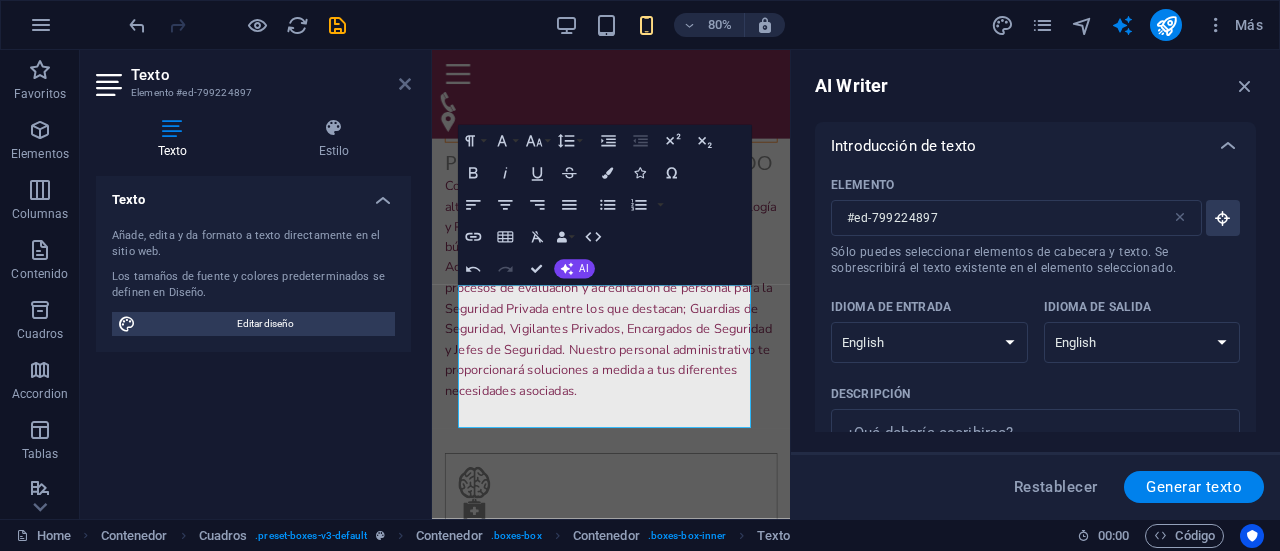 scroll, scrollTop: 1329, scrollLeft: 0, axis: vertical 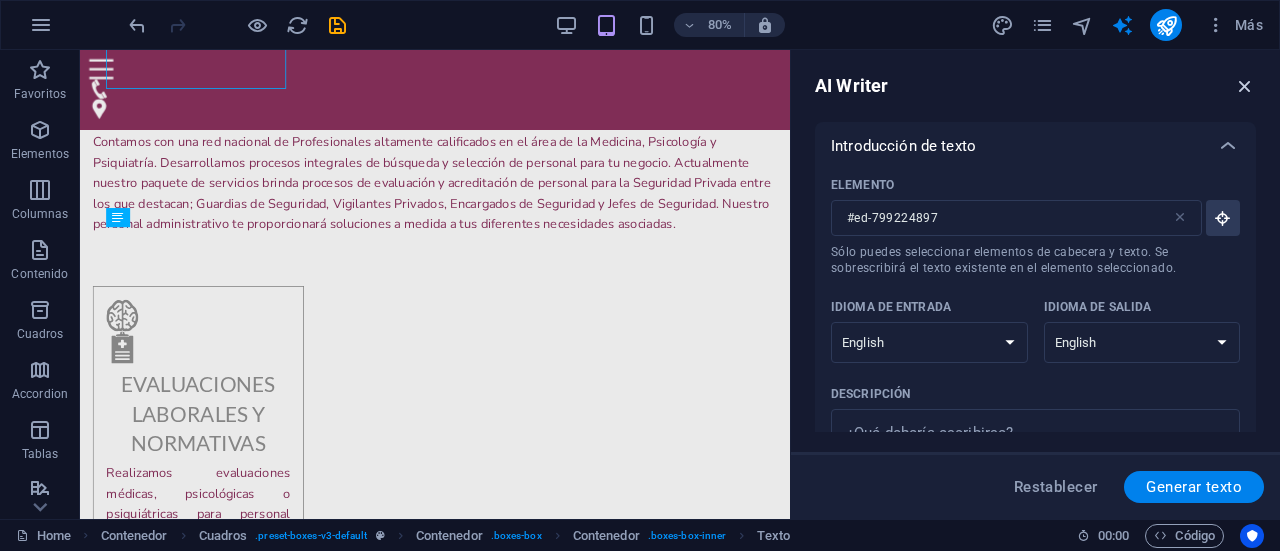 click at bounding box center [1245, 86] 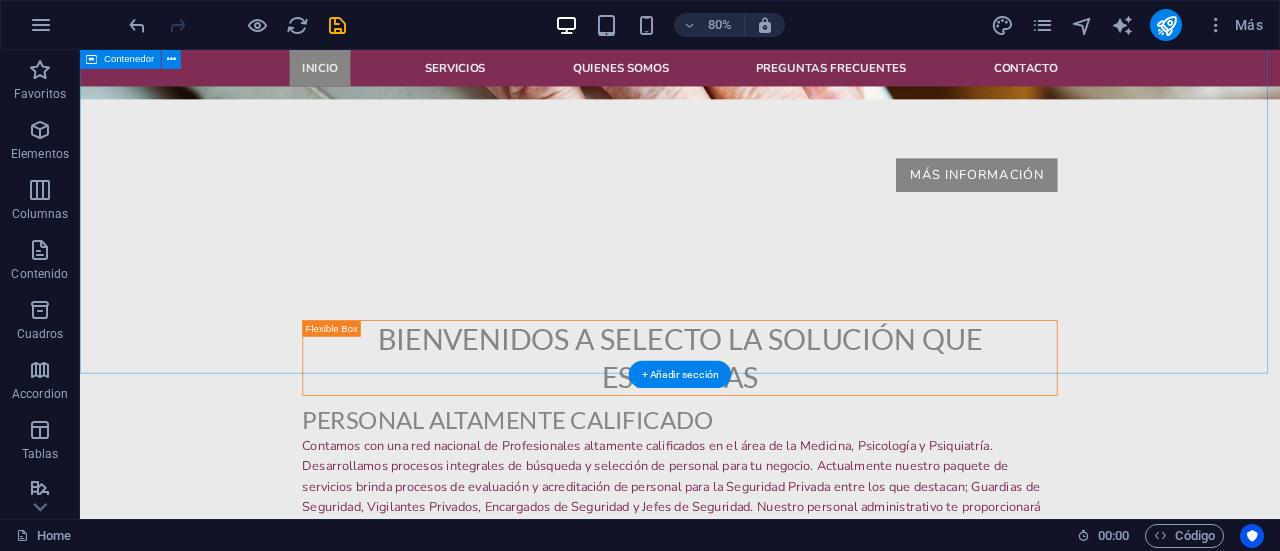 scroll, scrollTop: 862, scrollLeft: 0, axis: vertical 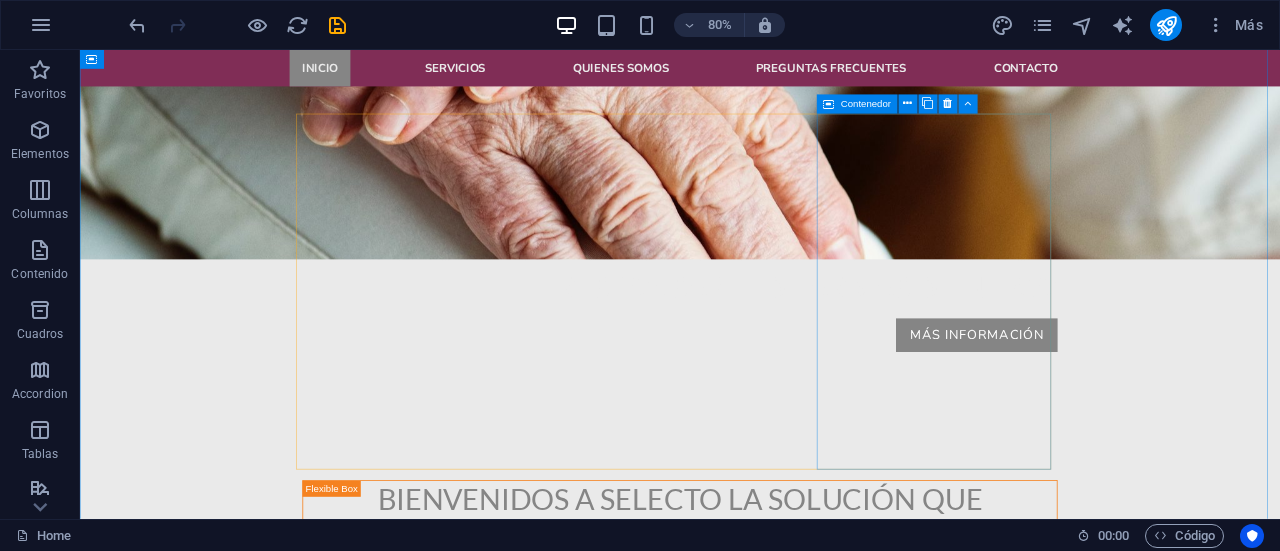 click on "Busqueda y seleccion Proceso integral de búsqueda y selección de personal. Llevamos a cabo la definición del perfil, el reclutamiento, evaluaciones psicológicas, entrevistas, verificación de referencias (si es necesario) y toda la información  para cubrir las vacantes solicitadas." at bounding box center [504, 1882] 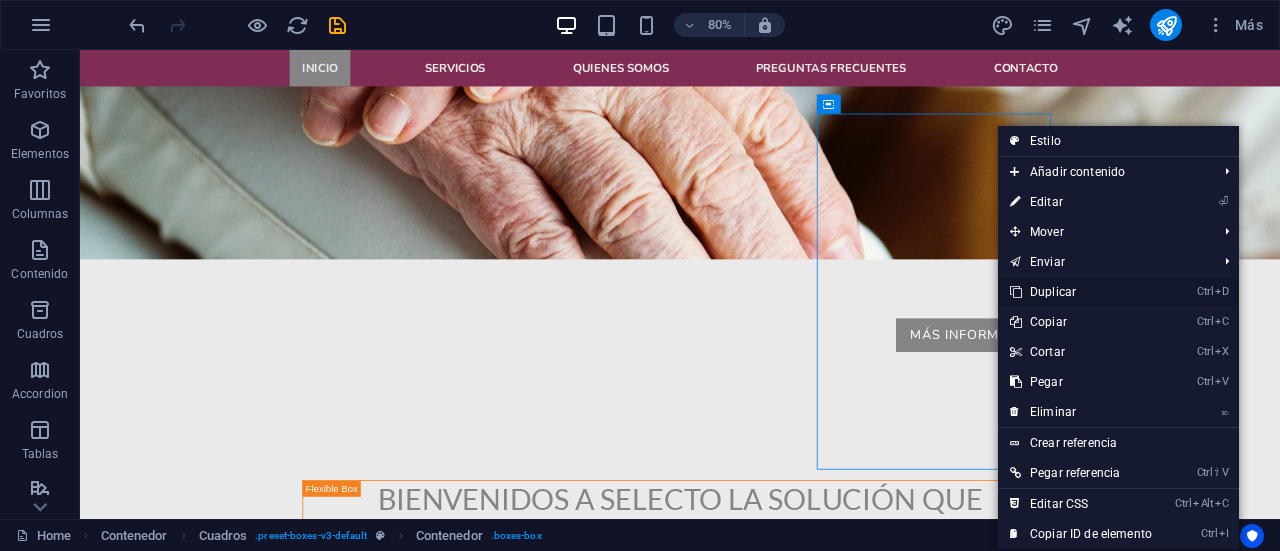 click on "Ctrl D  Duplicar" at bounding box center [1081, 292] 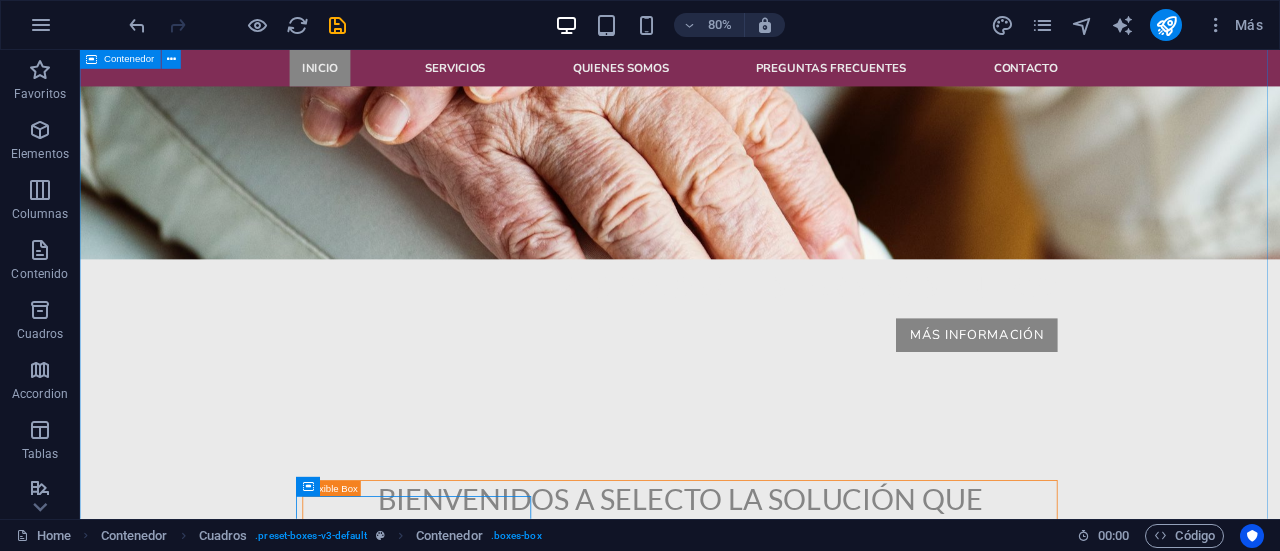 scroll, scrollTop: 1262, scrollLeft: 0, axis: vertical 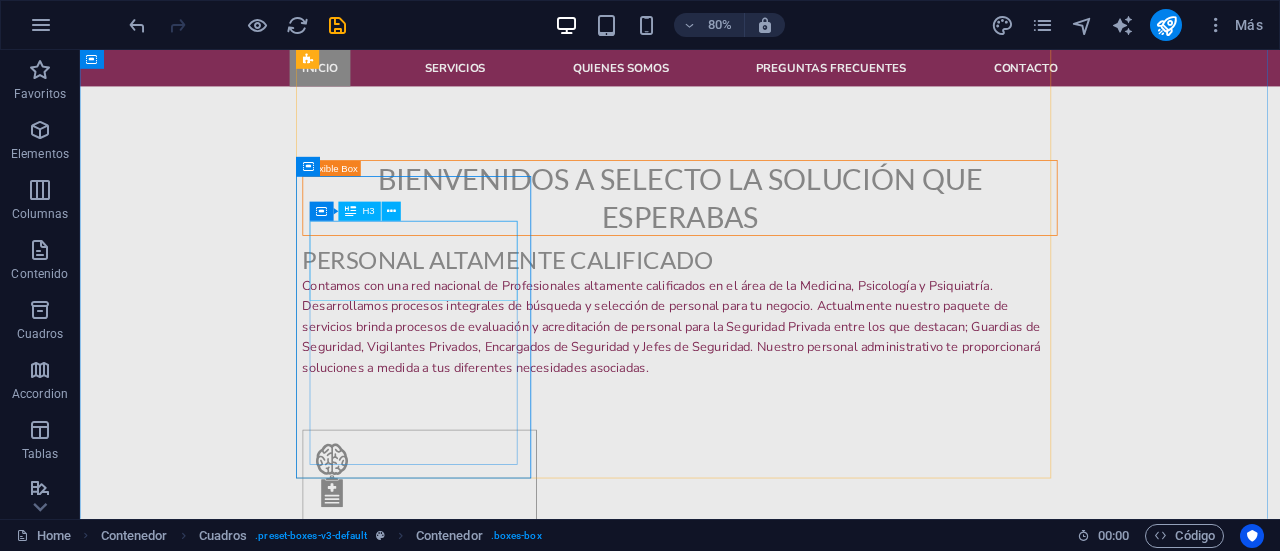 click on "Busqueda y seleccion" at bounding box center [504, 1794] 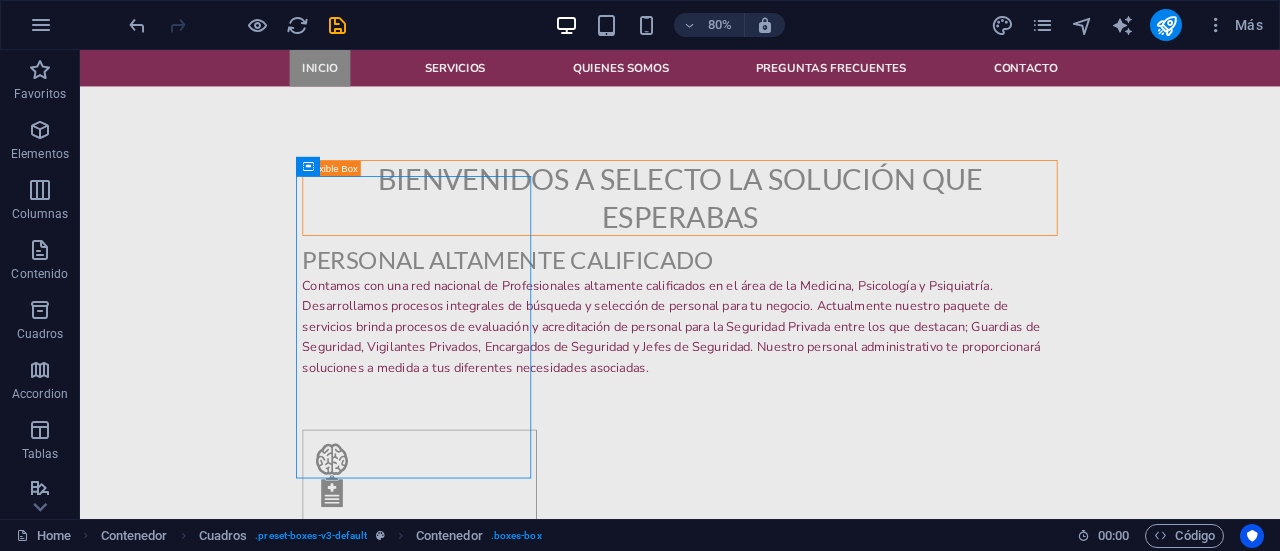 drag, startPoint x: 594, startPoint y: 229, endPoint x: 761, endPoint y: 240, distance: 167.36188 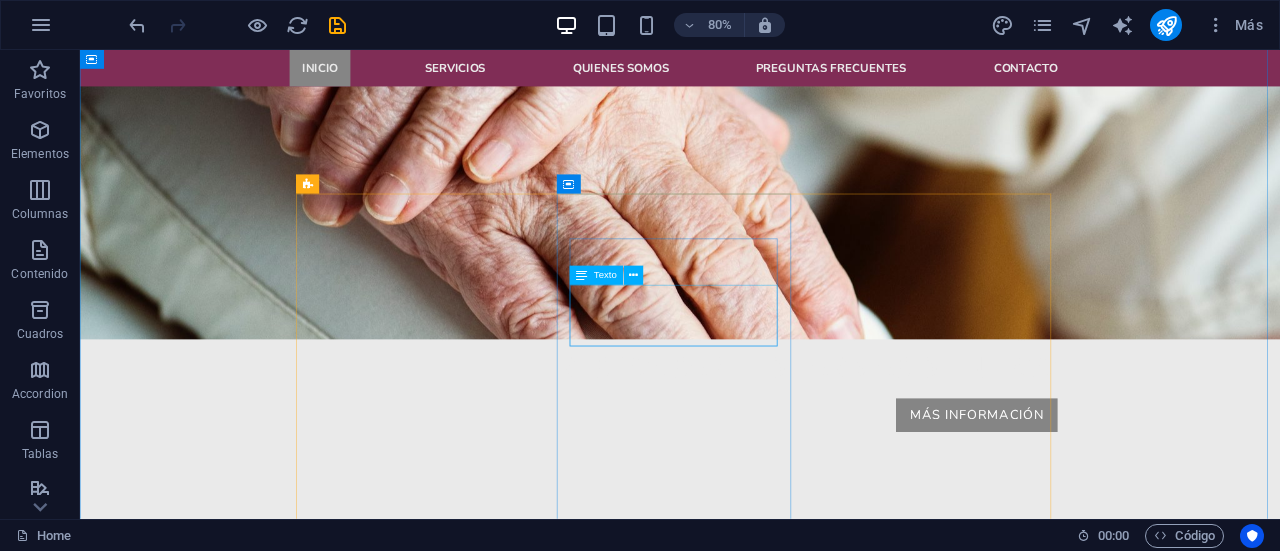 scroll, scrollTop: 1062, scrollLeft: 0, axis: vertical 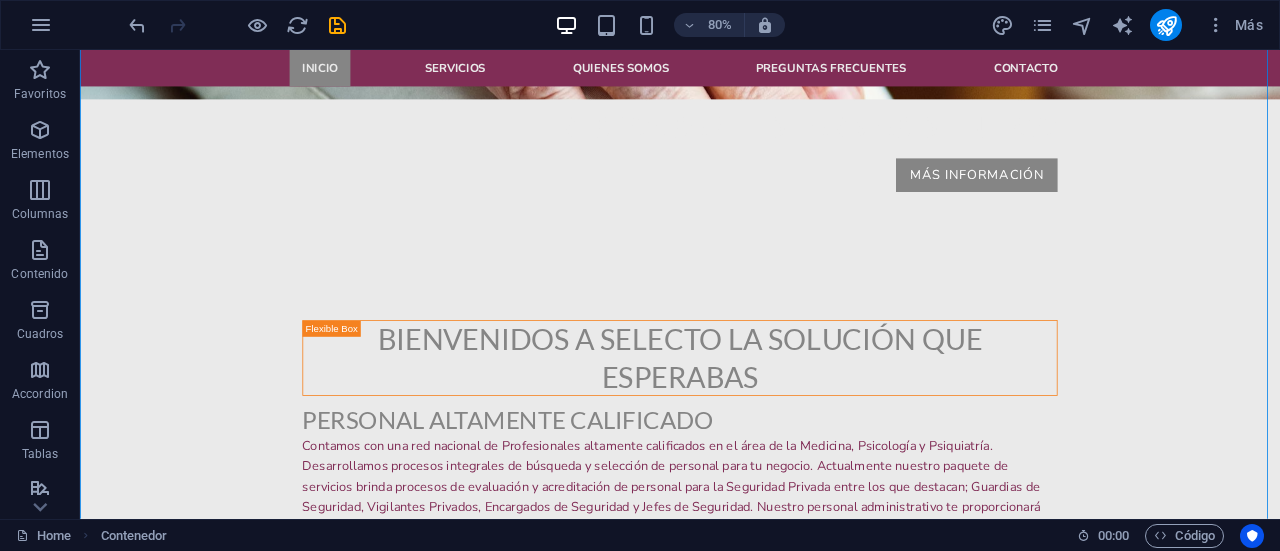 drag, startPoint x: 583, startPoint y: 426, endPoint x: 1453, endPoint y: 223, distance: 893.36945 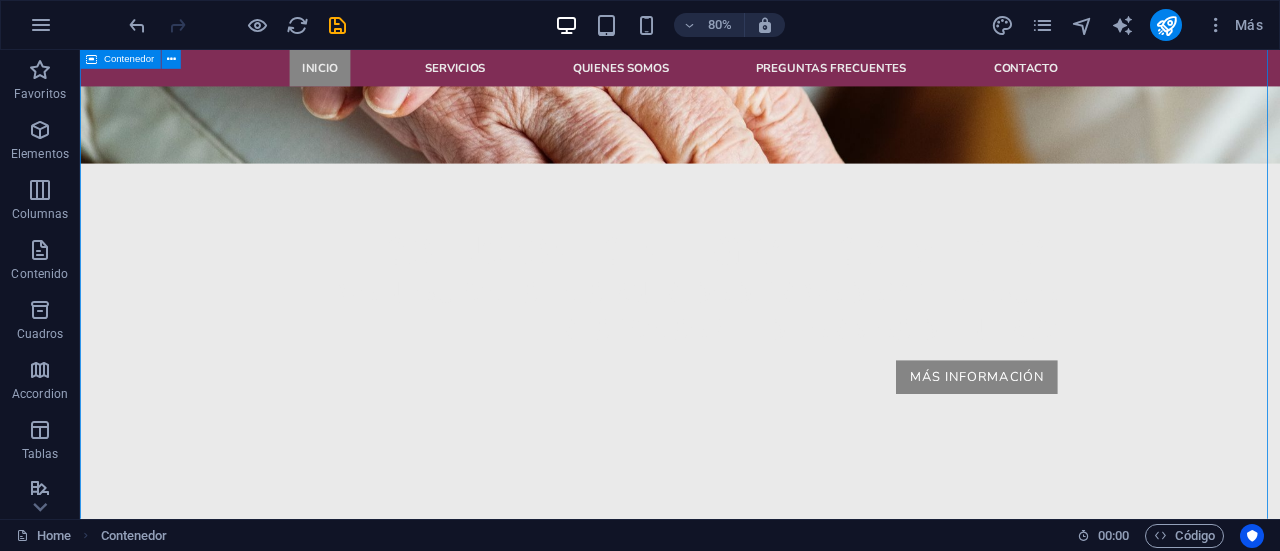 scroll, scrollTop: 962, scrollLeft: 0, axis: vertical 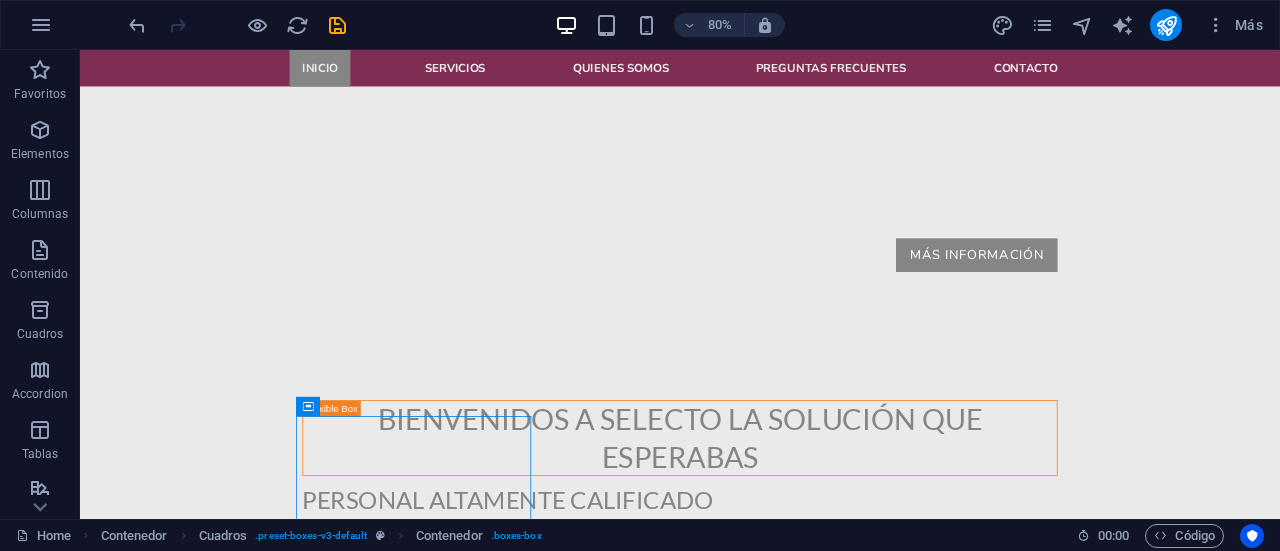 drag, startPoint x: 383, startPoint y: 510, endPoint x: 335, endPoint y: 190, distance: 323.58 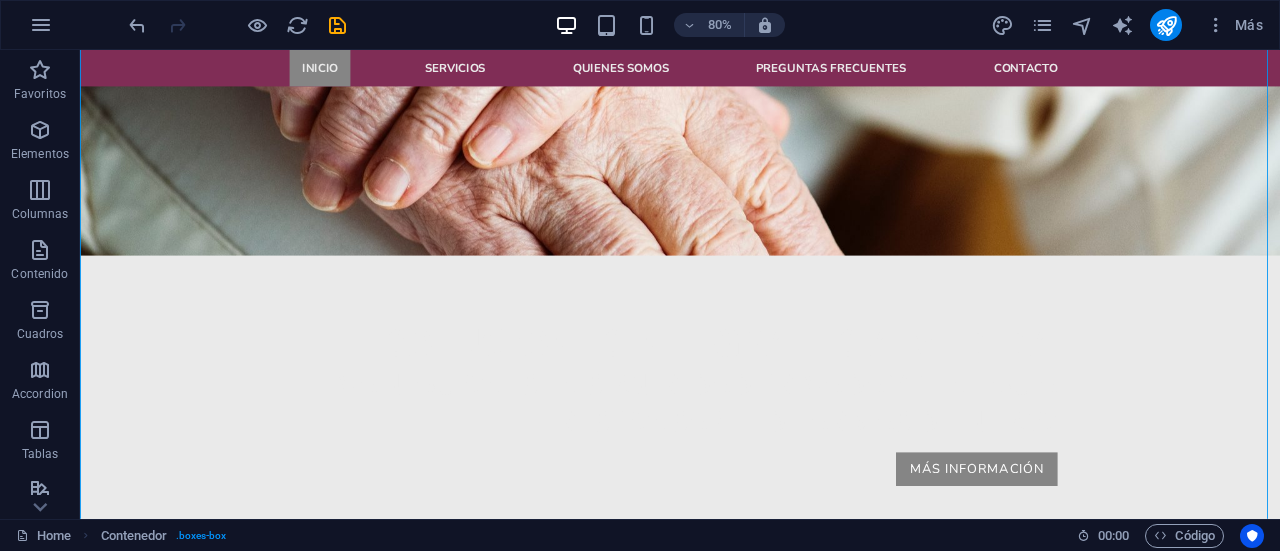 scroll, scrollTop: 870, scrollLeft: 0, axis: vertical 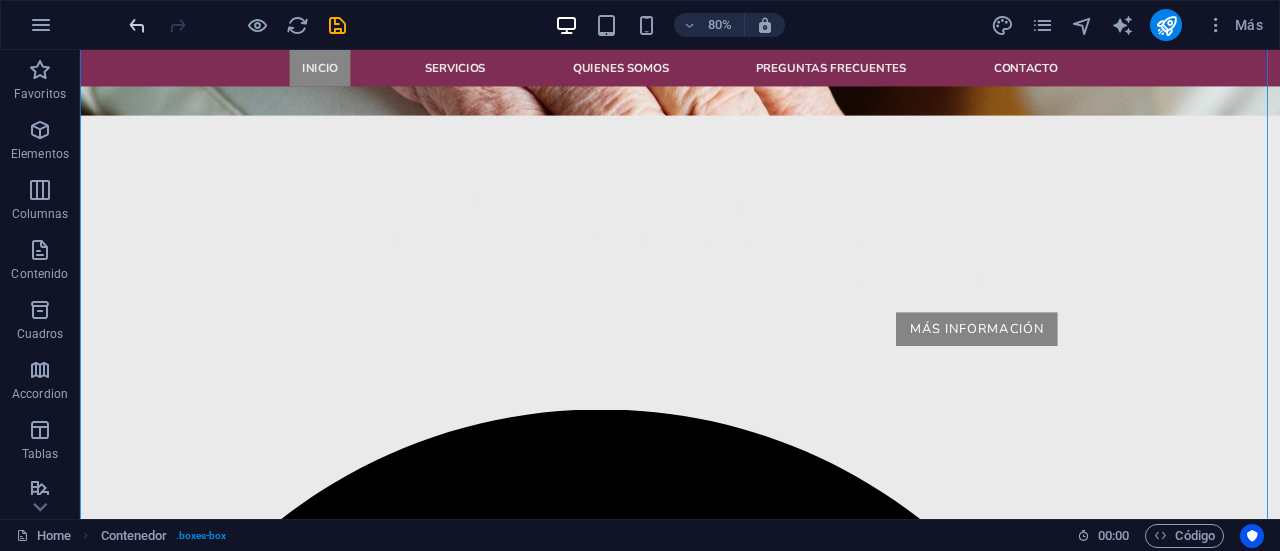 click at bounding box center [137, 25] 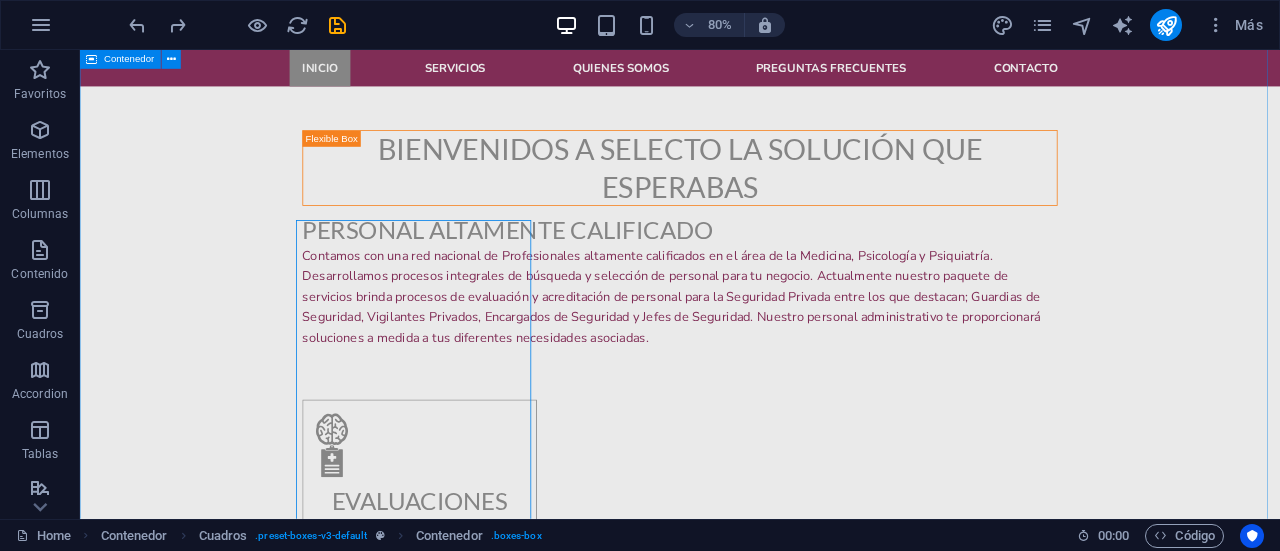 scroll, scrollTop: 1370, scrollLeft: 0, axis: vertical 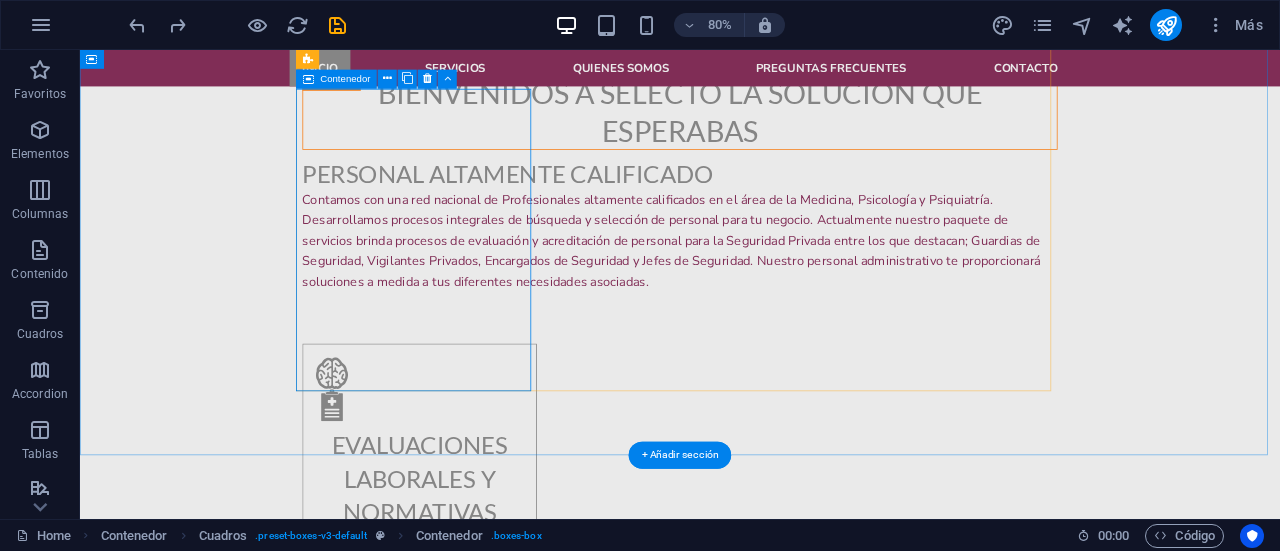 click on "Busqueda y seleccion Proceso integral de búsqueda y selección de personal. Llevamos a cabo la definición del perfil, el reclutamiento, evaluaciones psicológicas, entrevistas, verificación de referencias (si es necesario) y toda la información  para cubrir las vacantes solicitadas." at bounding box center [504, 1768] 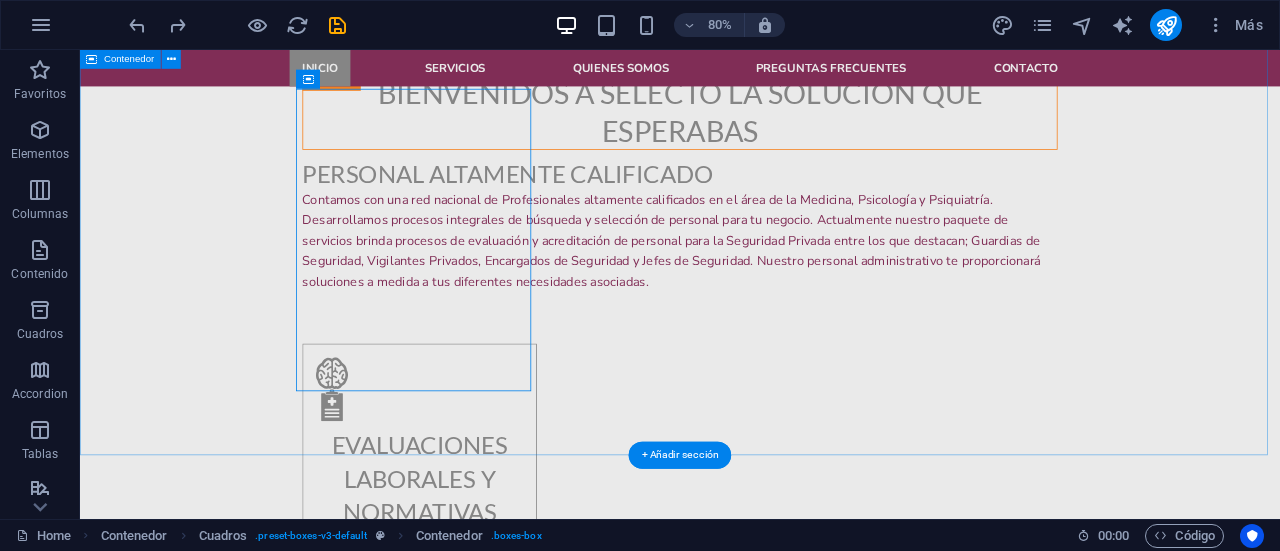 scroll, scrollTop: 1070, scrollLeft: 0, axis: vertical 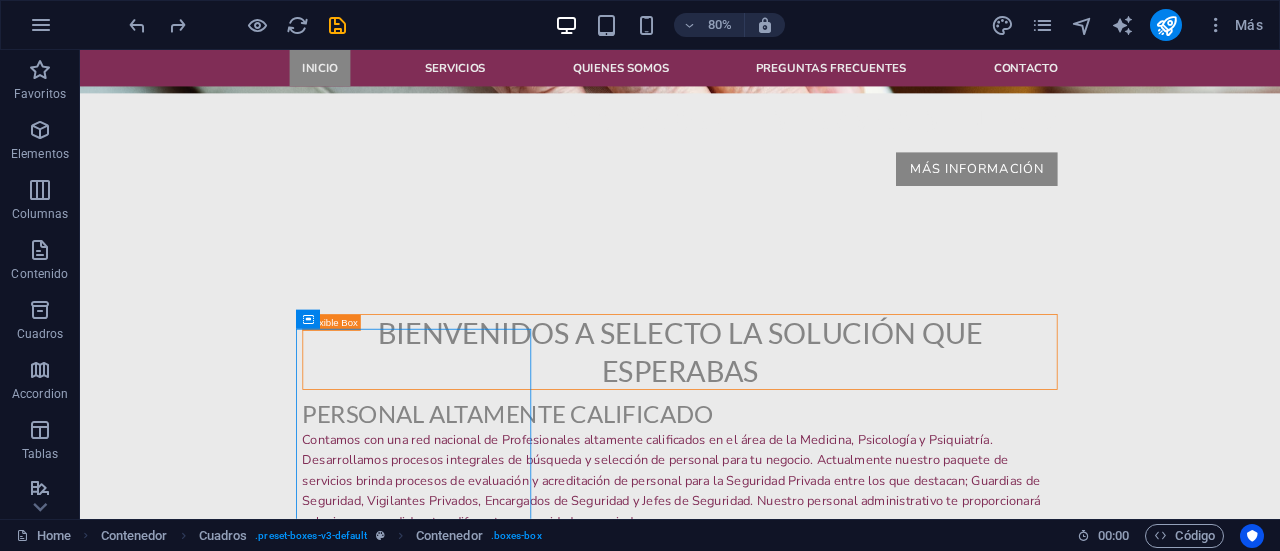 drag, startPoint x: 627, startPoint y: 423, endPoint x: 1444, endPoint y: 272, distance: 830.8369 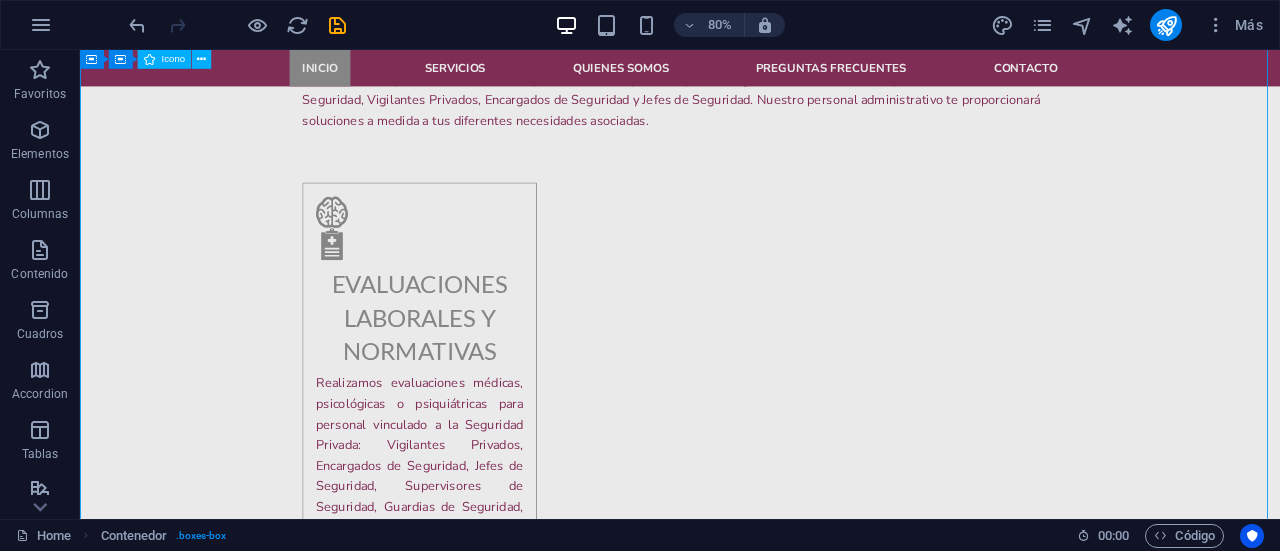 scroll, scrollTop: 1570, scrollLeft: 0, axis: vertical 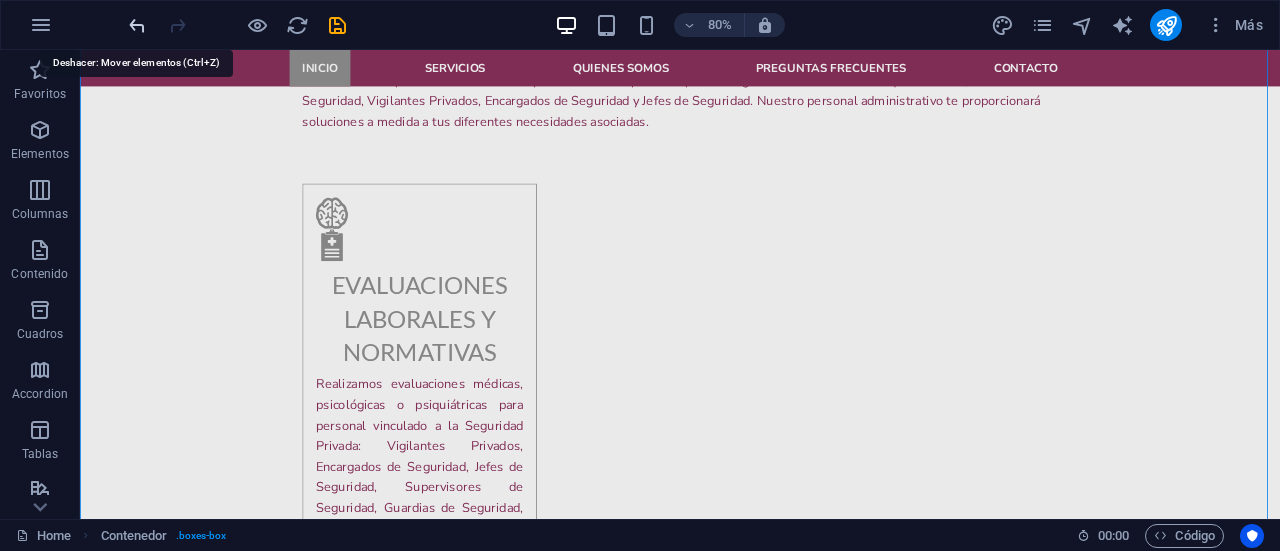 click at bounding box center (137, 25) 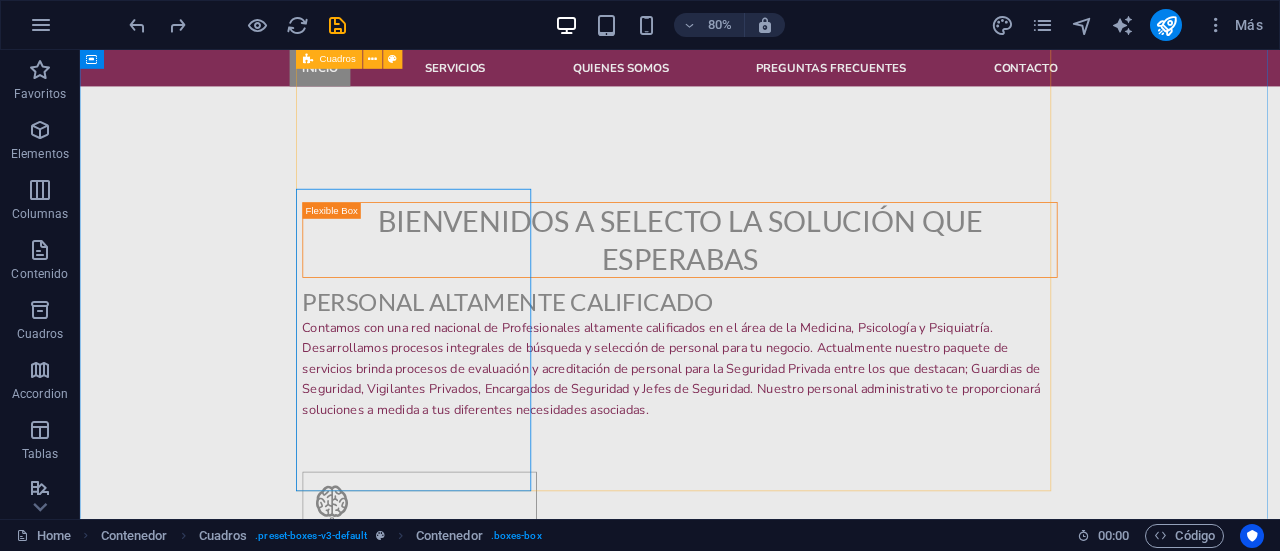 scroll, scrollTop: 1170, scrollLeft: 0, axis: vertical 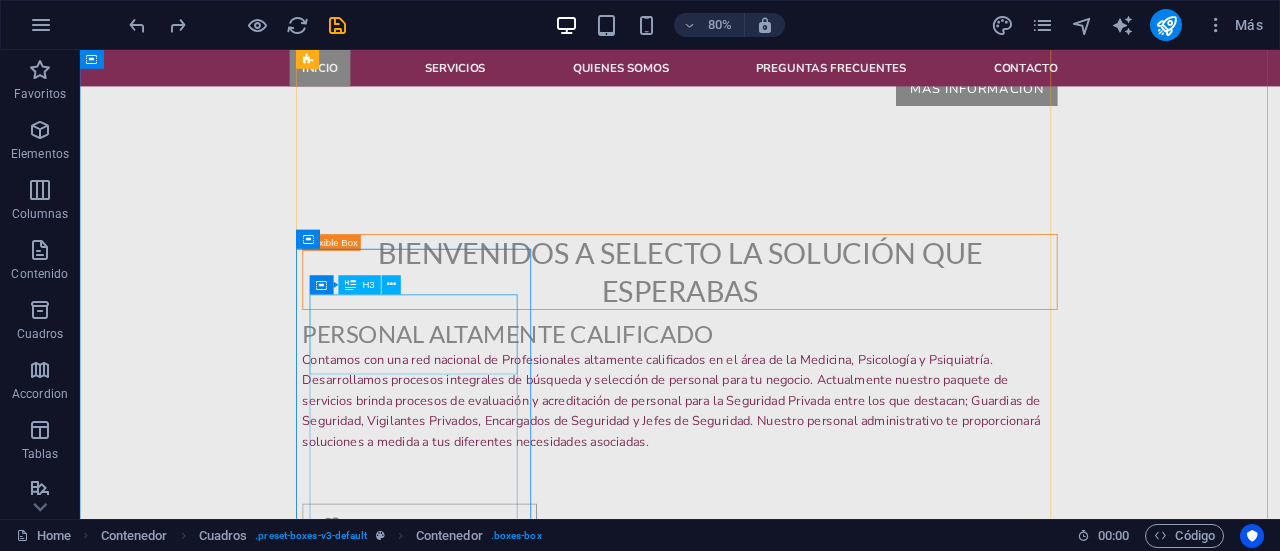 click on "Busqueda y seleccion" at bounding box center (504, 1886) 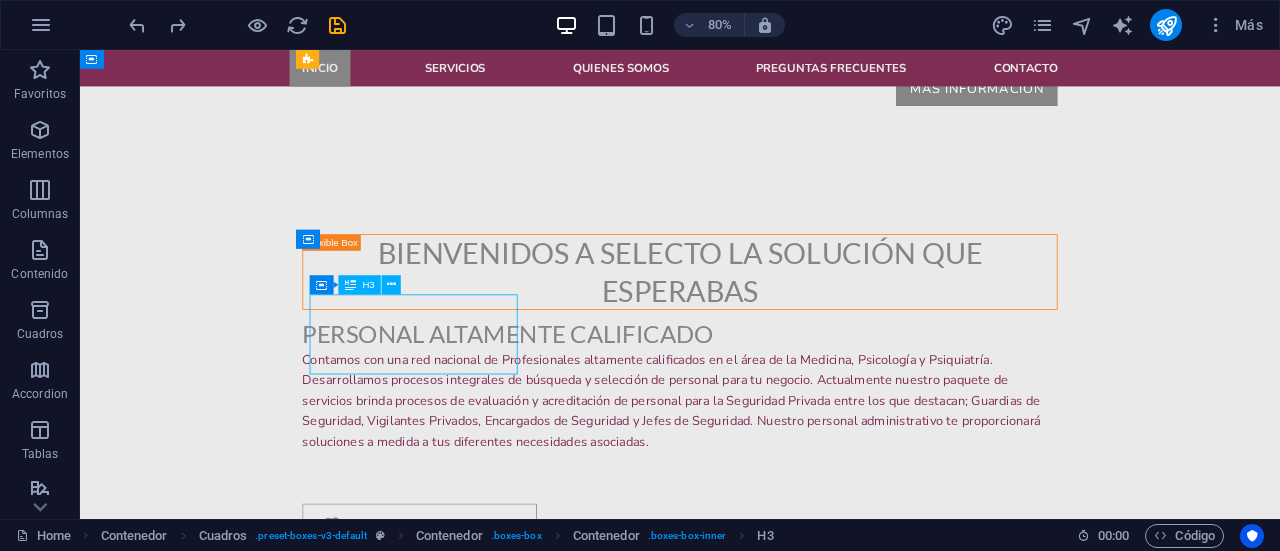 click on "Busqueda y seleccion" at bounding box center (504, 1886) 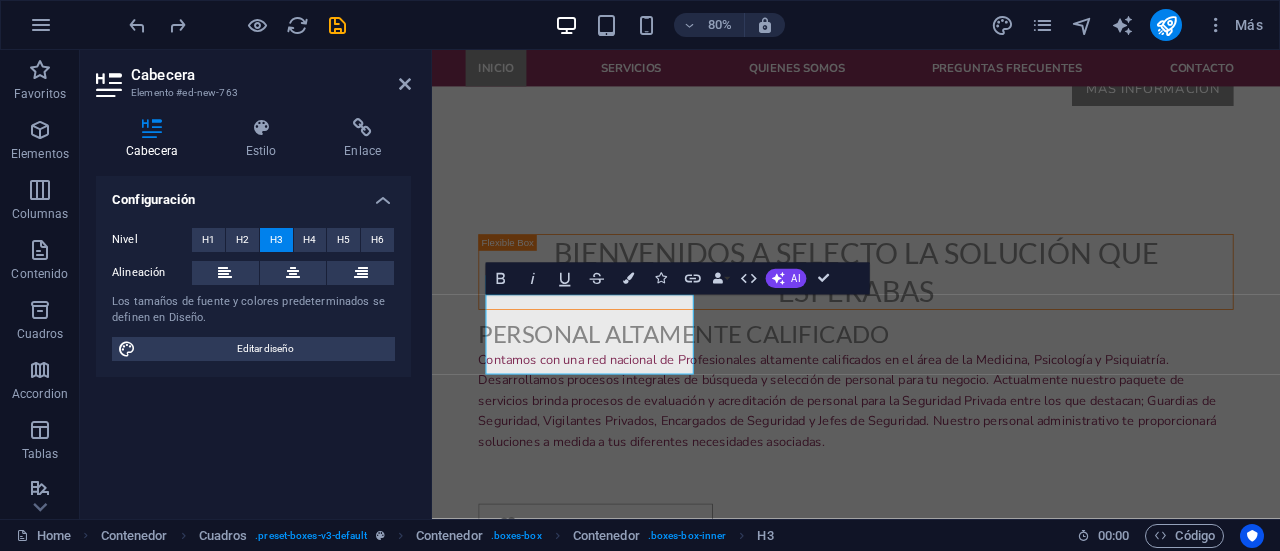 type 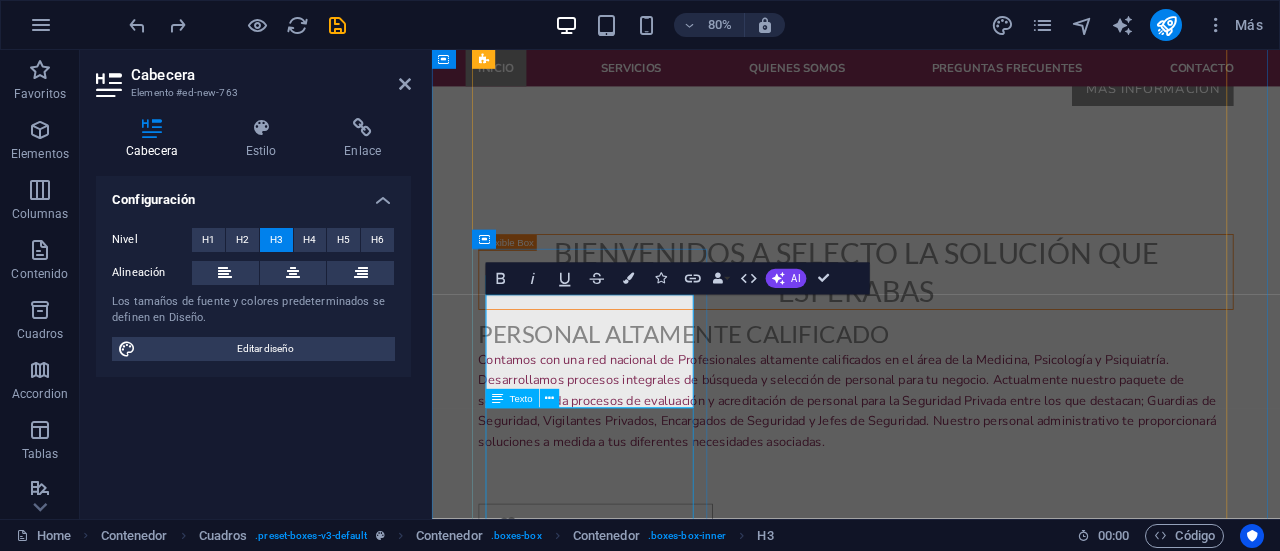 click on "Proceso integral de búsqueda y selección de personal. Llevamos a cabo la definición del perfil, el reclutamiento, evaluaciones psicológicas, entrevistas, verificación de referencias (si es necesario) y toda la información  para cubrir las vacantes solicitadas." at bounding box center [636, 2080] 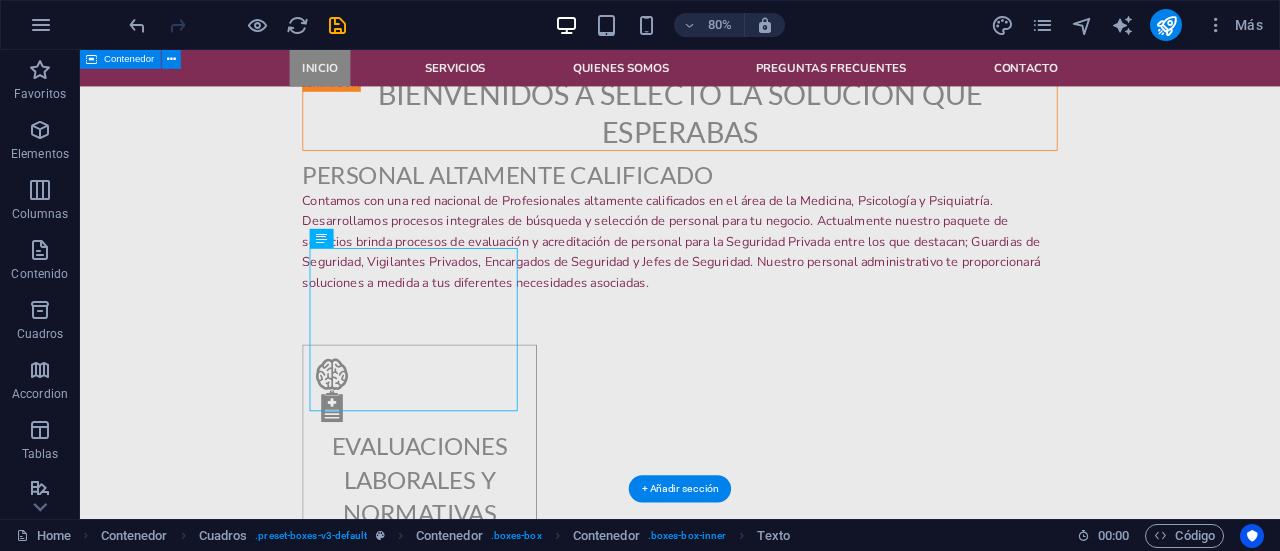scroll, scrollTop: 1370, scrollLeft: 0, axis: vertical 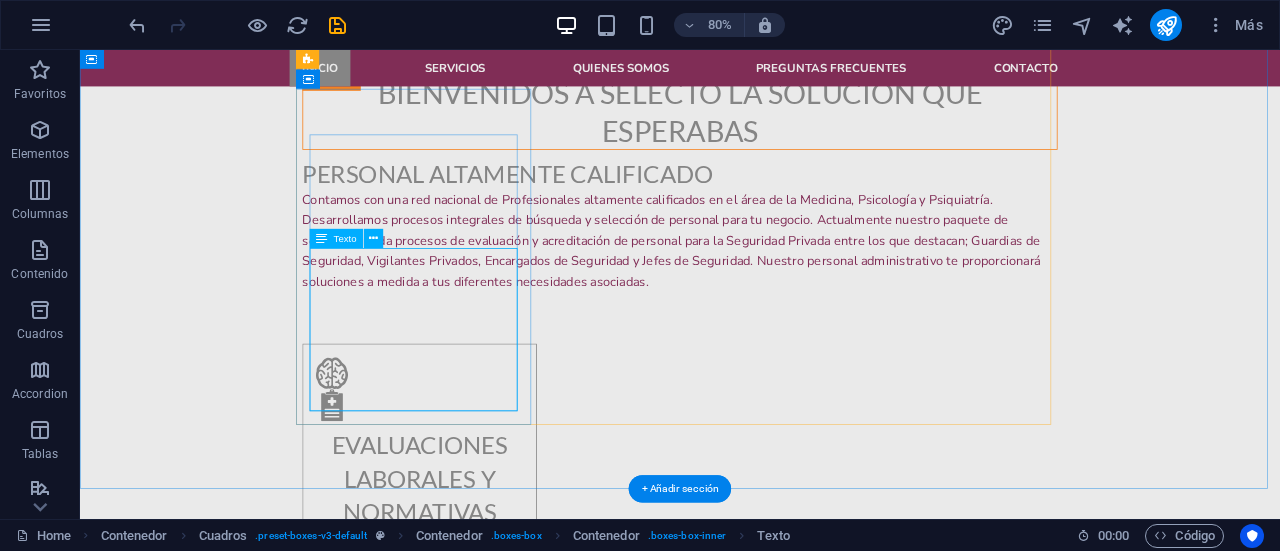 click on "Proceso integral de búsqueda y selección de personal. Llevamos a cabo la definición del perfil, el reclutamiento, evaluaciones psicológicas, entrevistas, verificación de referencias (si es necesario) y toda la información  para cubrir las vacantes solicitadas." at bounding box center [504, 1880] 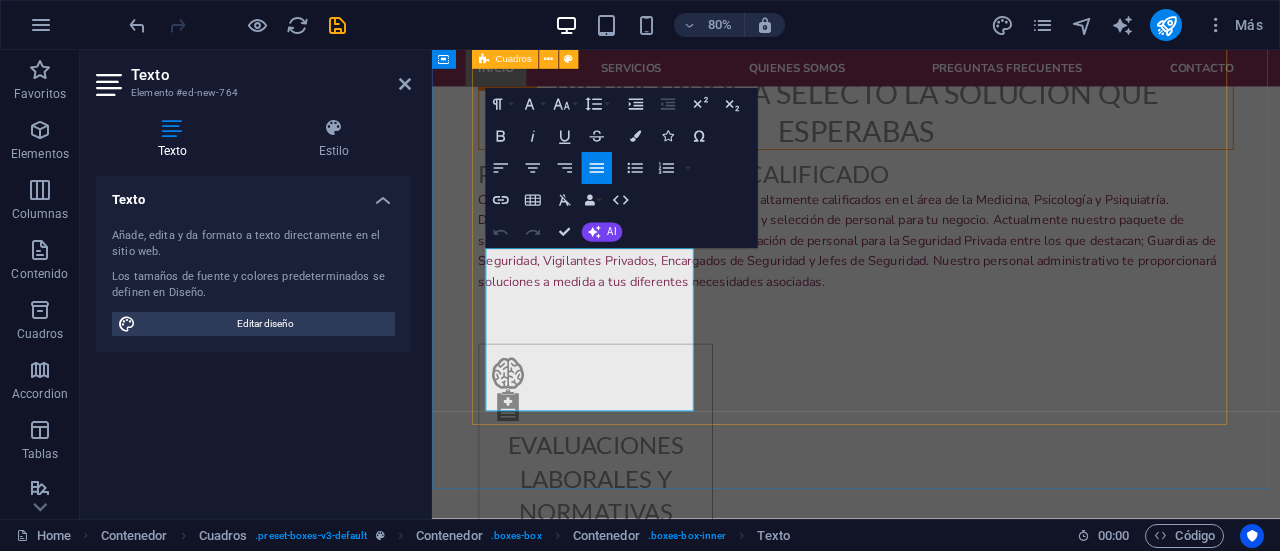 type 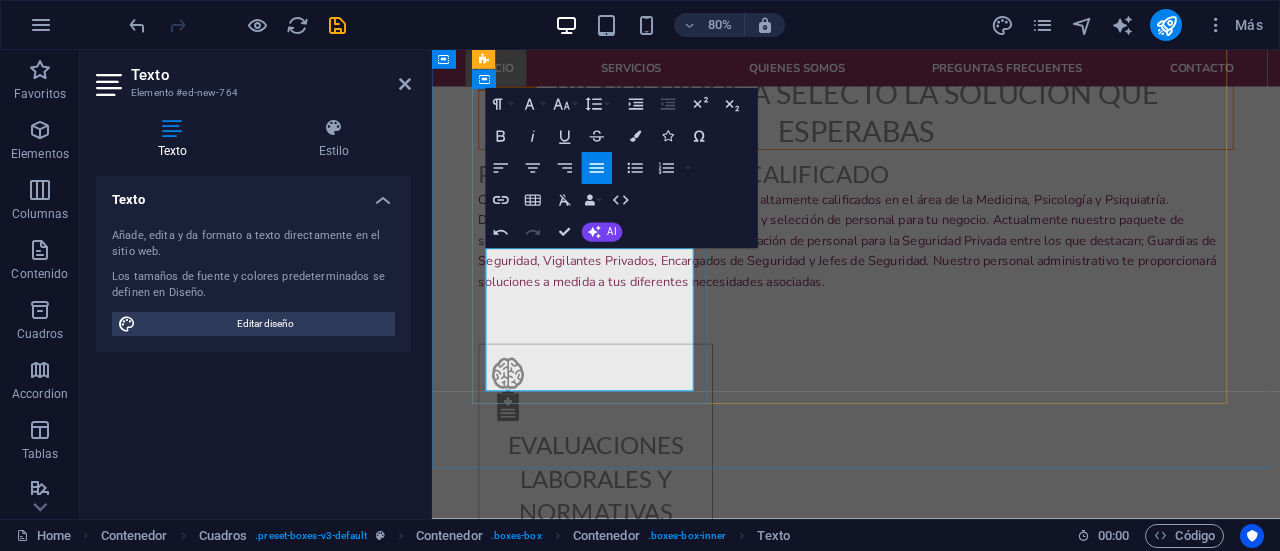 drag, startPoint x: 652, startPoint y: 469, endPoint x: 502, endPoint y: 303, distance: 223.73198 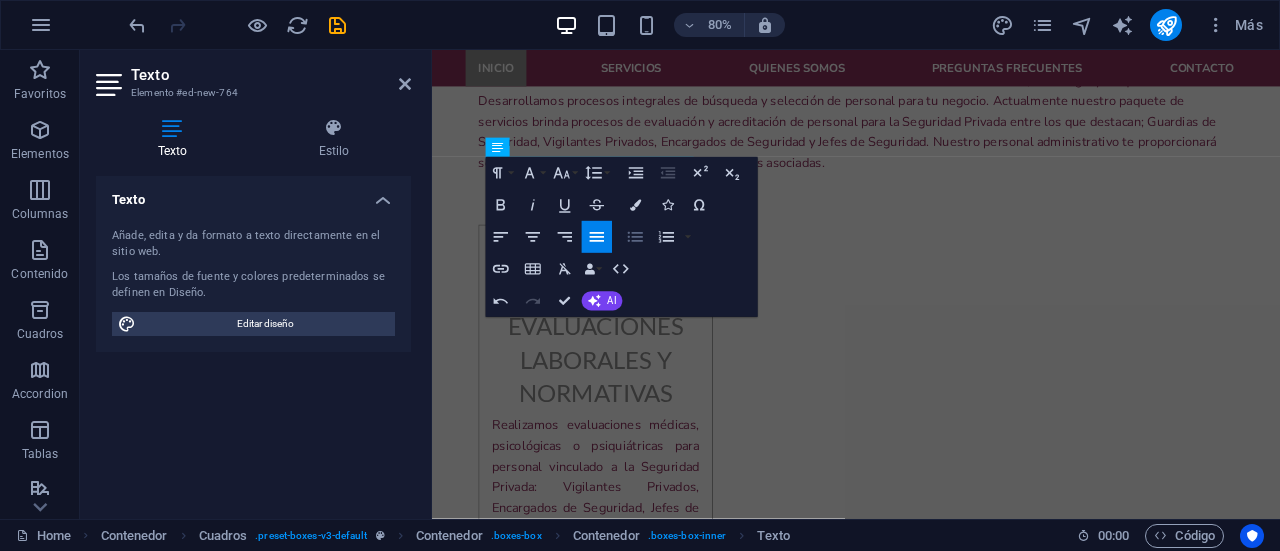 scroll, scrollTop: 1484, scrollLeft: 0, axis: vertical 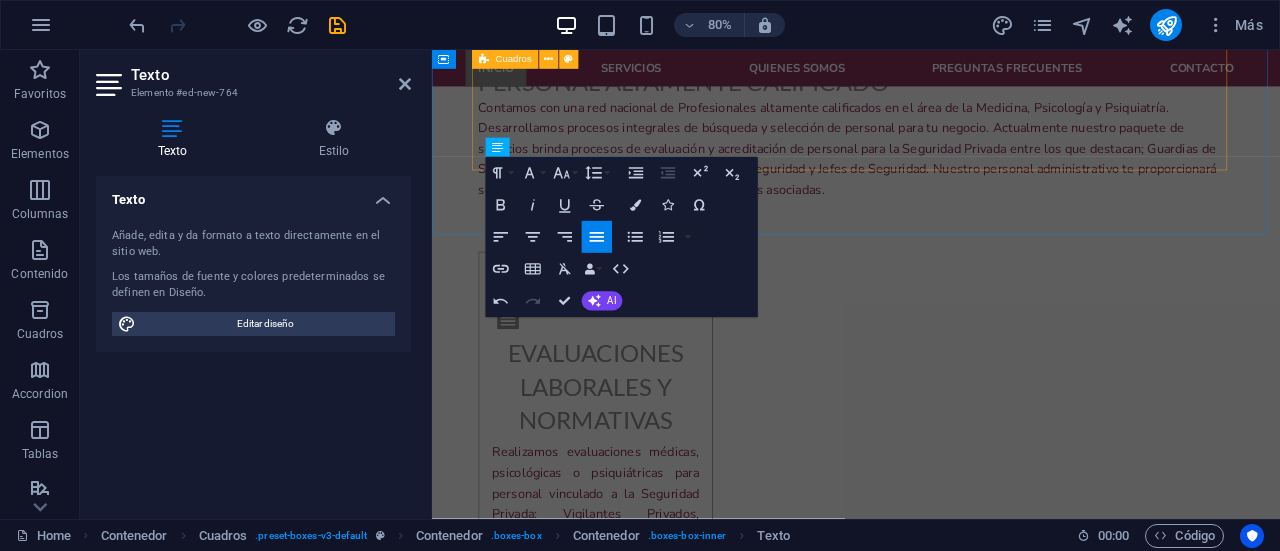 click on "Evaluaciones laborales y normativas Realizamos evaluaciones médicas, psicológicas o psiquiátricas para personal vinculado a la Seguridad Privada: Vigilantes Privados, Encargados de Seguridad, Jefes de Seguridad, Supervisores de Seguridad, Guardias de Seguridad, técnicos, Operadores de C.C.T.V. y otros.  .fa-secondary{opacity:.4} Acreditaciones  Lorem ipsum dolor sit amet, consetetur sadipscing elitr, sed diam nonumy eirmod tempor. Busqueda y seleccion Proceso integral de búsqueda y selección de personal. Llevamos a cabo la definición del perfil, el reclutamiento, evaluaciones psicológicas, entrevistas, verificación de referencias (si es necesario) y toda la información  para cubrir las vacantes solicitadas. TENENCIA RESPONSABLE DE ARMAS" at bounding box center [962, 992] 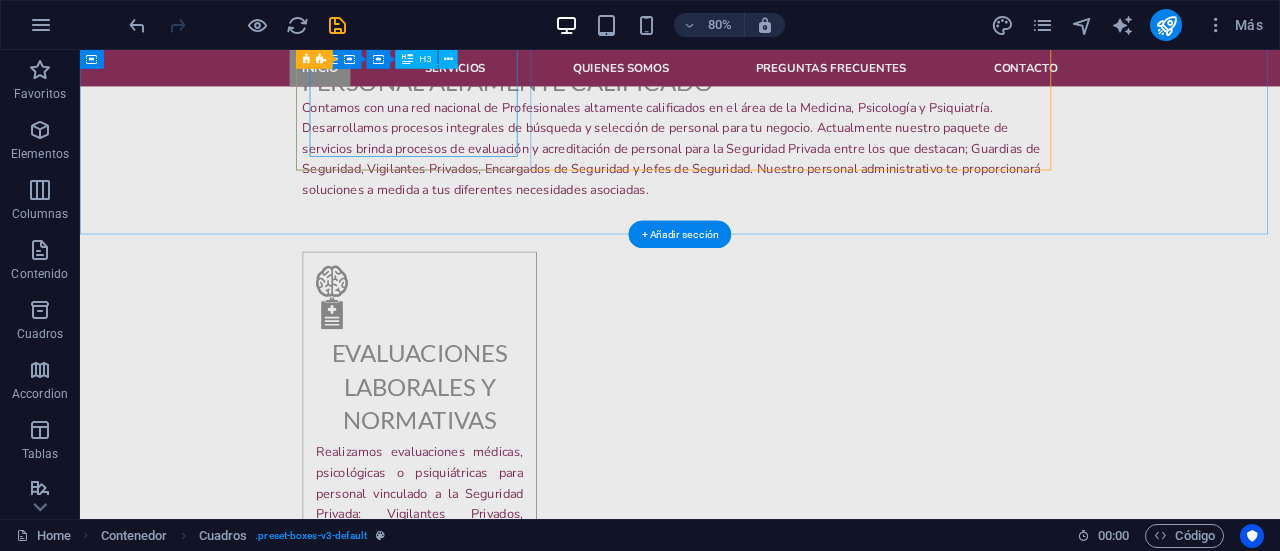 click on "TENENCIA RESPONSABLE DE ARMAS" at bounding box center (504, 1593) 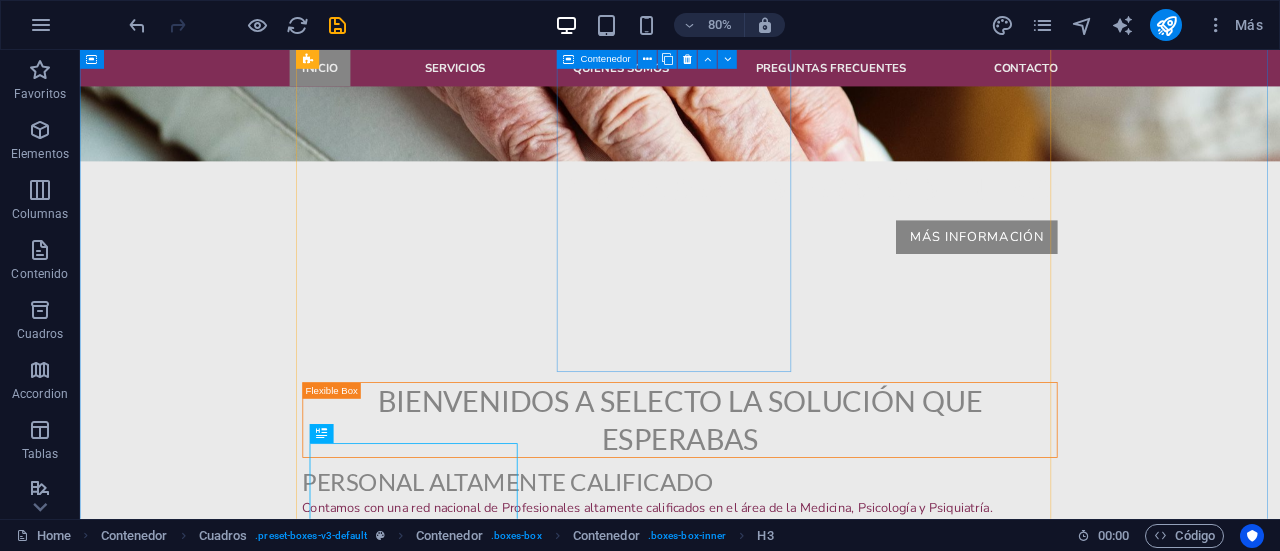 scroll, scrollTop: 784, scrollLeft: 0, axis: vertical 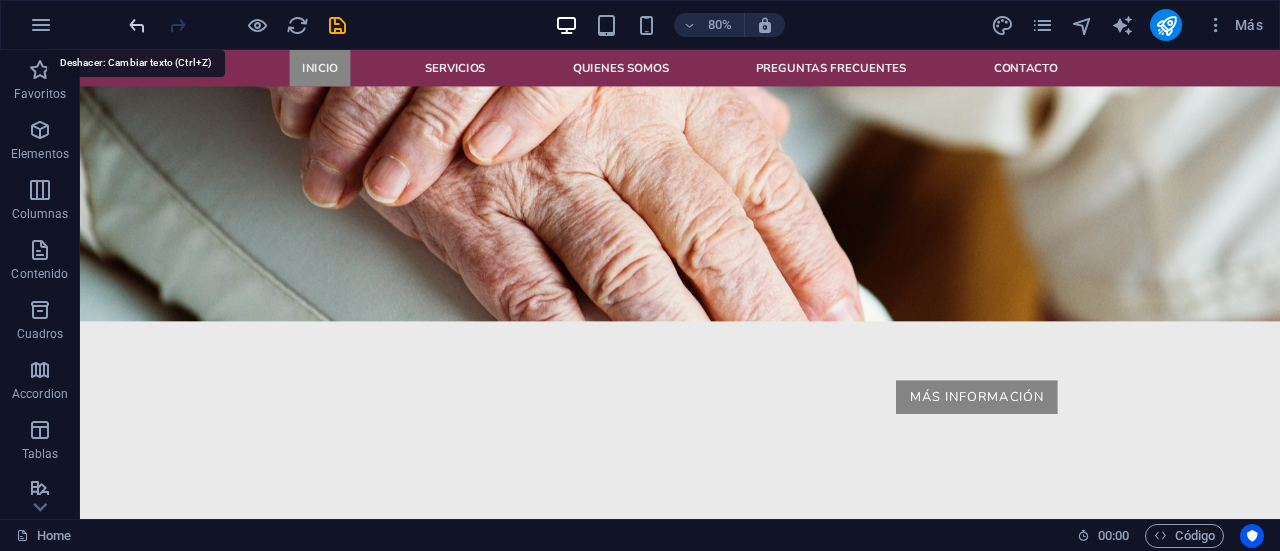 click at bounding box center [137, 25] 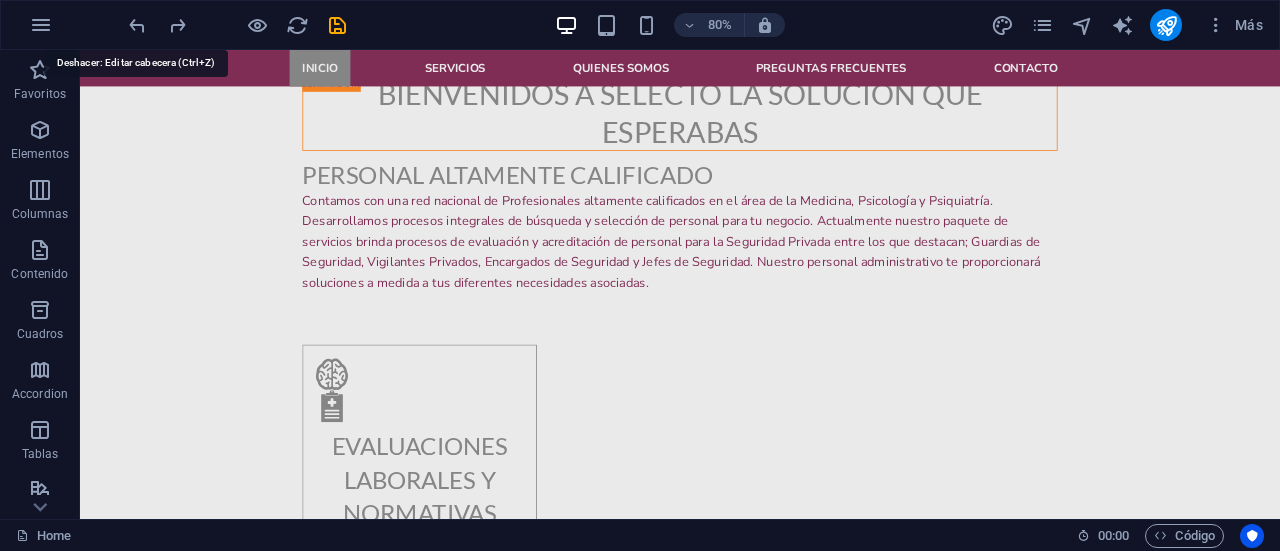 scroll, scrollTop: 1427, scrollLeft: 0, axis: vertical 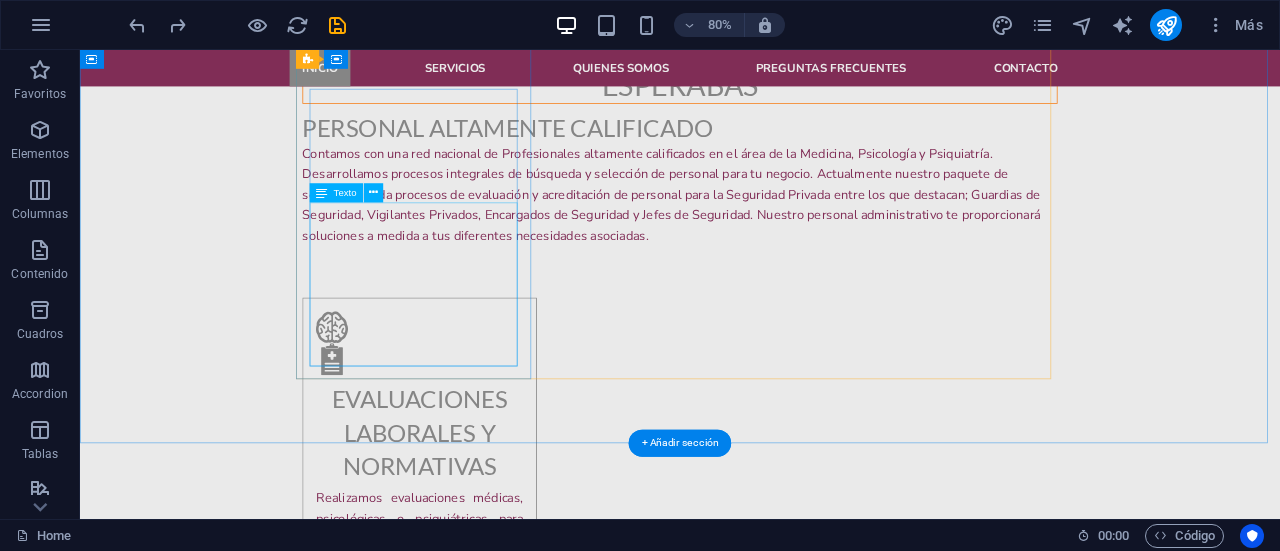 click on "Proceso integral de búsqueda y selección de personal. Llevamos a cabo la definición del perfil, el reclutamiento, evaluaciones psicológicas, entrevistas, verificación de referencias (si es necesario) y toda la información  para cubrir las vacantes solicitadas." at bounding box center [504, 1823] 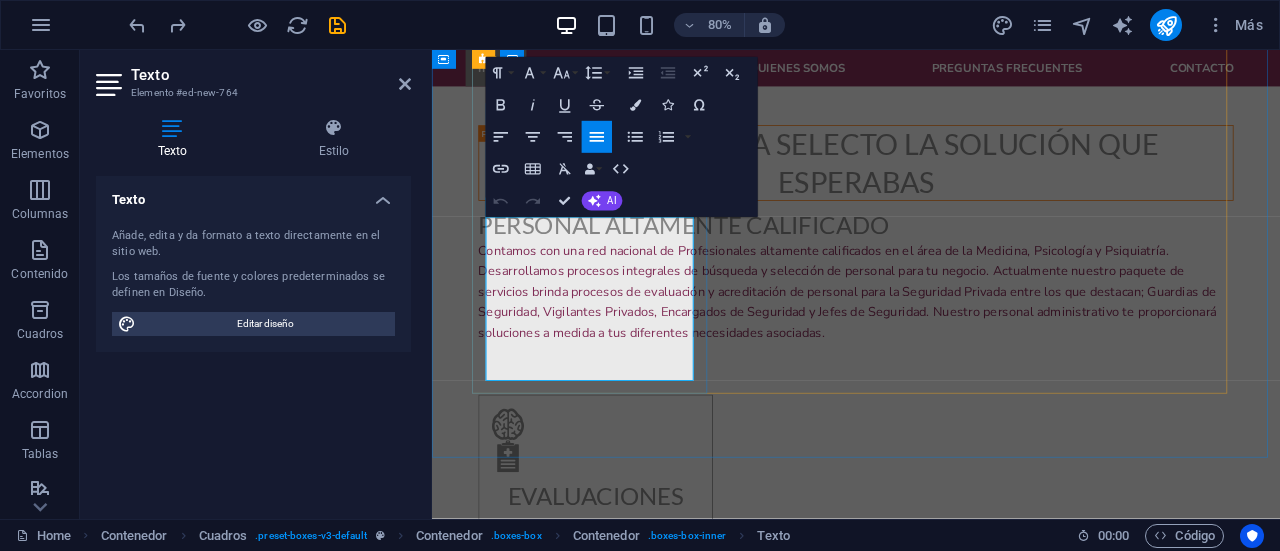 scroll, scrollTop: 1227, scrollLeft: 0, axis: vertical 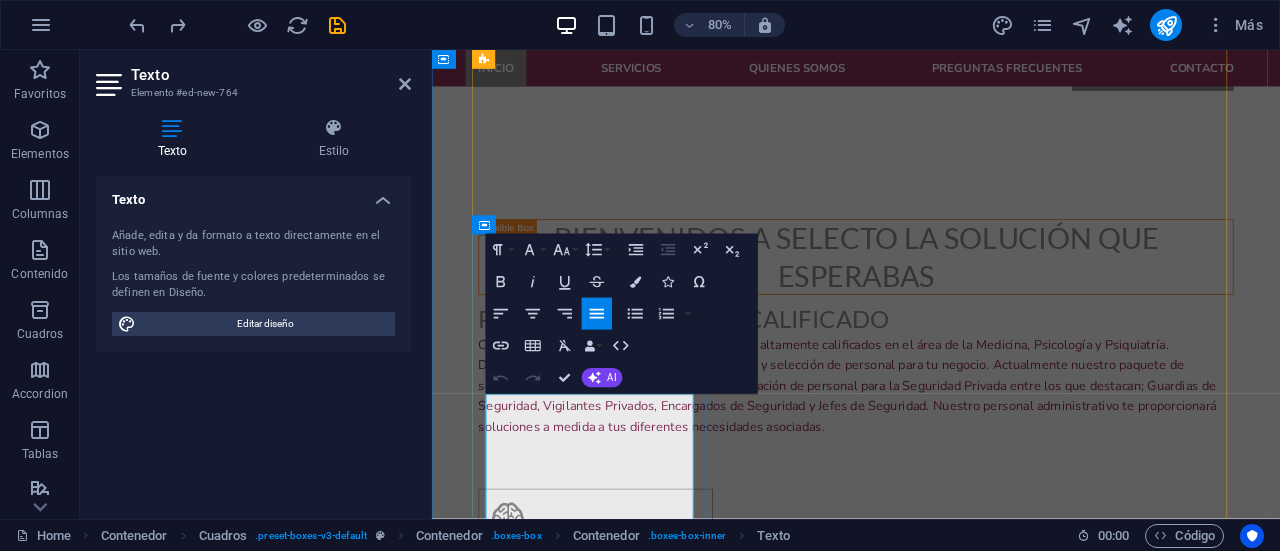 drag, startPoint x: 502, startPoint y: 454, endPoint x: 712, endPoint y: 612, distance: 262.8003 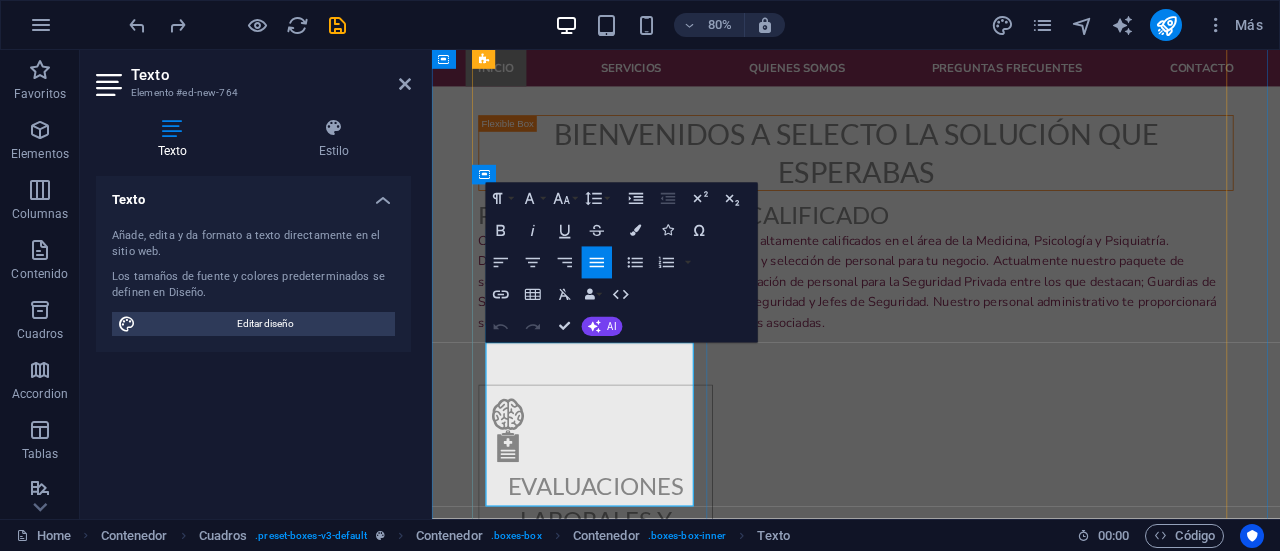 scroll, scrollTop: 1388, scrollLeft: 0, axis: vertical 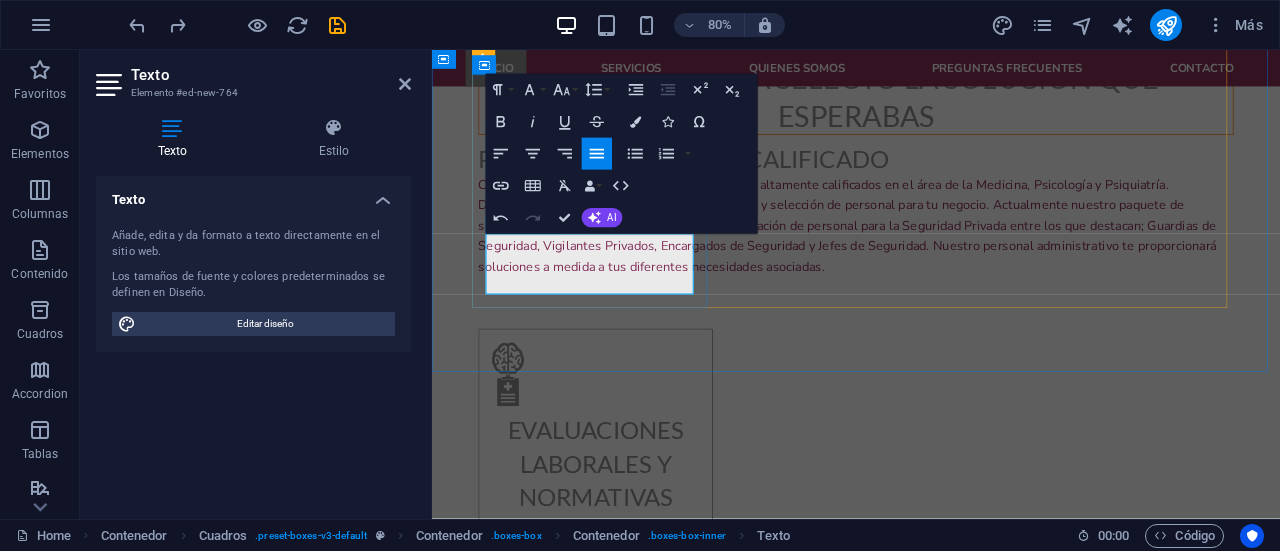 click on "(si es necesario) y toda la información  para cubrir las vacantes solicitadas." at bounding box center (636, 1798) 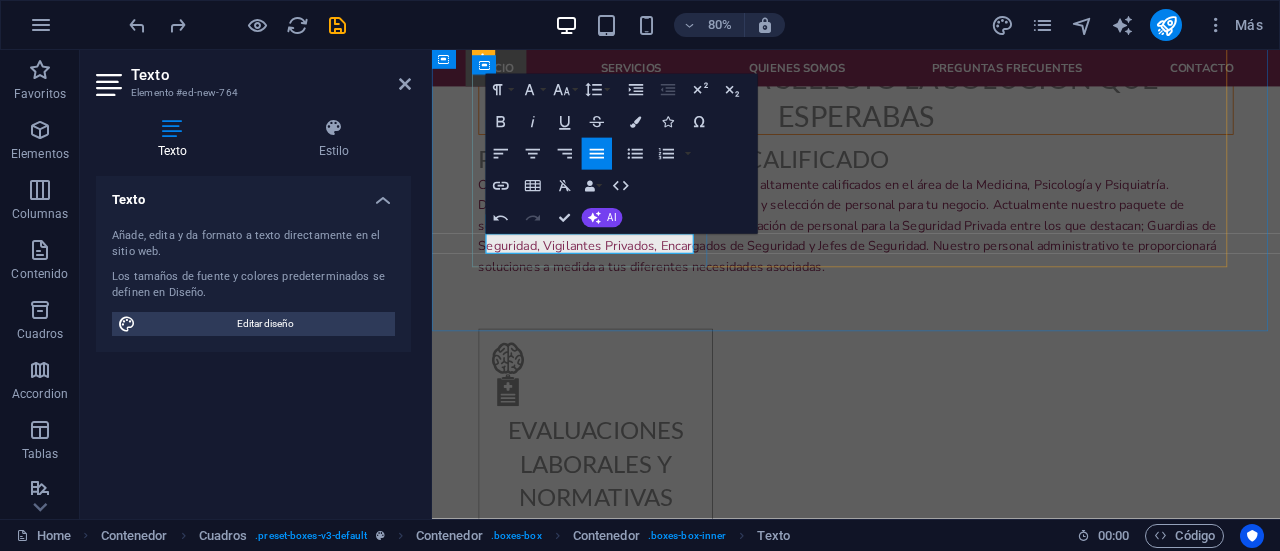 type 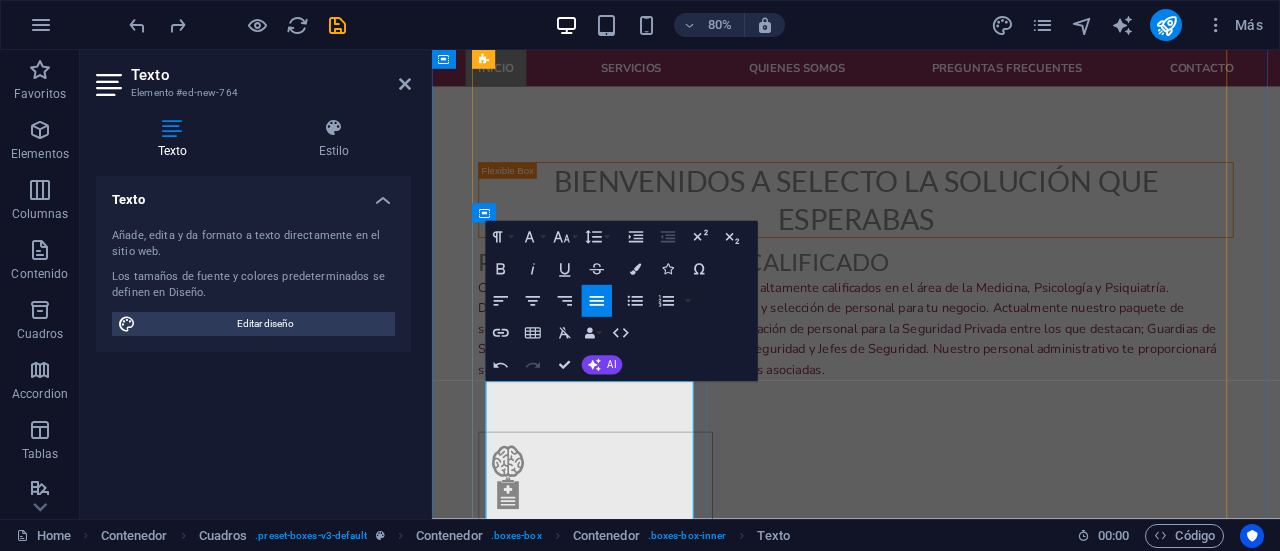 scroll, scrollTop: 1288, scrollLeft: 0, axis: vertical 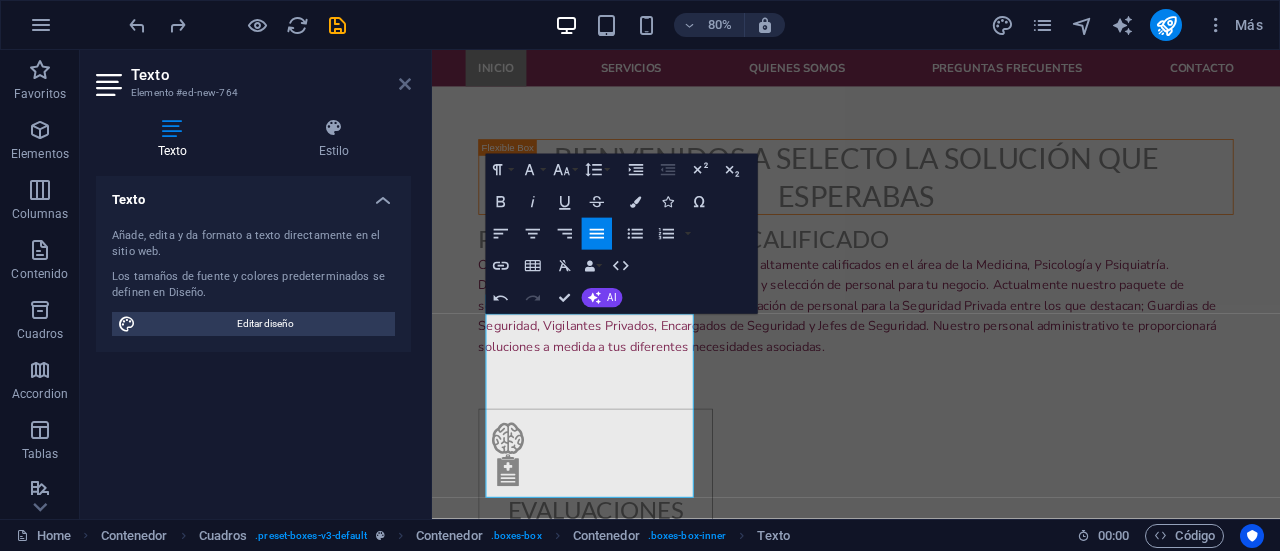 drag, startPoint x: 404, startPoint y: 82, endPoint x: 407, endPoint y: 42, distance: 40.112343 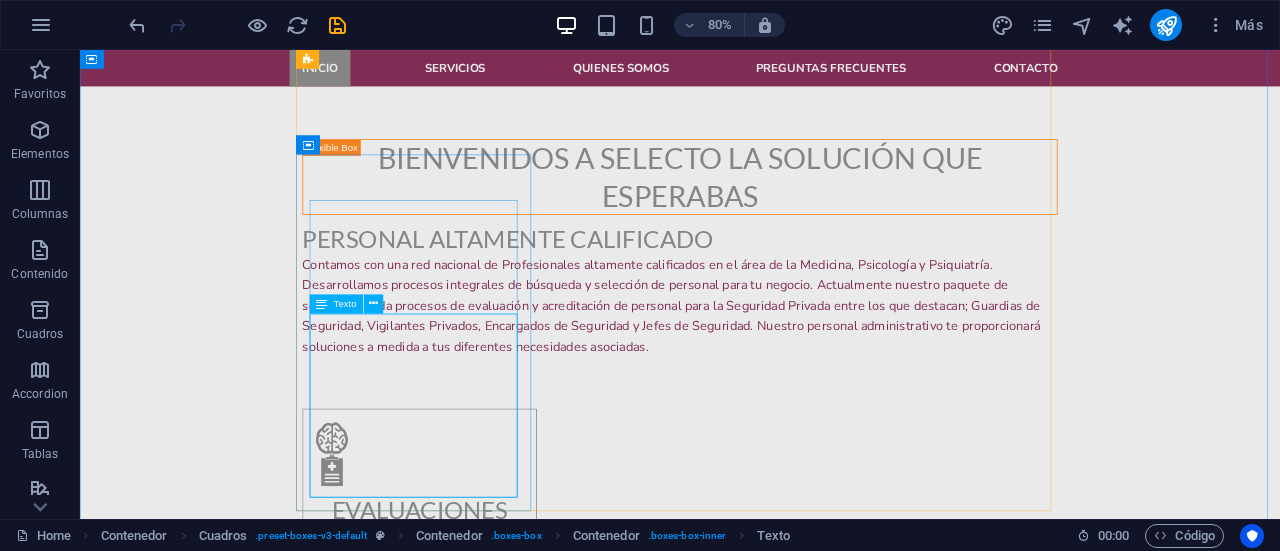 click on "En Selecto somos tu solución para cumplir con el Decreto 83 -Reglamento complementario a la Ley 17.798- Sobre tenencia responsable de armas. Contamos con una red nacional que permite satisfacer el servicio de manera rápida y expedita sin moverte de tu casa." at bounding box center (504, 1975) 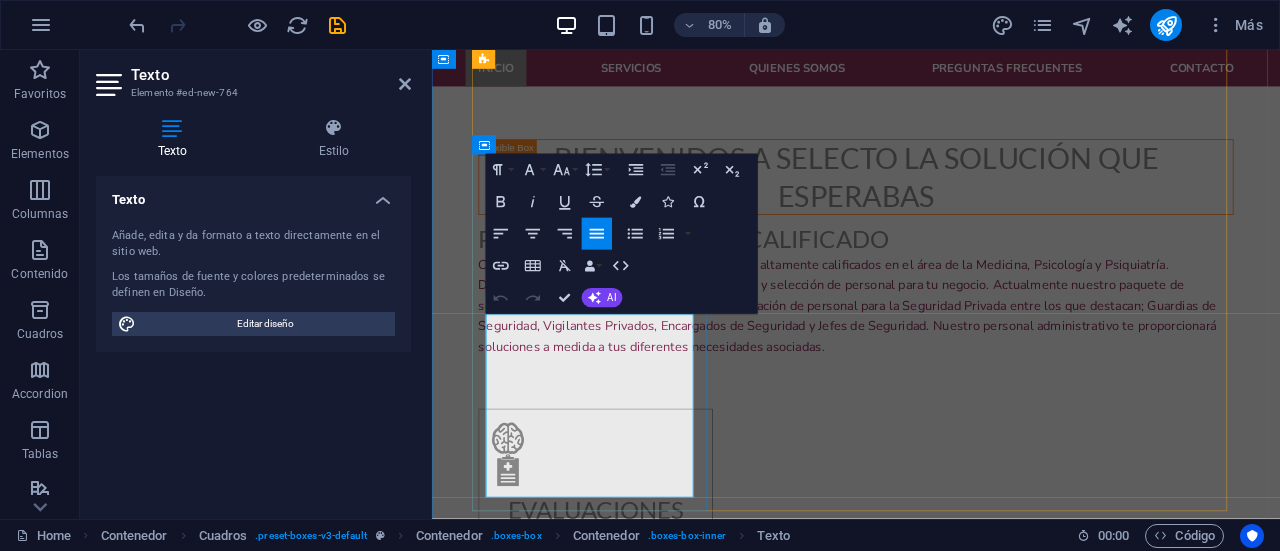 click on "En Selecto somos tu solución para cumplir con el Decreto 83 -Reglamento complementario a la Ley 17.798- Sobre tenencia responsable de armas. Contamos con una red nacional que permite satisfacer el servicio de manera rápida y expedita sin moverte de tu casa." at bounding box center [636, 1975] 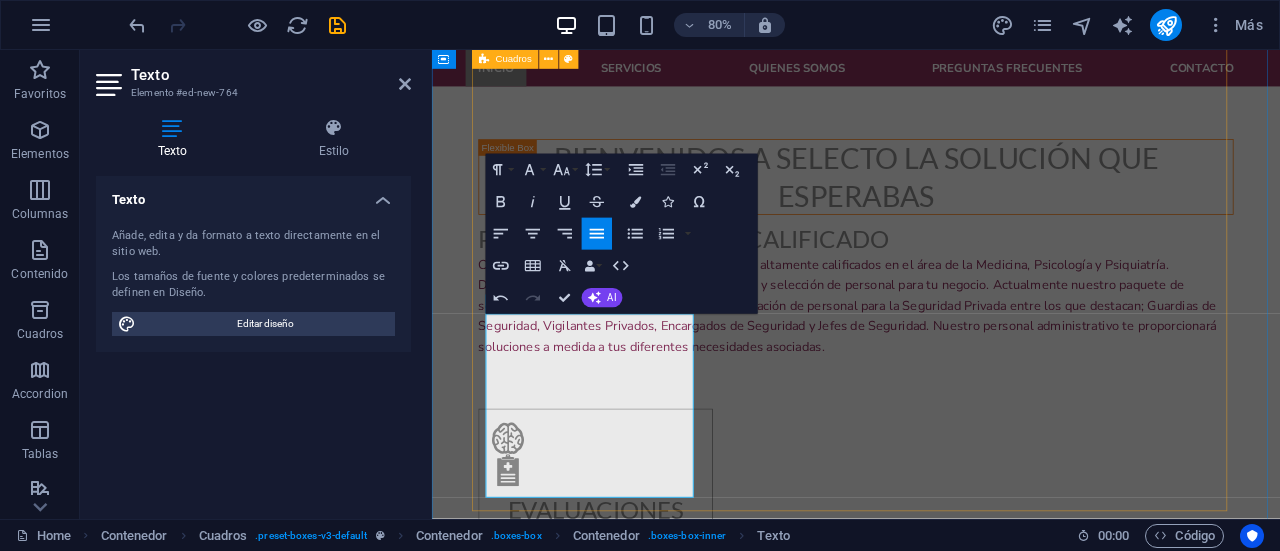 type 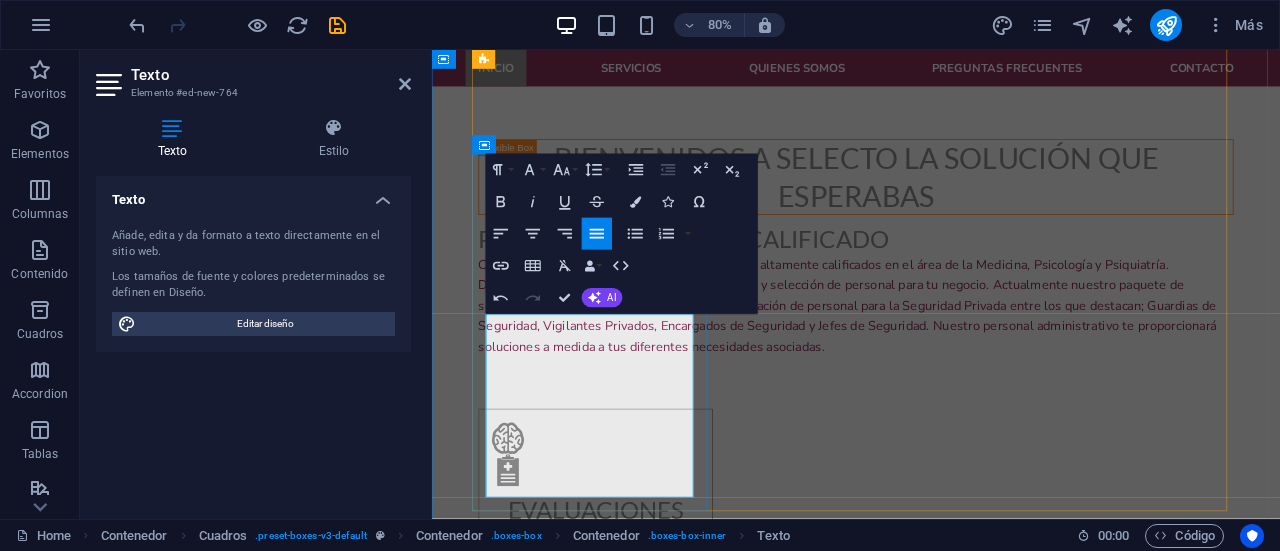 click on "En Selecto somos tu solución para cumplir con el Decreto 83  Reglamento complementario a la Ley 17.798- Sobre tenencia responsable de armas. Contamos con una red nacional que permite satisfacer el servicio de manera rápida y expedita sin moverte de tu casa." at bounding box center [636, 1975] 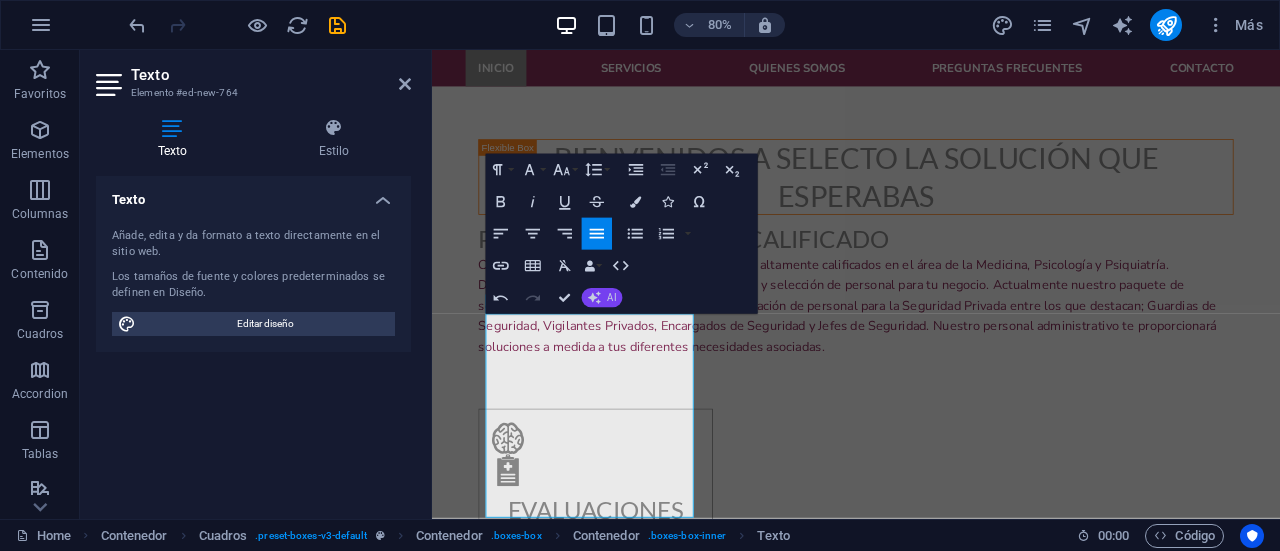 click on "AI" at bounding box center [602, 297] 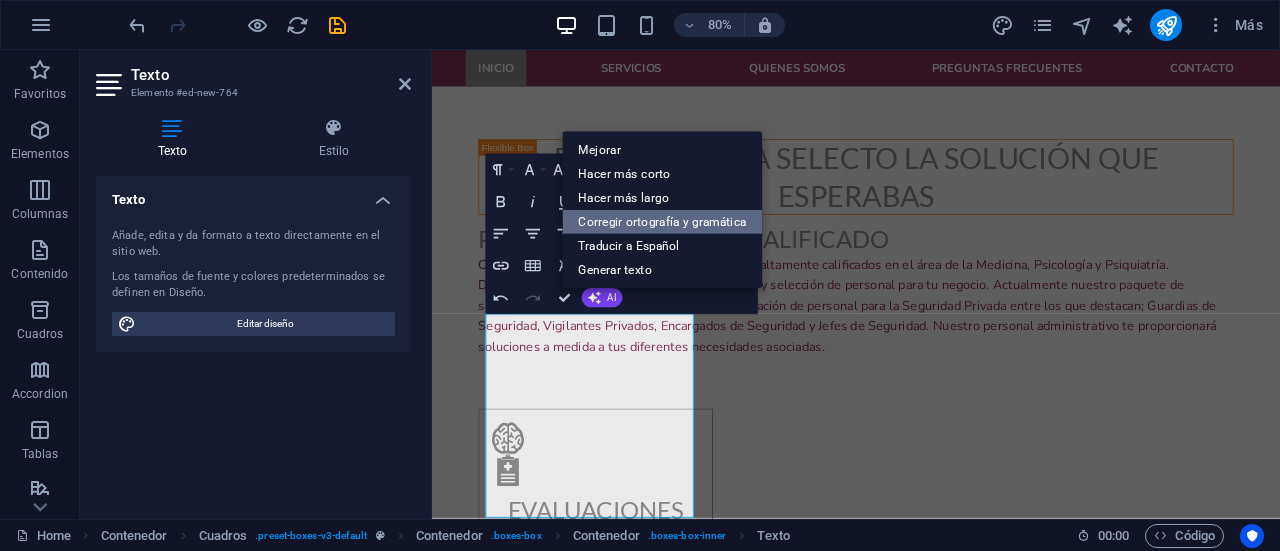 click on "Corregir ortografía y gramática" at bounding box center (662, 222) 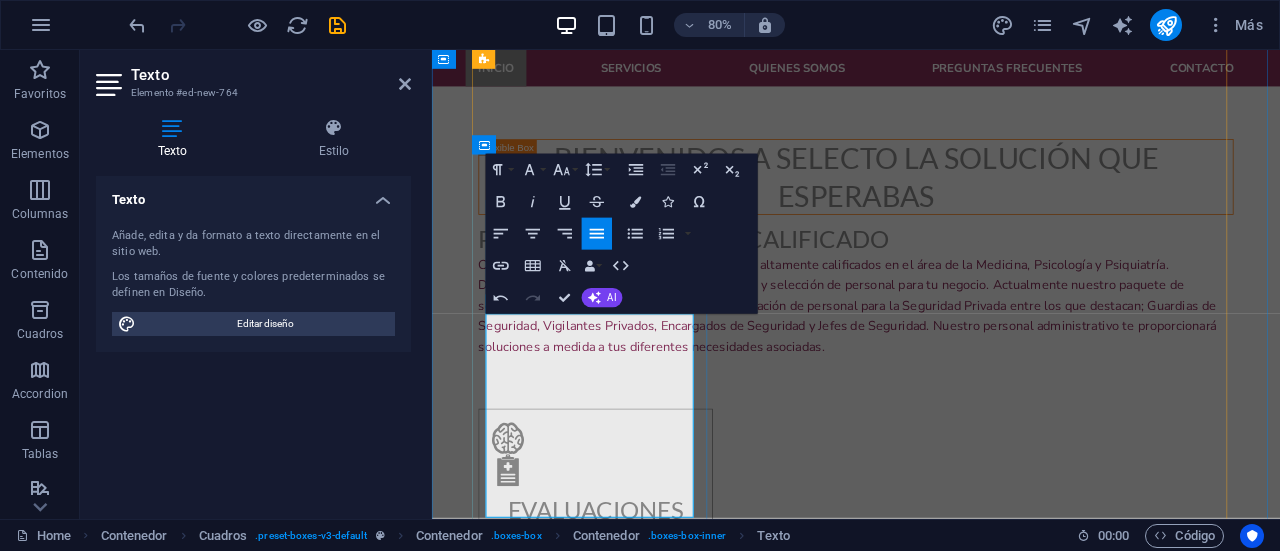 drag, startPoint x: 498, startPoint y: 396, endPoint x: 564, endPoint y: 620, distance: 233.52087 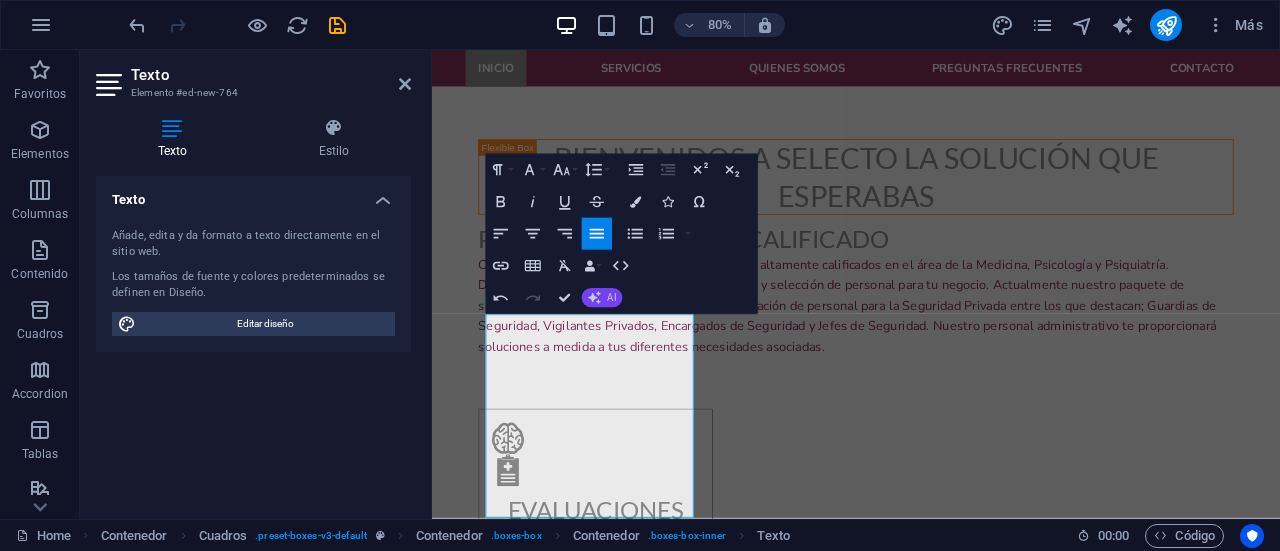click 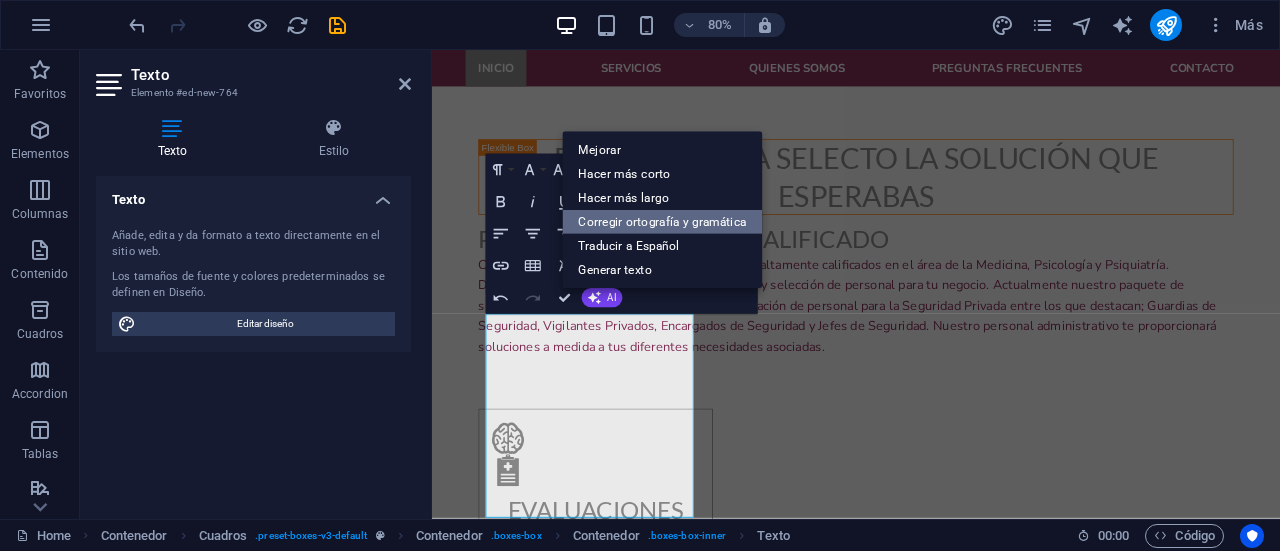 click on "Corregir ortografía y gramática" at bounding box center (662, 222) 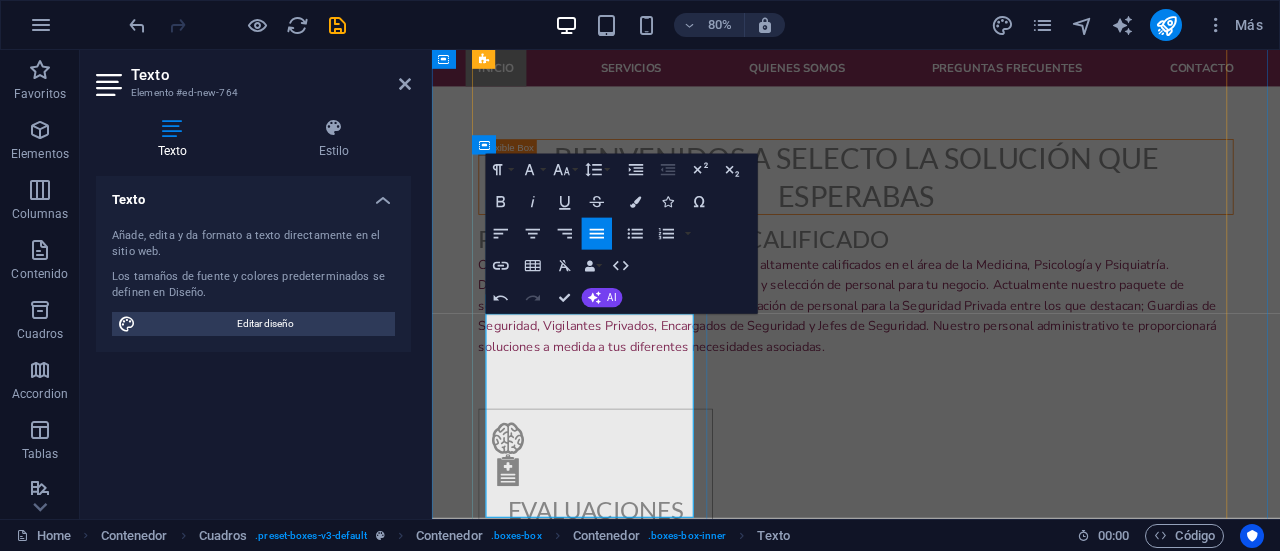 click on "En Selecto somos tu solución para cumplir con el Decreto 83, reglamento complementario a la Ley 17.798 sobre tenencia responsable de armas. Contamos con una red nacional de psiquiatras que nos permite satisfacer el servicio de manera profesional, rápida y expedita, sin moverte de tu casa." at bounding box center [636, 1988] 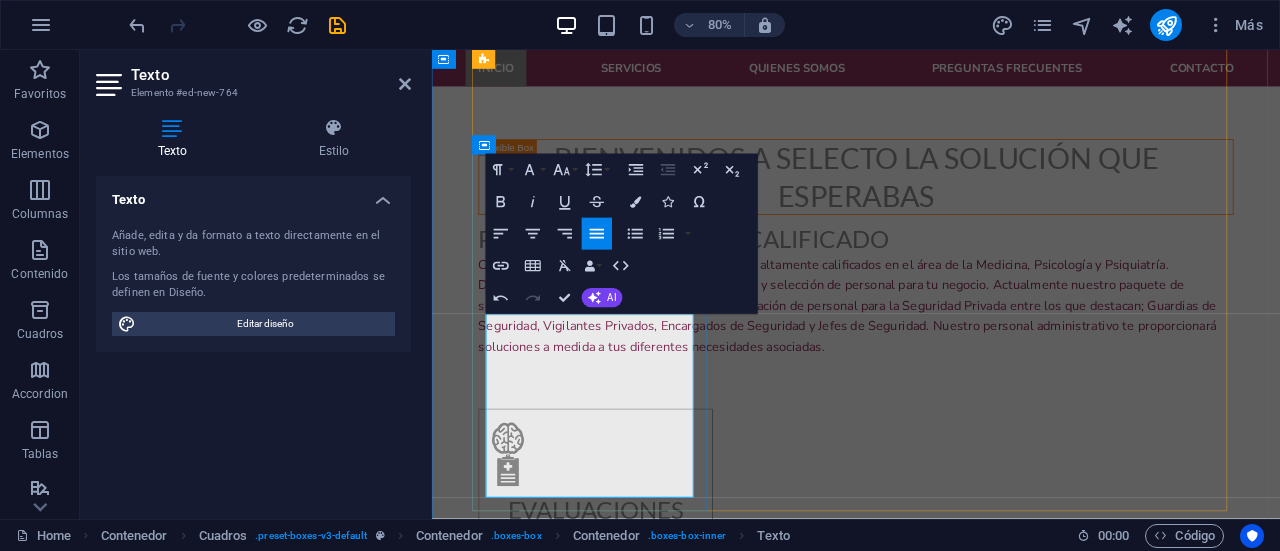 click on "En Selecto somos tu solución para cumplir con el Decreto 83, reglamento complementario a la Ley 17.798 sobre tenencia responsable de armas. Contamos con una red de psiquiatras que nos permite satisfacer el servicio de manera profesional, rápida y expedita, sin moverte de tu casa. [PROFESSION]" at bounding box center (636, 1988) 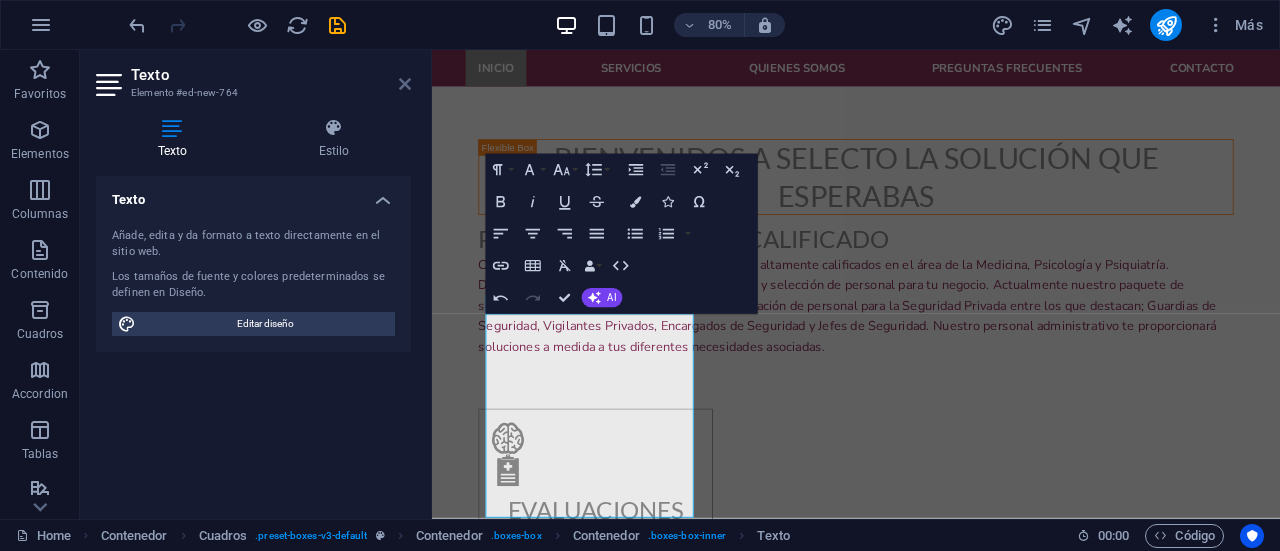 click at bounding box center (405, 84) 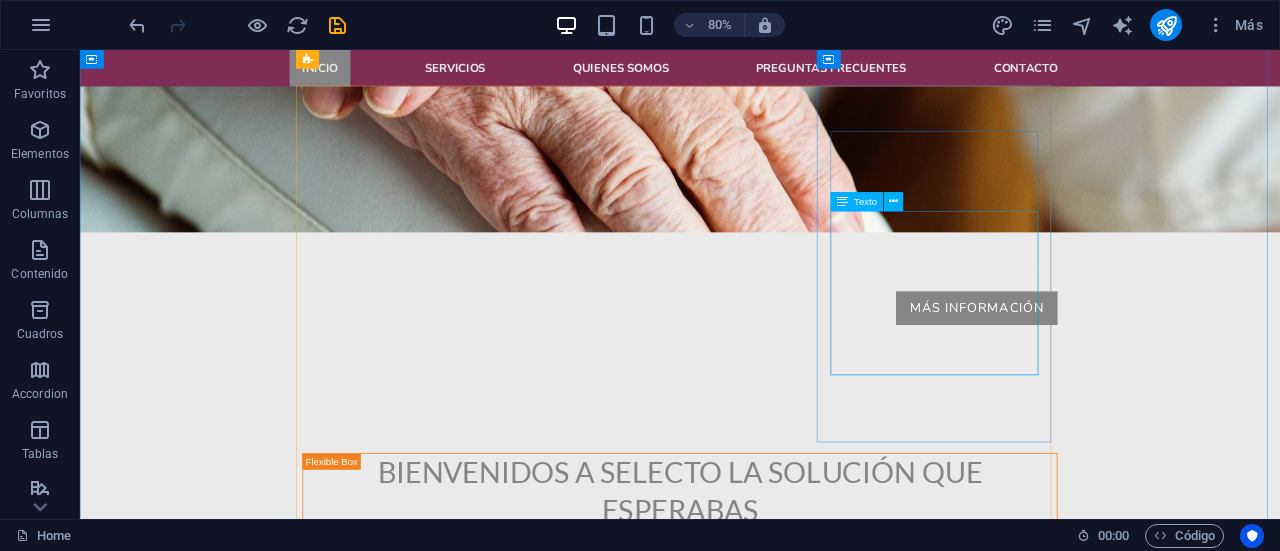 scroll, scrollTop: 888, scrollLeft: 0, axis: vertical 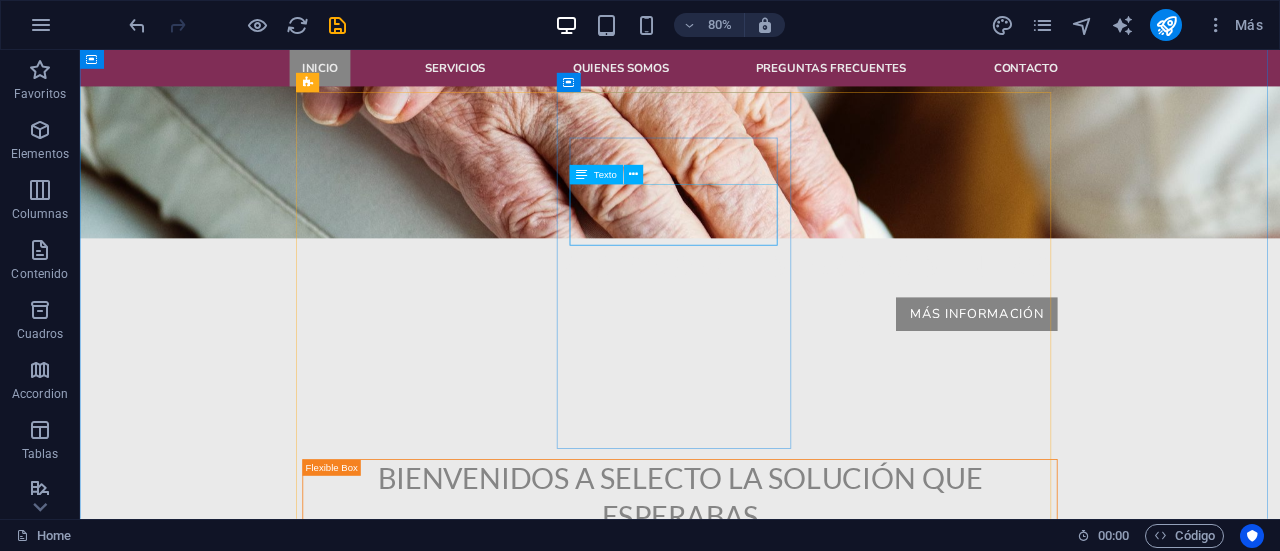 click on "Lorem ipsum dolor sit amet, consetetur sadipscing elitr, sed diam nonumy eirmod tempor." at bounding box center (504, 1595) 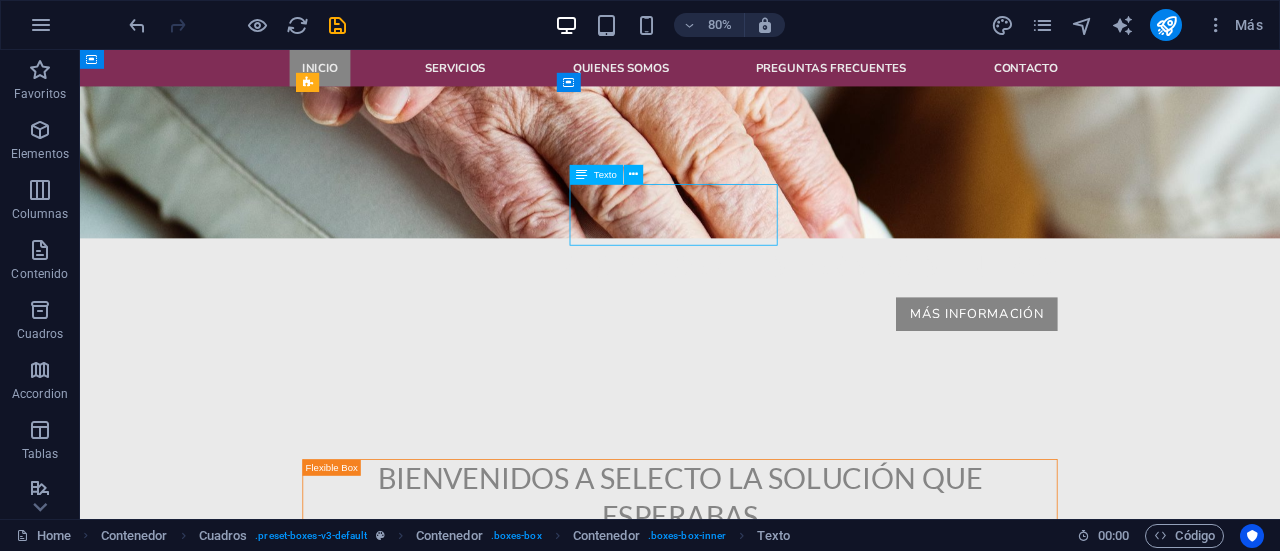 click on "Lorem ipsum dolor sit amet, consetetur sadipscing elitr, sed diam nonumy eirmod tempor." at bounding box center [504, 1595] 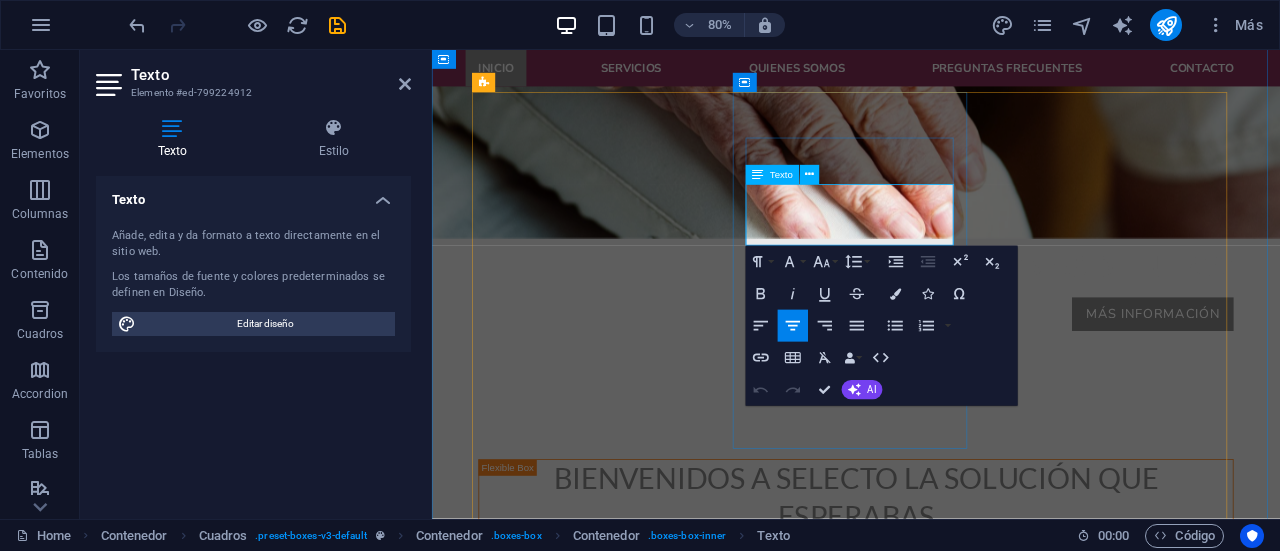 drag, startPoint x: 1064, startPoint y: 280, endPoint x: 857, endPoint y: 224, distance: 214.44113 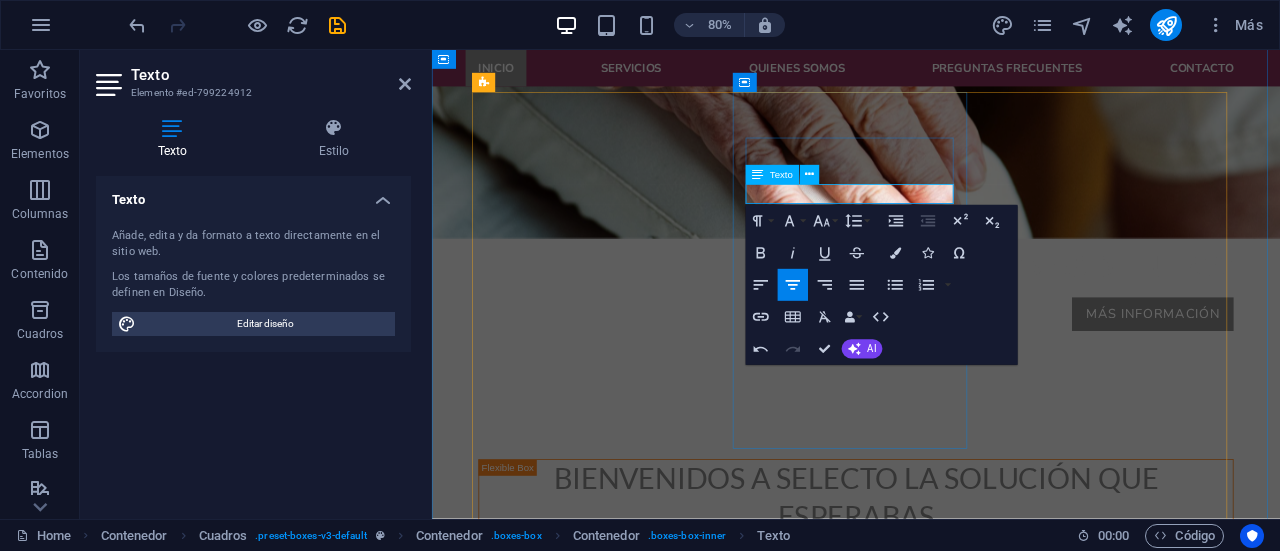 type 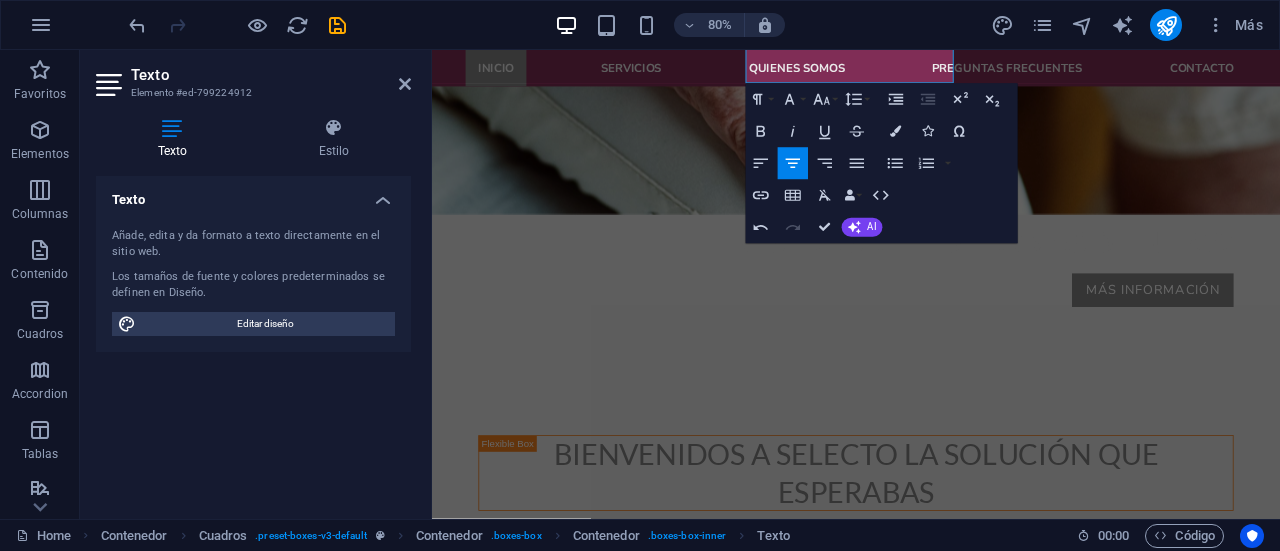scroll, scrollTop: 865, scrollLeft: 0, axis: vertical 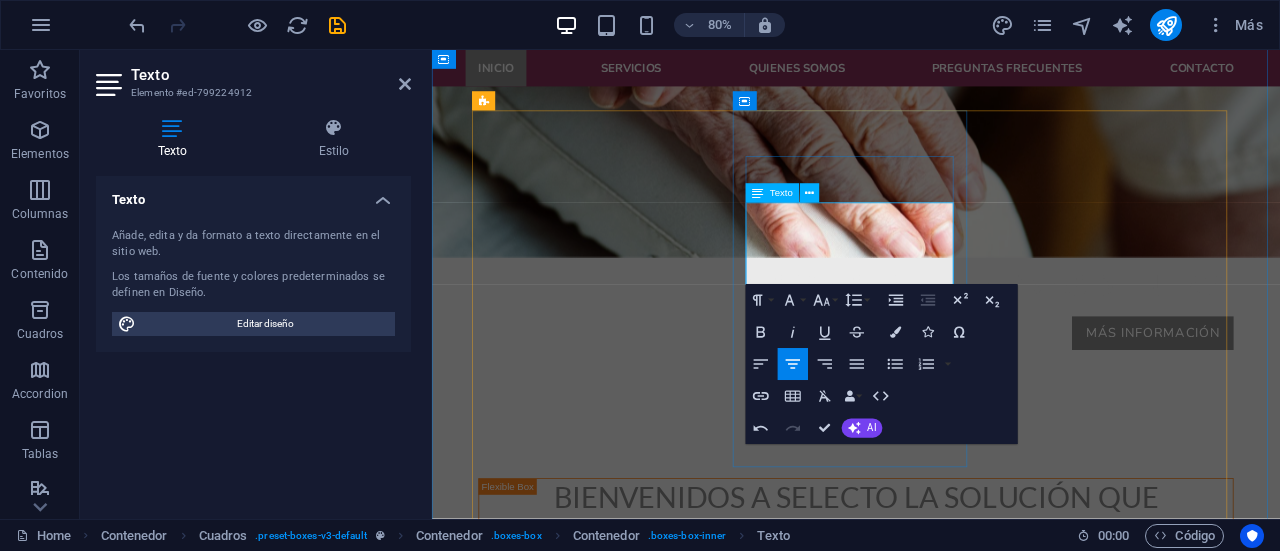 click on "​En Selecto apoyamos el proceso de acreditación y obtención de credenciales para la Seguridad Privada," at bounding box center [636, 1631] 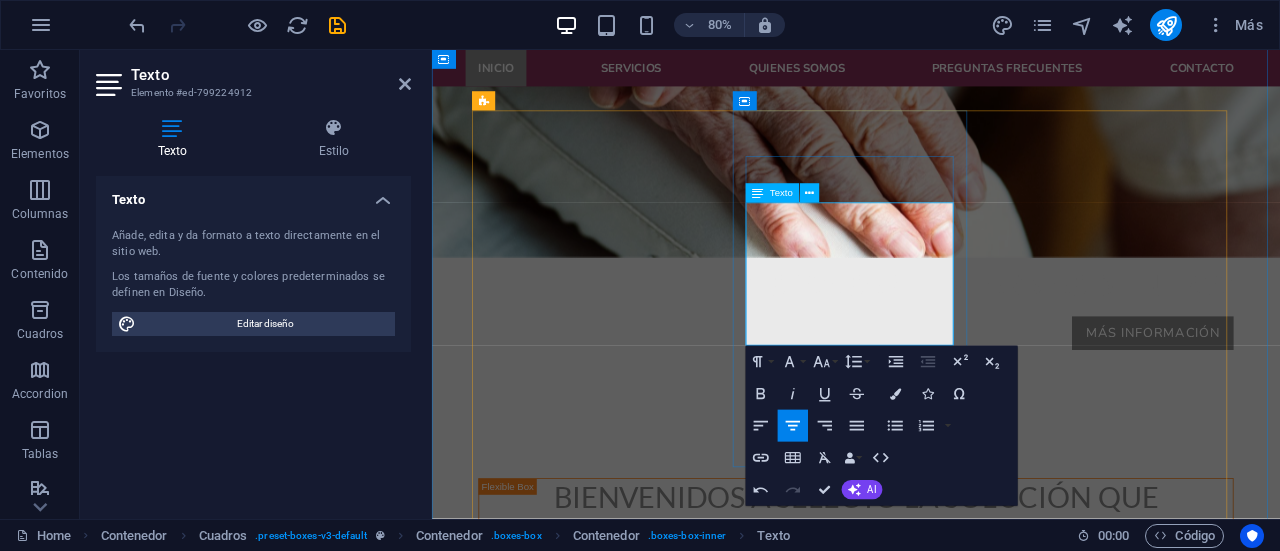 drag, startPoint x: 831, startPoint y: 256, endPoint x: 1037, endPoint y: 408, distance: 256.0078 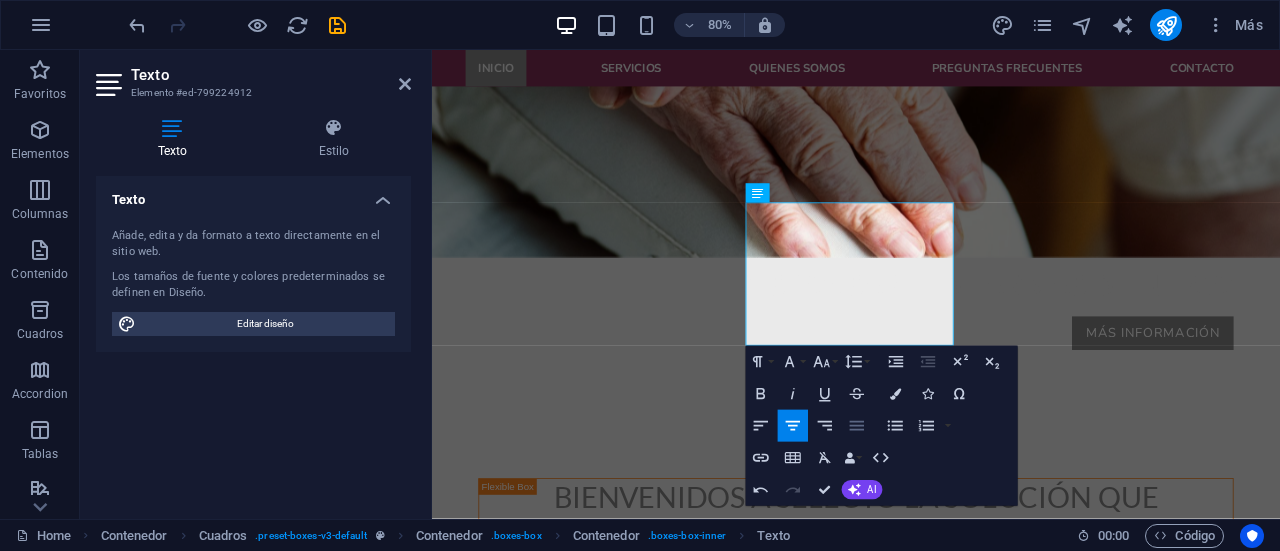 click 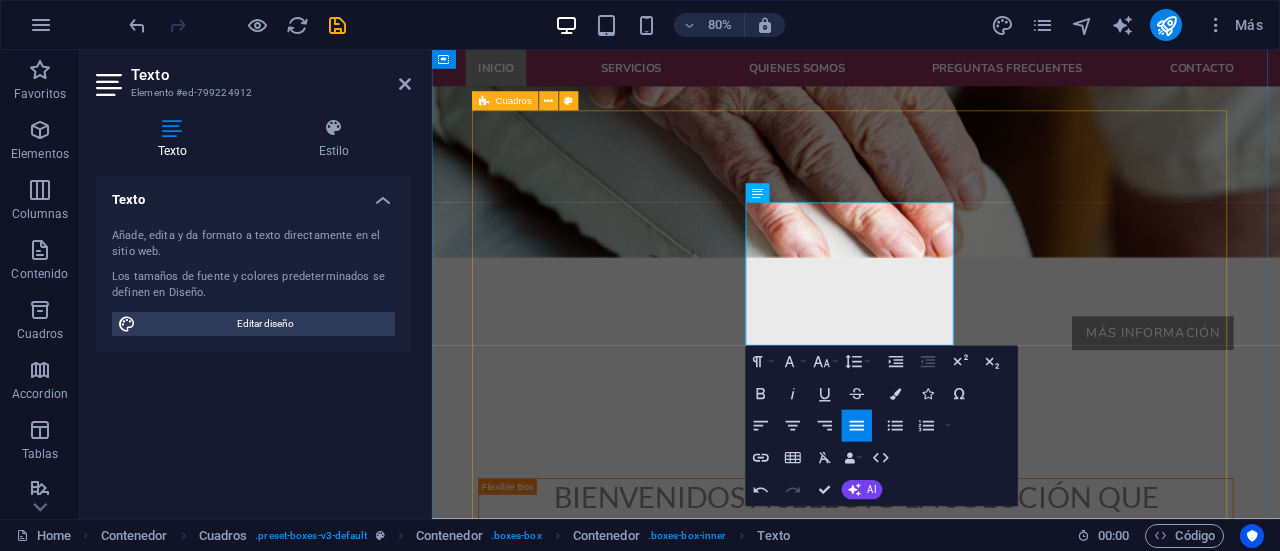 click on "Evaluaciones laborales y normativas Realizamos evaluaciones médicas, psicológicas o psiquiátricas para personal vinculado a la Seguridad Privada: Vigilantes Privados, Encargados de Seguridad, Jefes de Seguridad, Supervisores de Seguridad, Guardias de Seguridad, técnicos, Operadores de C.C.T.V. y otros. .fa-secondary{opacity:.4} Acreditaciones ​En Selecto apoyamos el proceso de acreditación y obtención de credenciales para la Seguridad Privada ante diversas autoridades fiscalizadoras. Confía en nosotros que nos hacemos cargos del proceso completo. Busqueda y seleccion Proceso integral de búsqueda y selección de personal. Llevamos a cabo la definición del perfil, el reclutamiento, evaluaciones psicológicas, entrevistas, verificación de referencias (si es necesario) y toda la información para cubrir las vacantes solicitadas. TENENCIA RESPONSABLE DE ARMAS Cobertura a nivel nacional." at bounding box center (962, 1790) 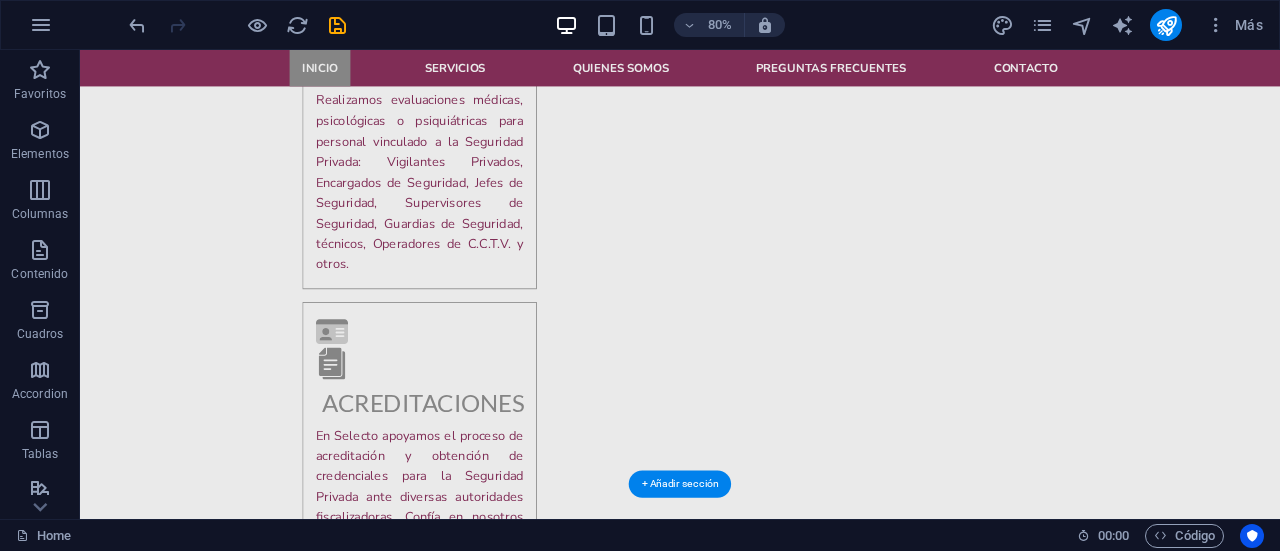 scroll, scrollTop: 1865, scrollLeft: 0, axis: vertical 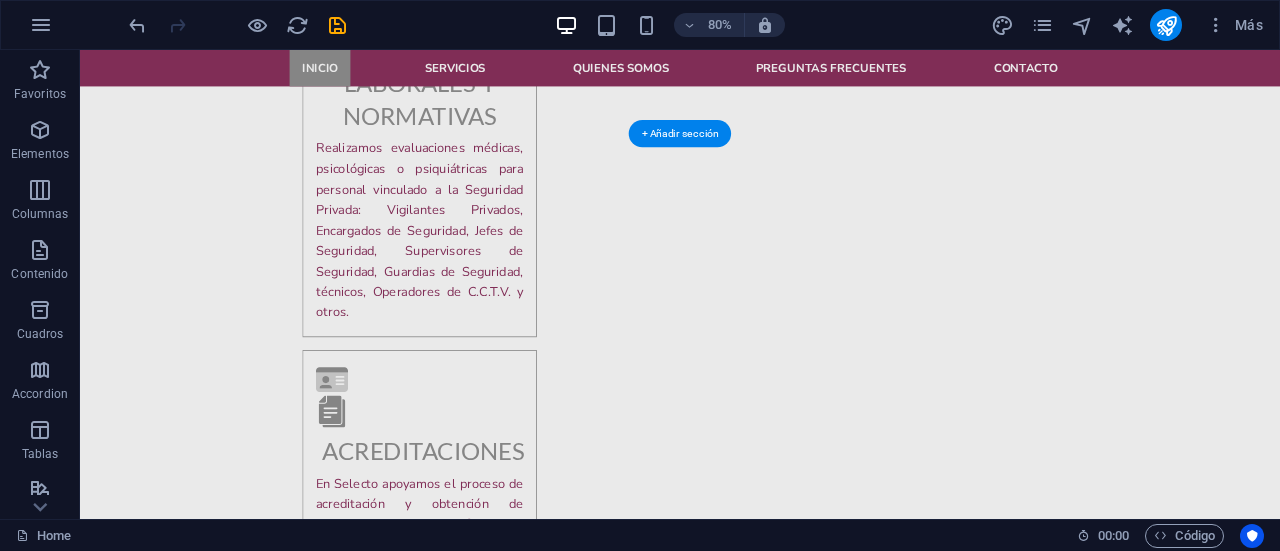 click at bounding box center (830, 2613) 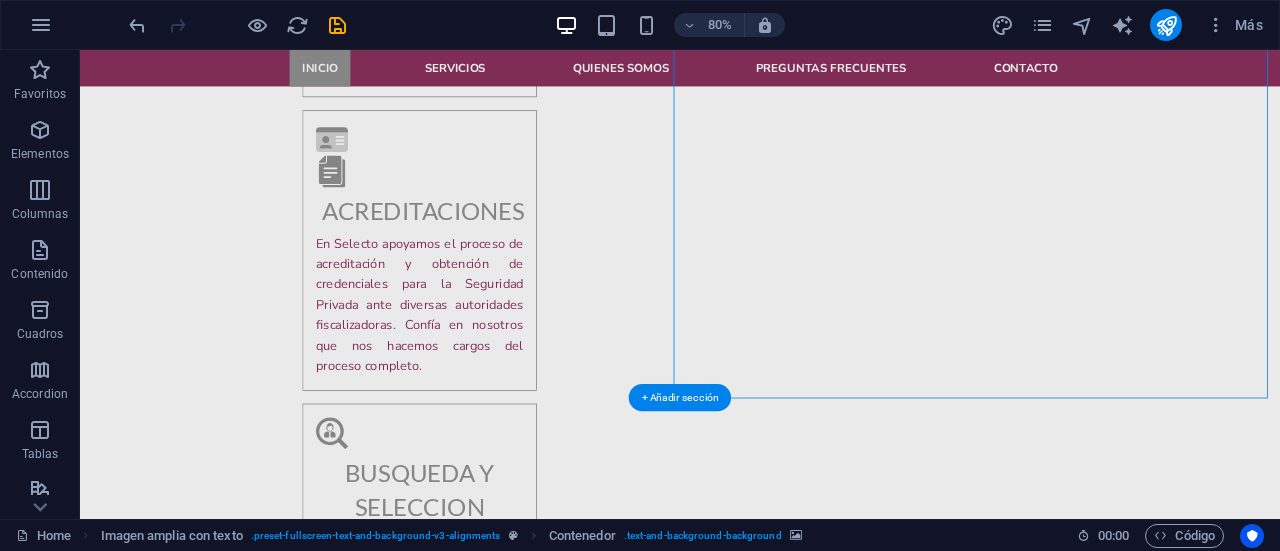 scroll, scrollTop: 1865, scrollLeft: 0, axis: vertical 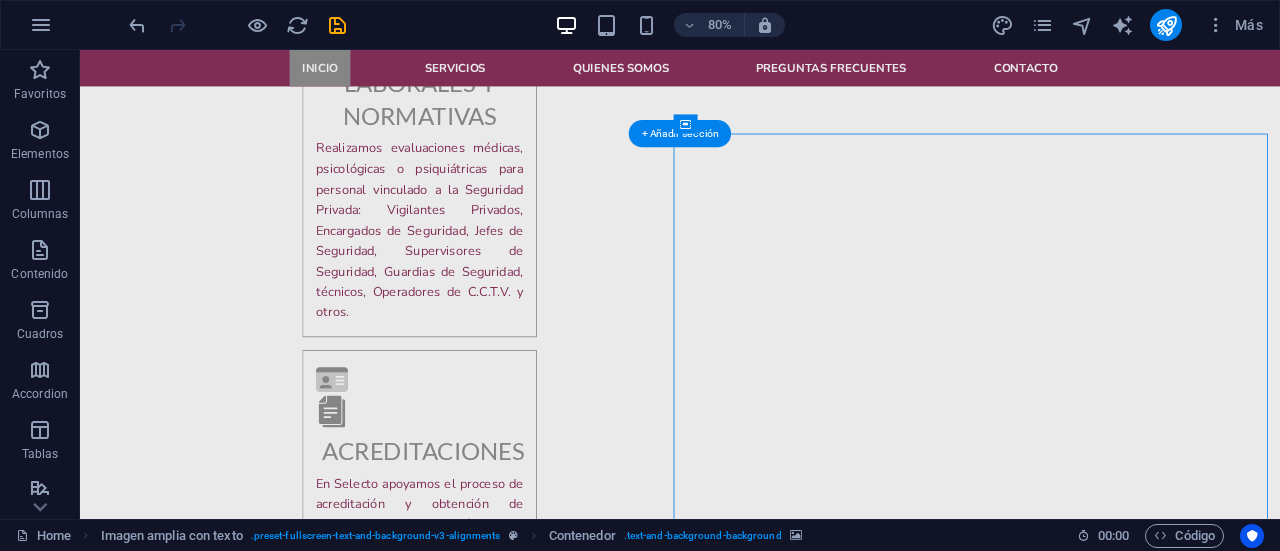 click at bounding box center (830, 2613) 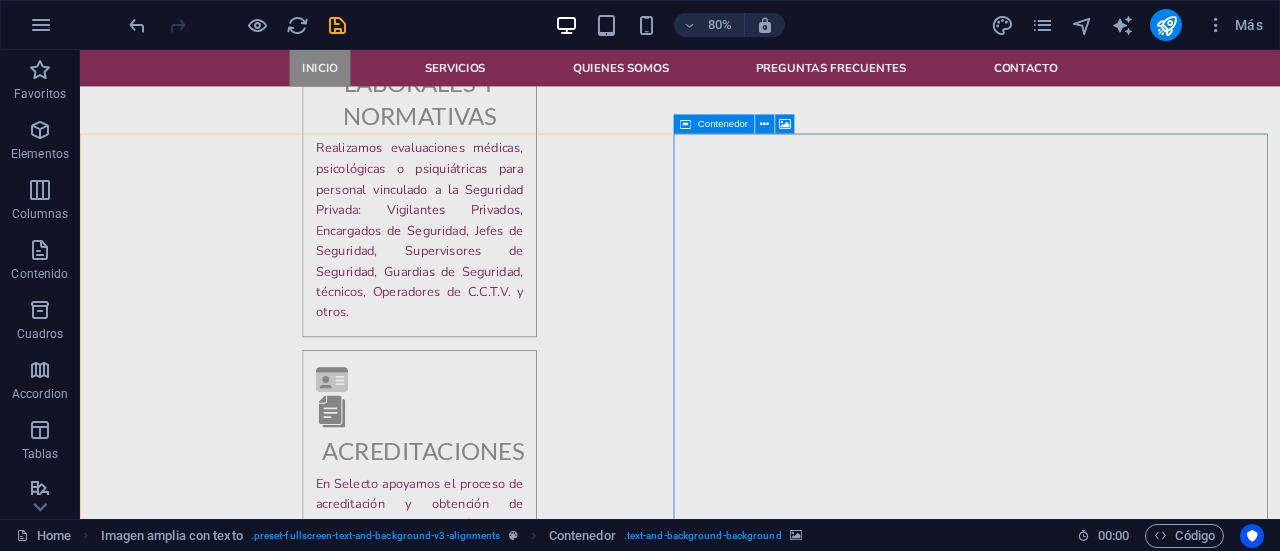 click on "Contenedor" at bounding box center (723, 125) 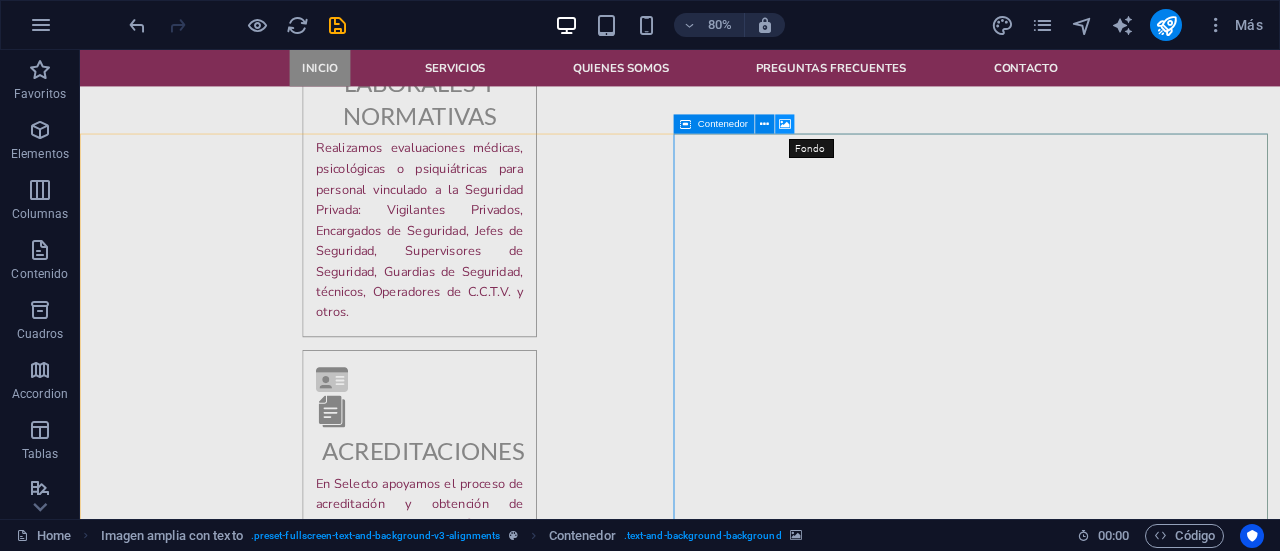 click at bounding box center [785, 124] 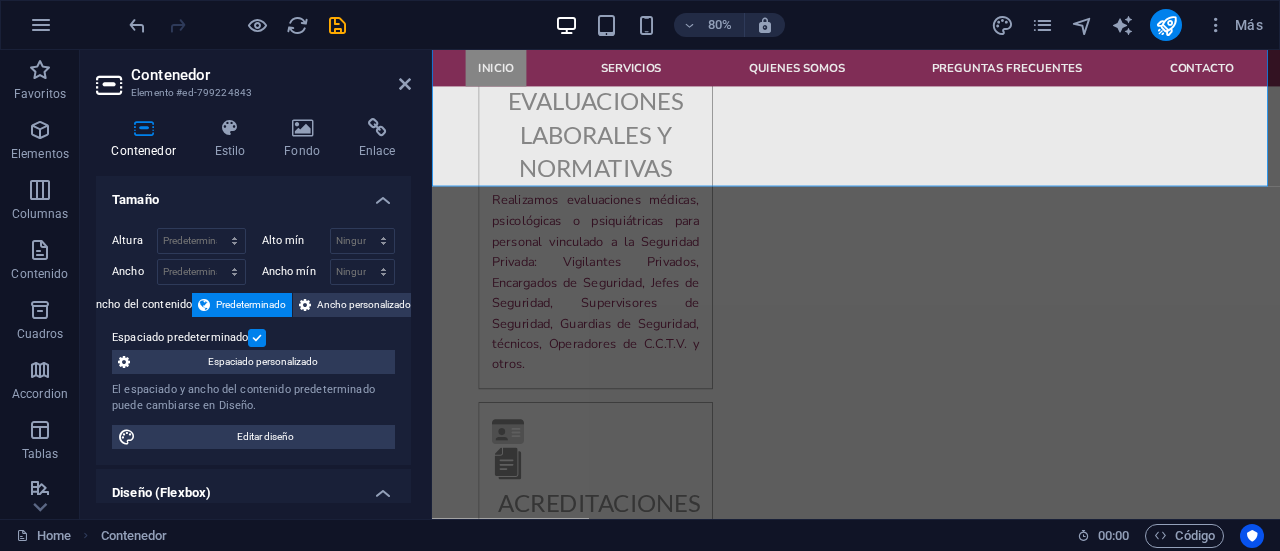 scroll, scrollTop: 2100, scrollLeft: 0, axis: vertical 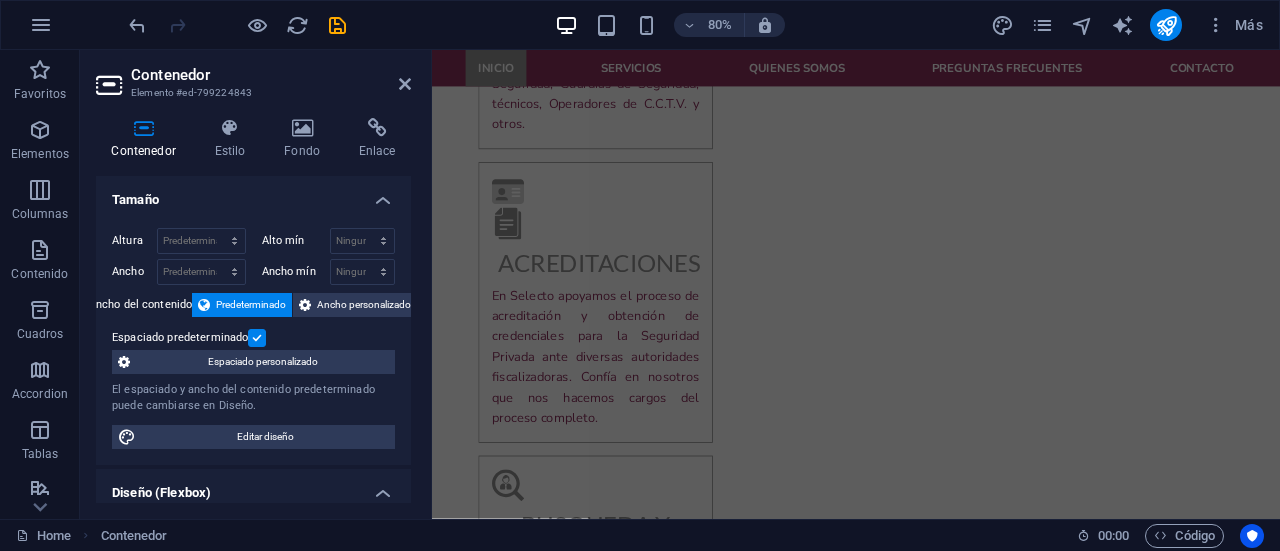 click at bounding box center [962, 2442] 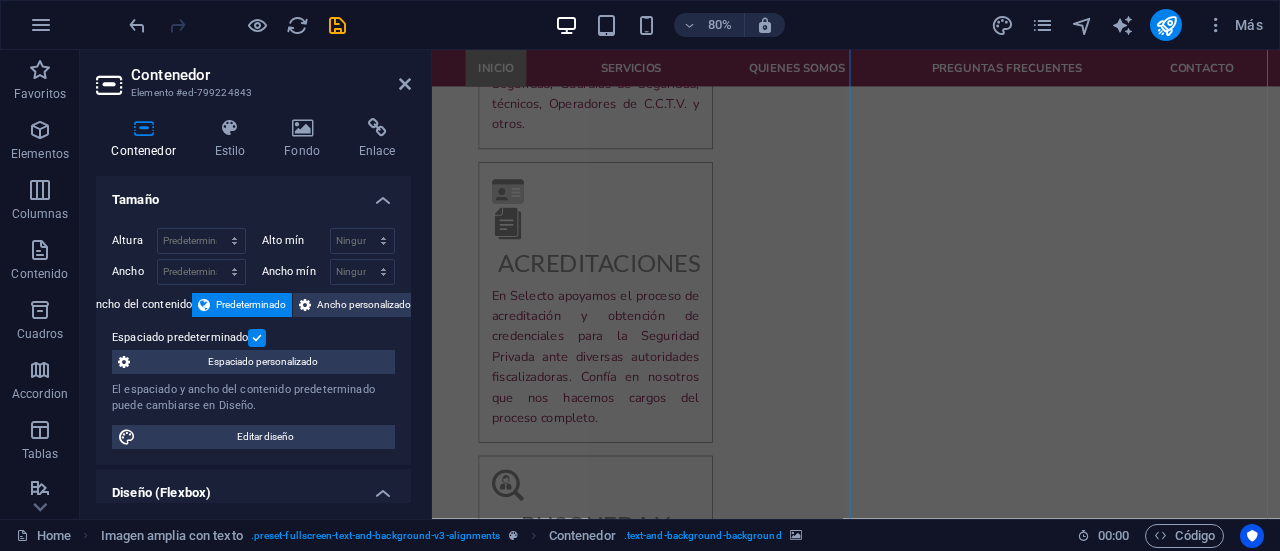 click at bounding box center (962, 2442) 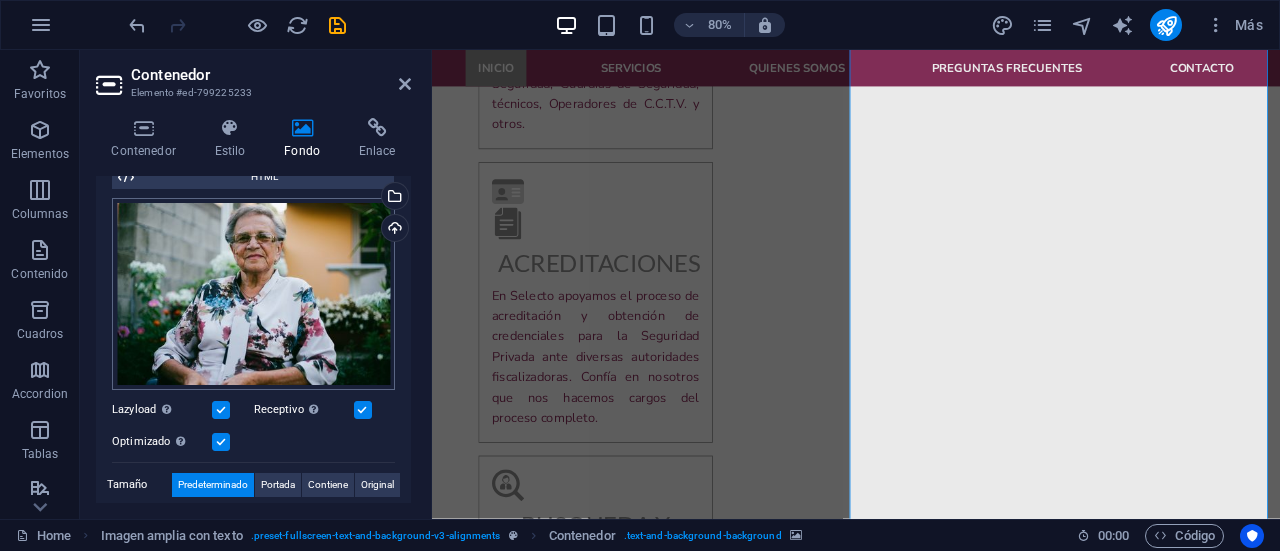 scroll, scrollTop: 100, scrollLeft: 0, axis: vertical 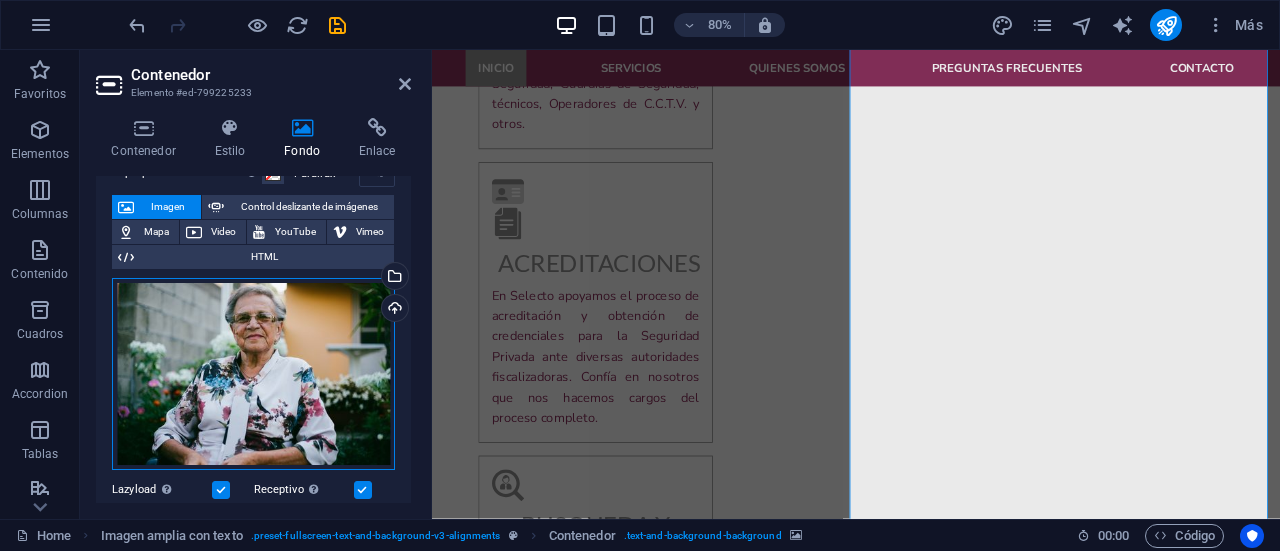click on "Arrastra archivos aquí, haz clic para escoger archivos o  selecciona archivos de Archivos o de nuestra galería gratuita de fotos y vídeos" at bounding box center [253, 374] 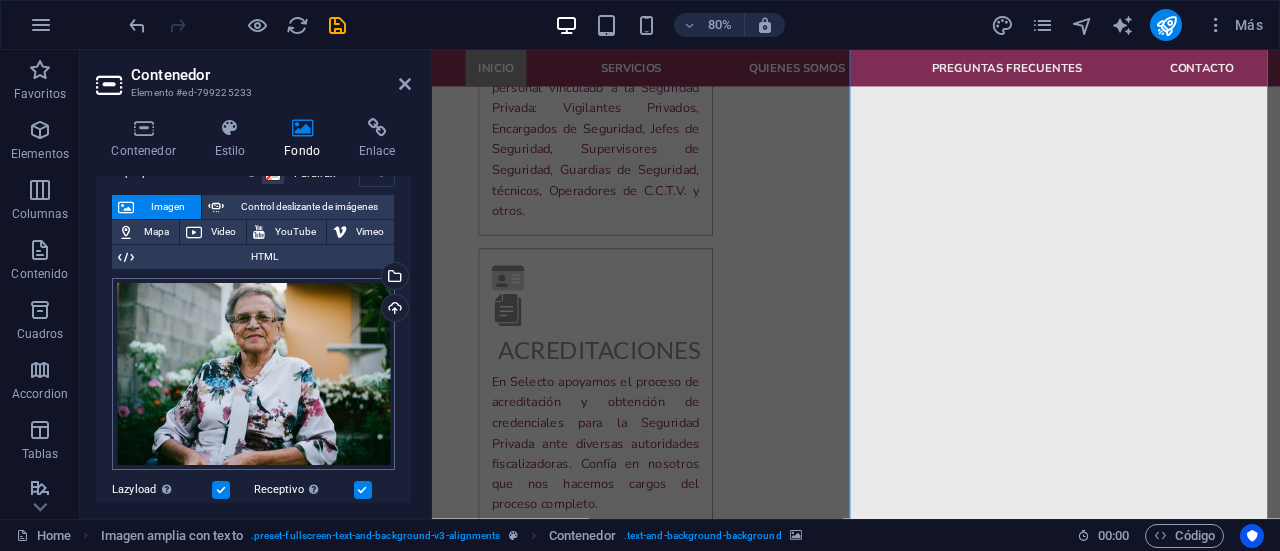 scroll, scrollTop: 2736, scrollLeft: 0, axis: vertical 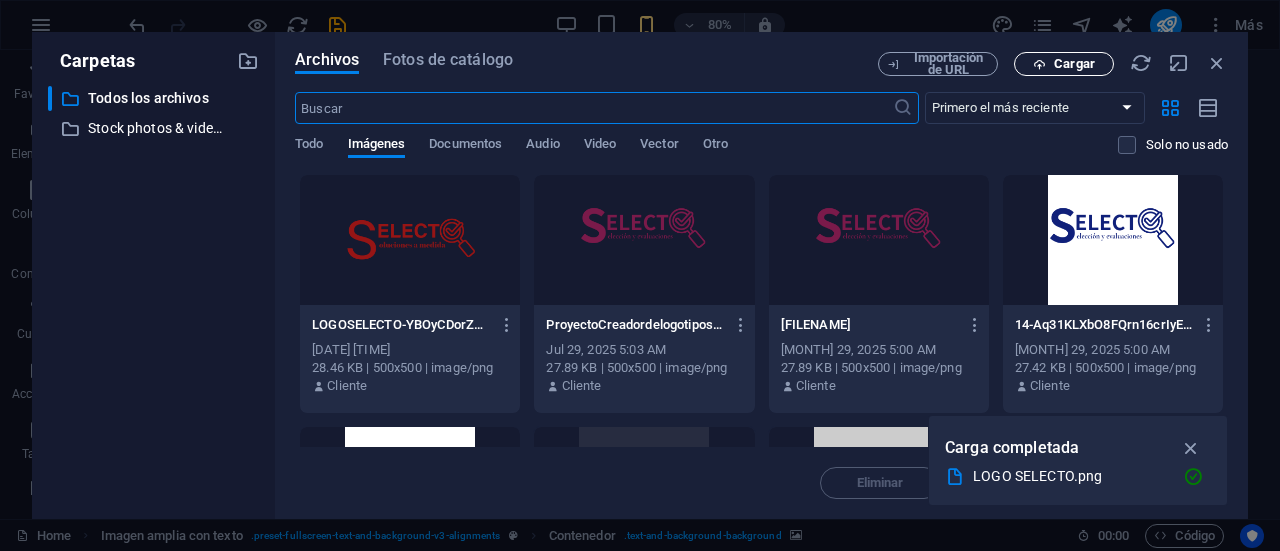 click on "Cargar" at bounding box center [1074, 64] 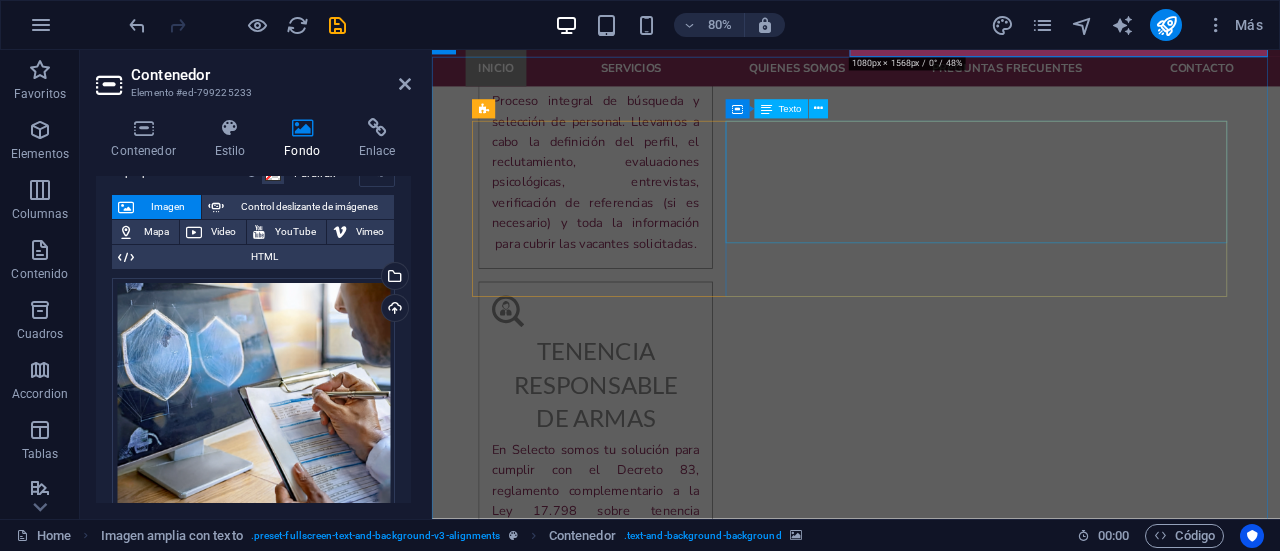 scroll, scrollTop: 2720, scrollLeft: 0, axis: vertical 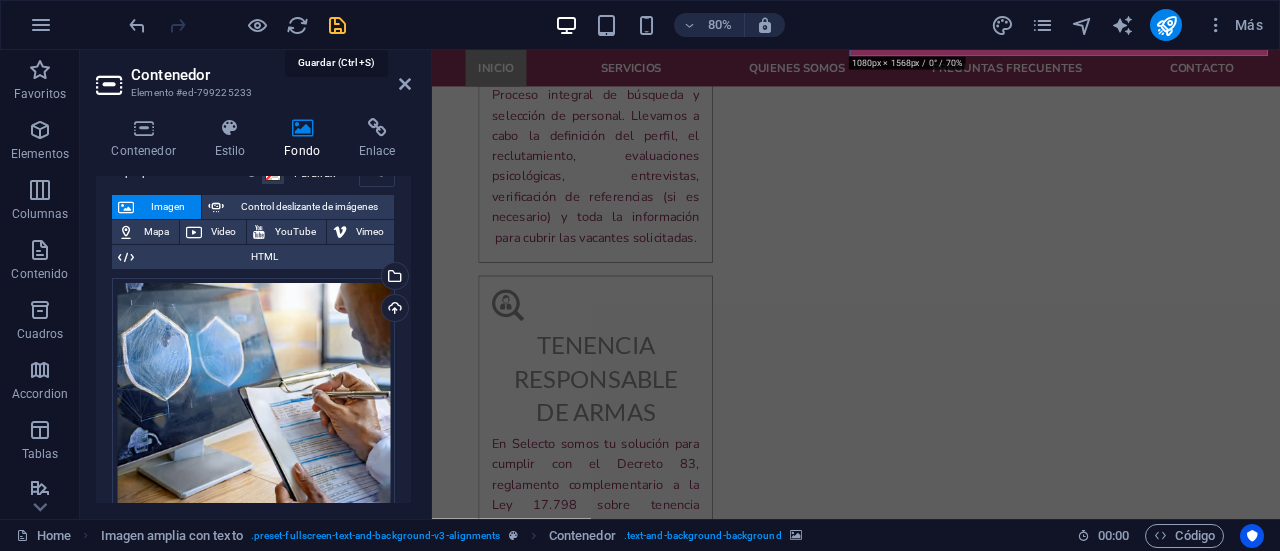 click at bounding box center (337, 25) 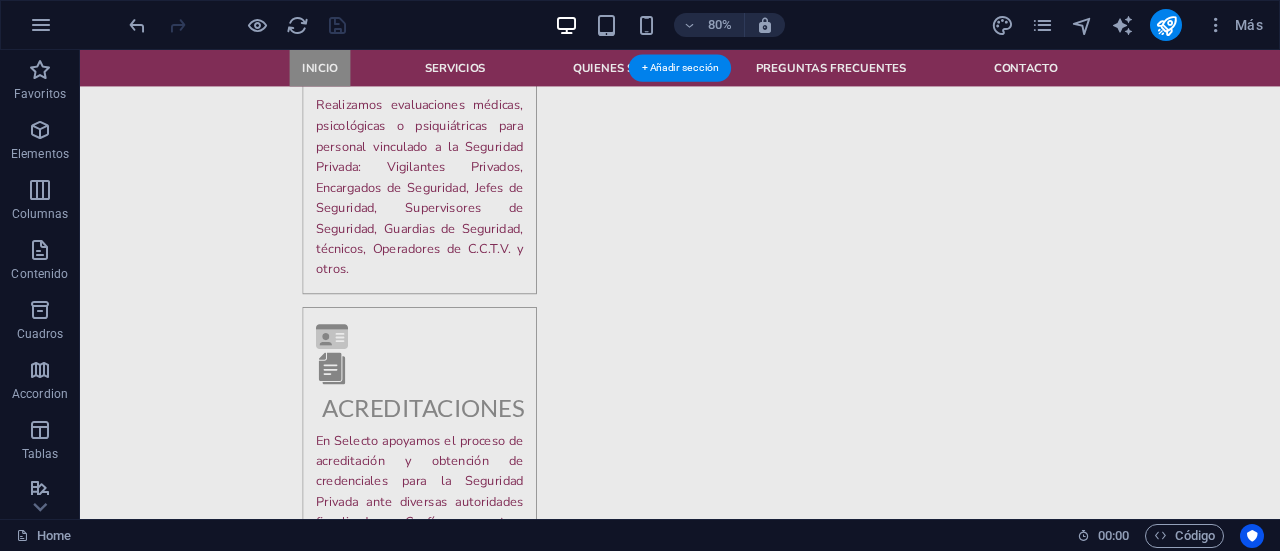 scroll, scrollTop: 1892, scrollLeft: 0, axis: vertical 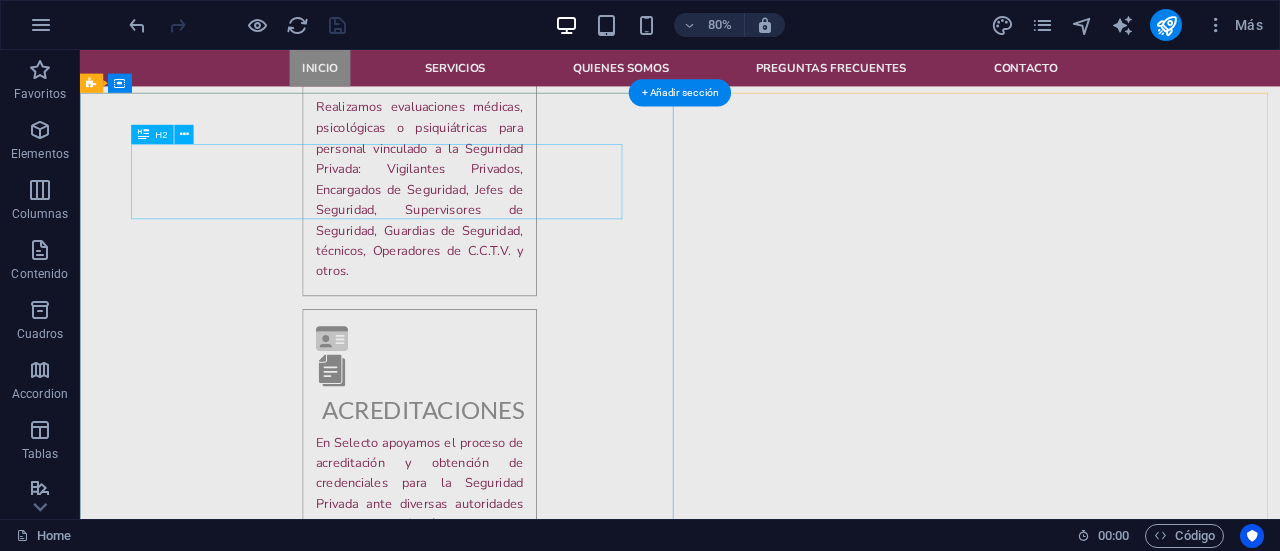 click on "Para una mayor calidad de vida" at bounding box center [830, 1775] 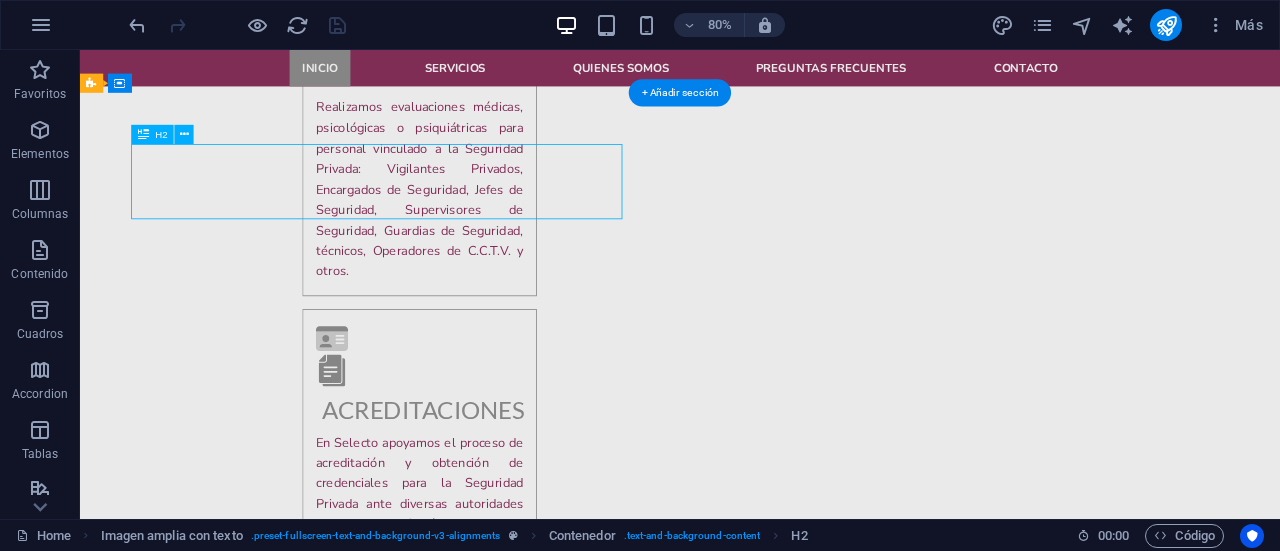 click on "Para una mayor calidad de vida" at bounding box center [830, 1775] 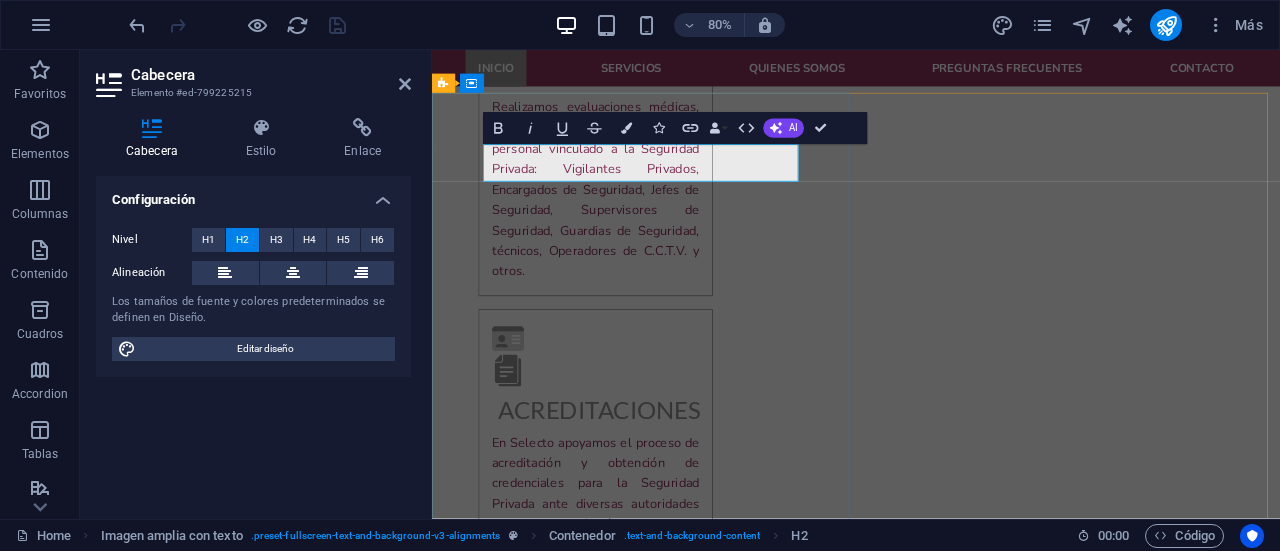 click on "​" at bounding box center (962, 1775) 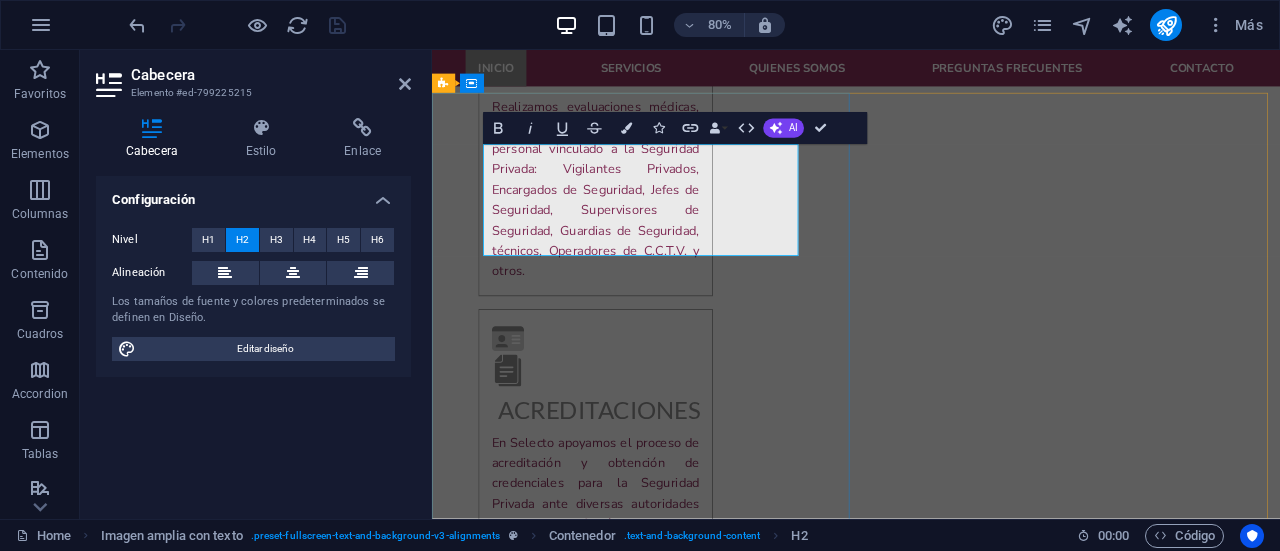 drag, startPoint x: 740, startPoint y: 292, endPoint x: 509, endPoint y: 186, distance: 254.1594 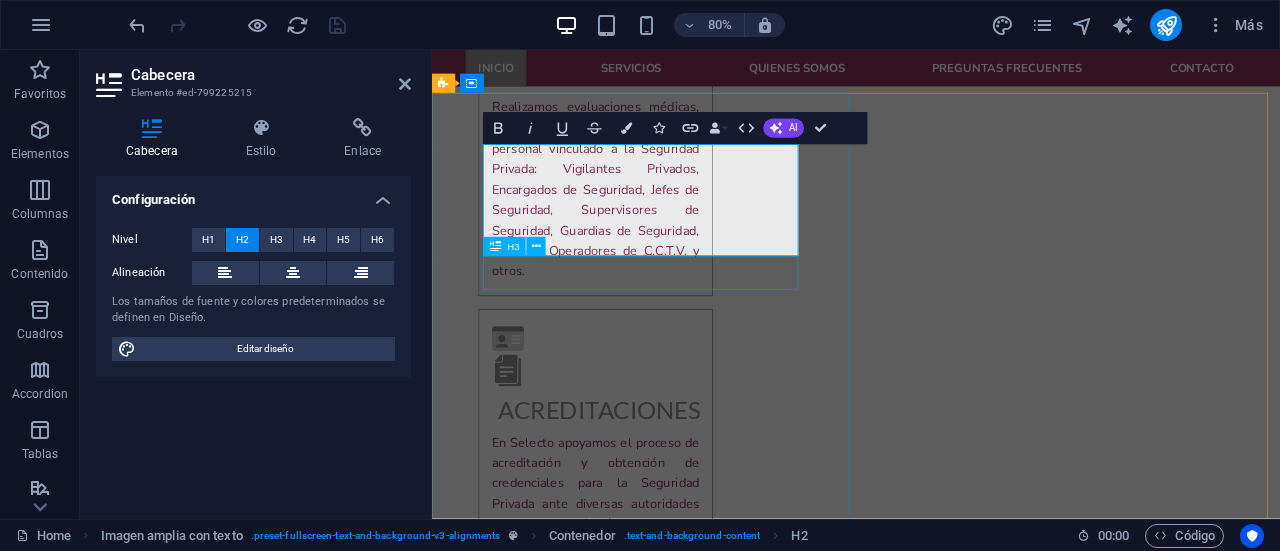 click on "Hola, es mucho dolor." at bounding box center [962, 1819] 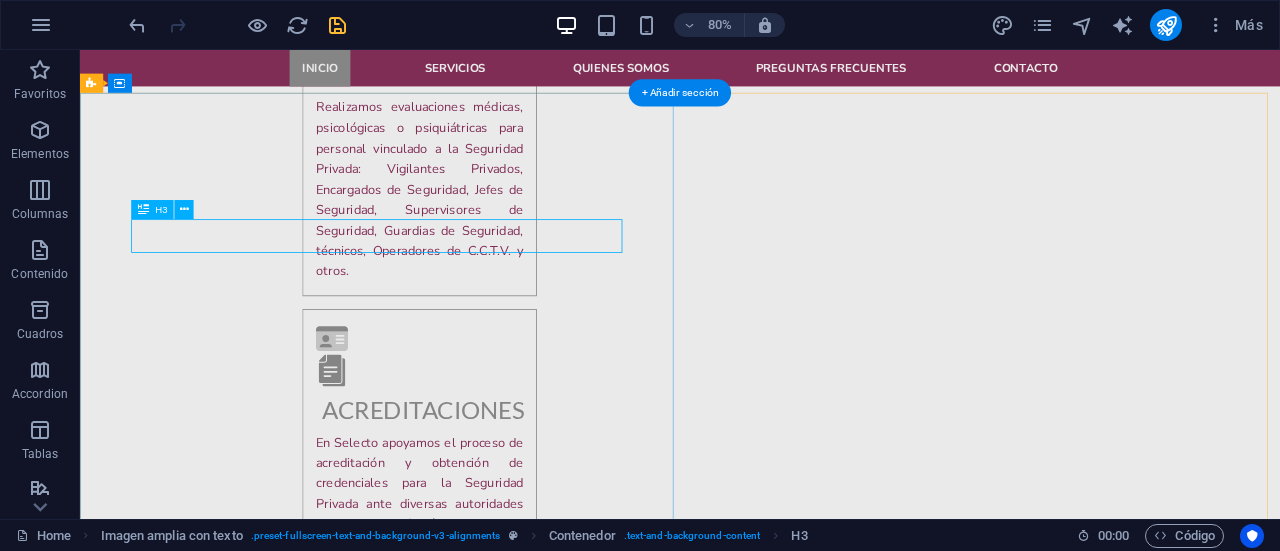 click on "Hola, es mucho dolor." at bounding box center [830, 1819] 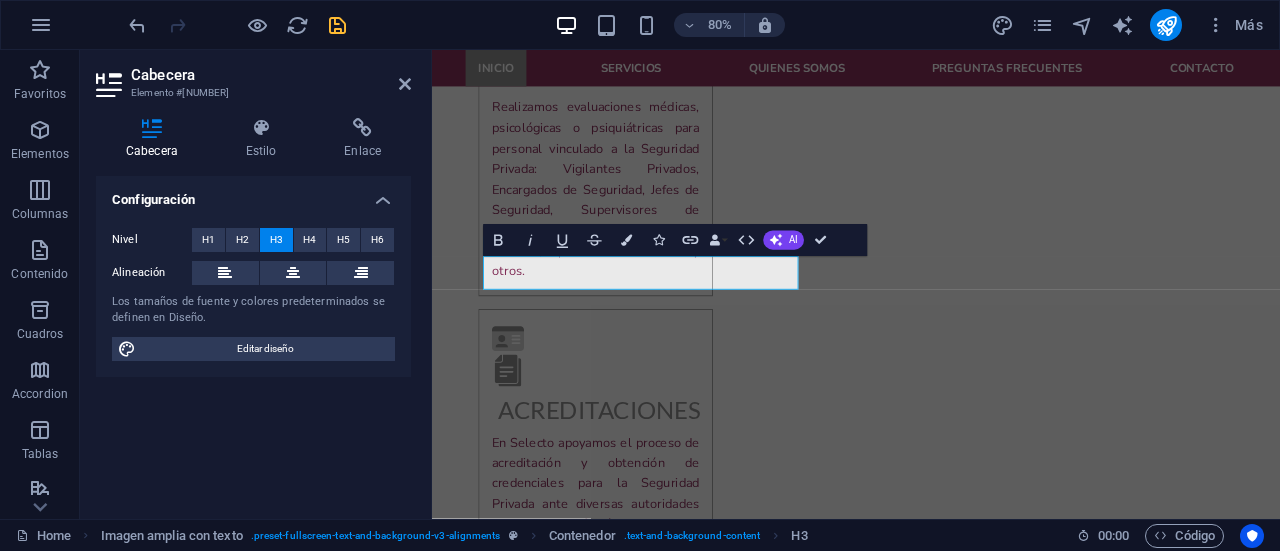 type 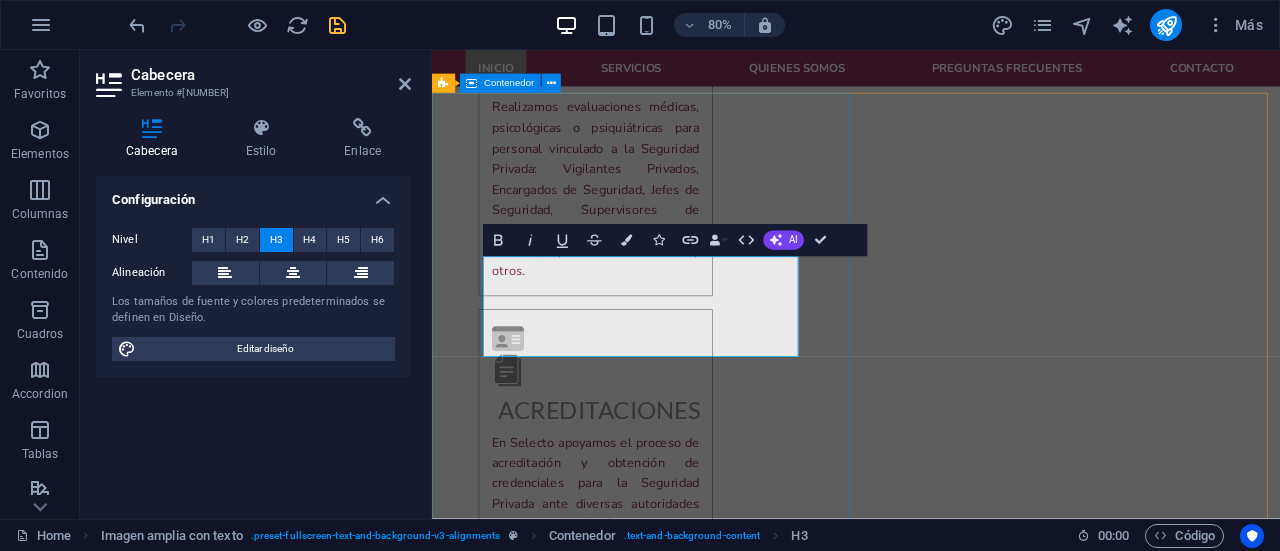 click on "EVALUACIONES NORMATIVAS EXPEDITAS ​ACORDES CON NORMATIVA LEGAL VIGENTE Lorem ipsum dolor sit amet, consetetur sadipscing elitr, sed diam nonumy eirmod tempor envidunt ut labore et dolore magna aliquyam erat, sed diam voluptua. At vero eos et accusam et justo duo dolores et ea rebum. Stet clita kasd gubergren, no sea takimata sanctus est Lorem ipsum dolor sit amet. Lorem ipsum dolor sit amet, consetetur sadipscing elitr, sed diam nonumy eirmod tempor envidunt ut labore et dolore magna aliquyam erat, sed diam voluptua. Pero en verdad les acuso y con justicia les inflijo dos dolores. El clima es tranquilo y el gobierno es verde, ningún mar está a salvo. Es sagrado. Es un fastidio. El dolor en sí es un placer, es agotador. Nuestros servicios" at bounding box center (962, 1968) 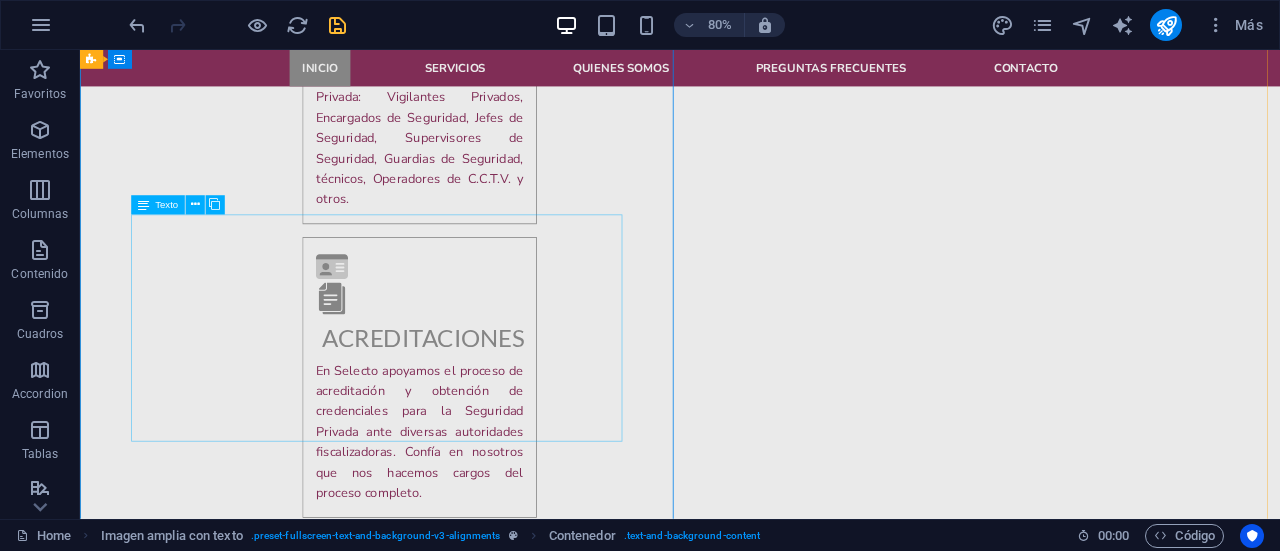 scroll, scrollTop: 1970, scrollLeft: 0, axis: vertical 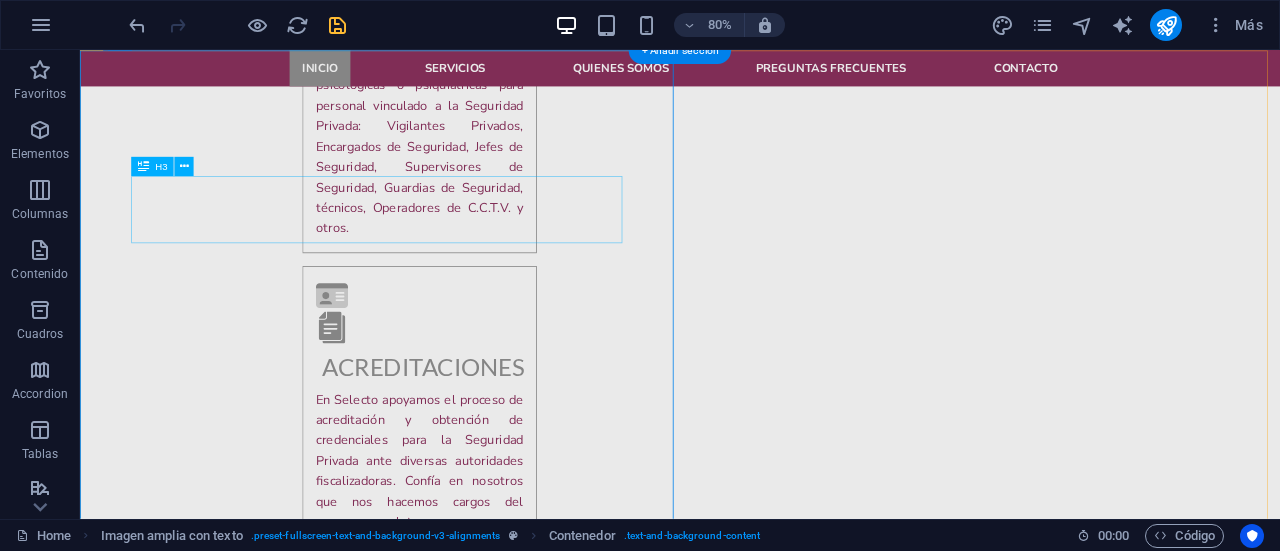 click on "ACORDES CON NORMATIVA LEGAL VIGENTE" at bounding box center [830, 1765] 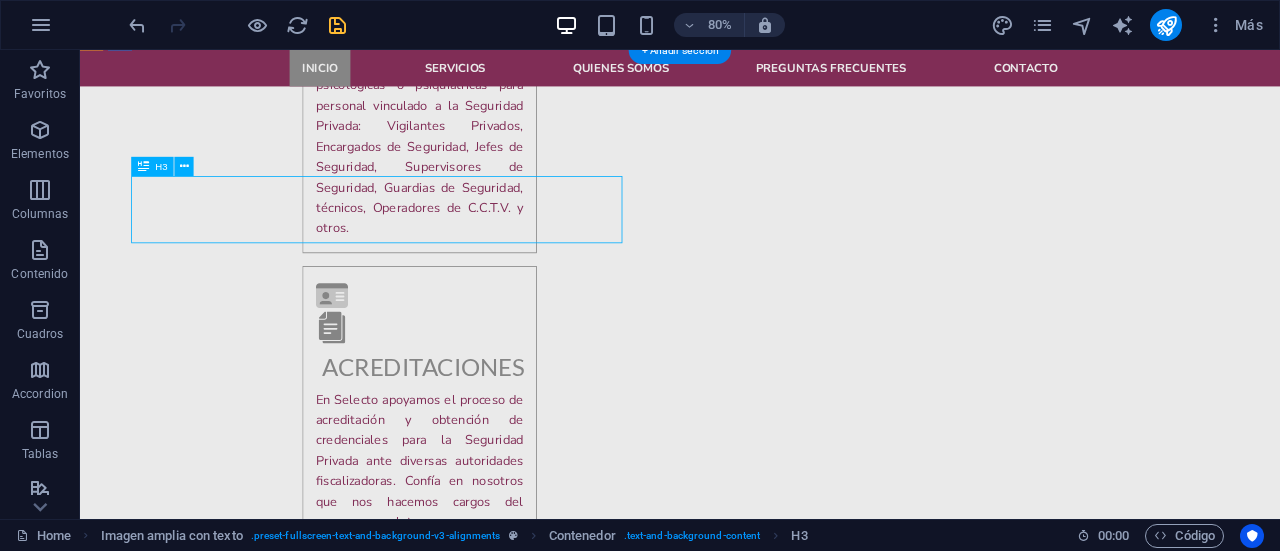 click on "ACORDES CON NORMATIVA LEGAL VIGENTE" at bounding box center [830, 1765] 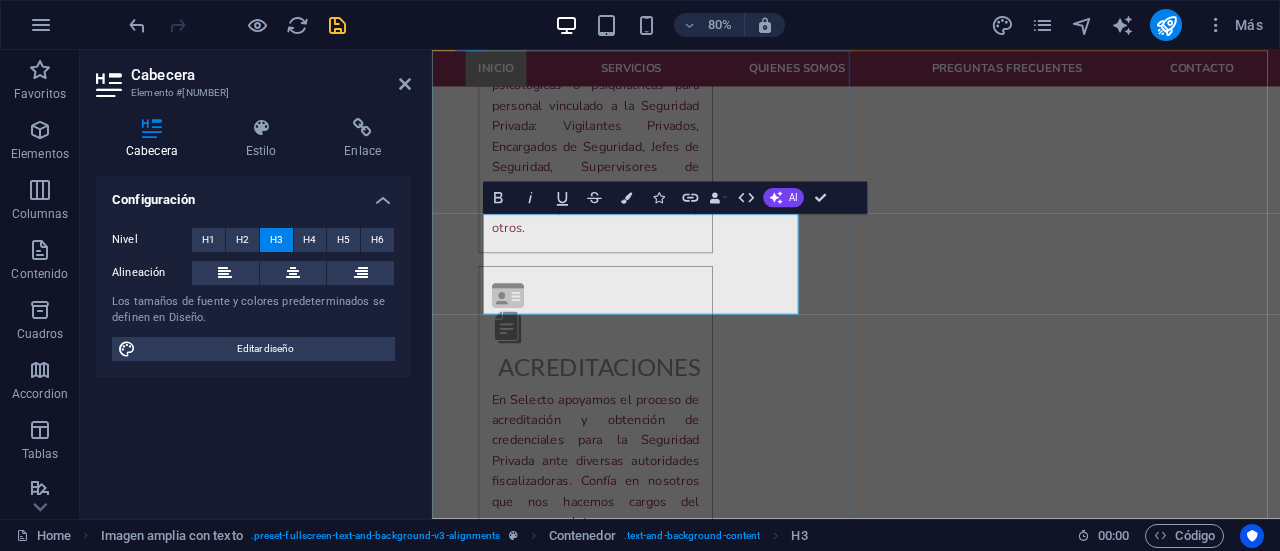 click on "ACORDES CON NORMATIVA LEGAL VIGENTE" at bounding box center [962, 1765] 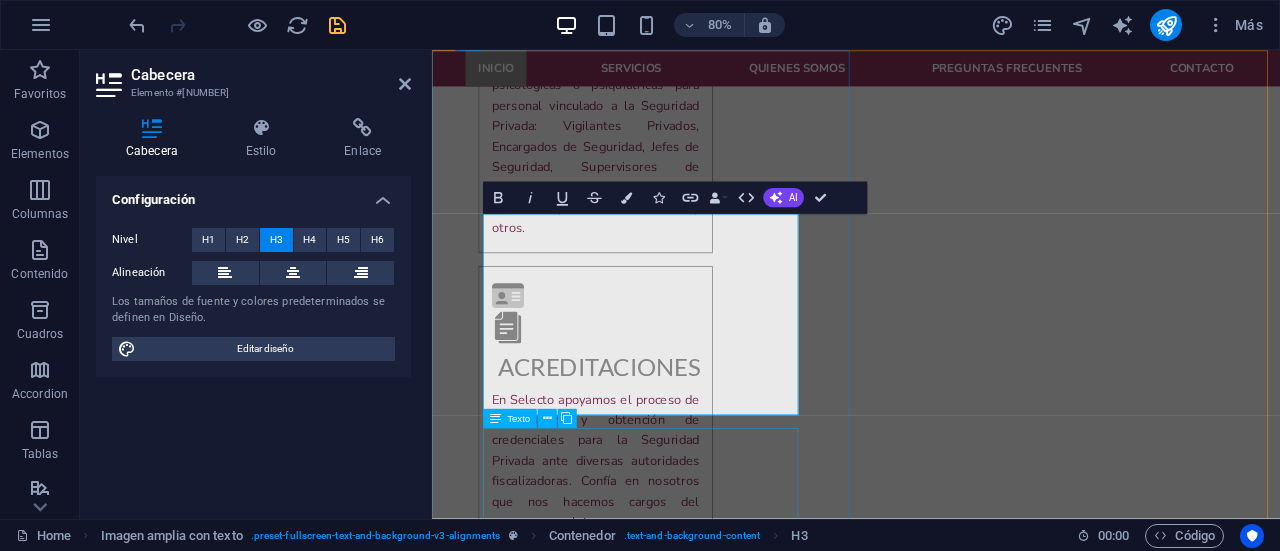 click on "Lorem ipsum dolor sit amet, consetetur sadipscing elitr, sed diam nonumy eirmod tempor envidunt ut labore et dolore magna aliquyam erat, sed diam voluptua. At vero eos et accusam et justo duo dolores et ea rebum. Stet clita kasd gubergren, no sea takimata sanctus est Lorem ipsum dolor sit amet. Lorem ipsum dolor sit amet, consetetur sadipscing elitr, sed diam nonumy eirmod tempor envidunt ut labore et dolore magna aliquyam erat, sed diam voluptua. Pero en verdad les acuso y con justicia les inflijo dos dolores. El clima es tranquilo y el gobierno es verde, ningún mar está a salvo.  Es sagrado. Es un fastidio. El dolor en sí es un placer, es agotador." at bounding box center [962, 1974] 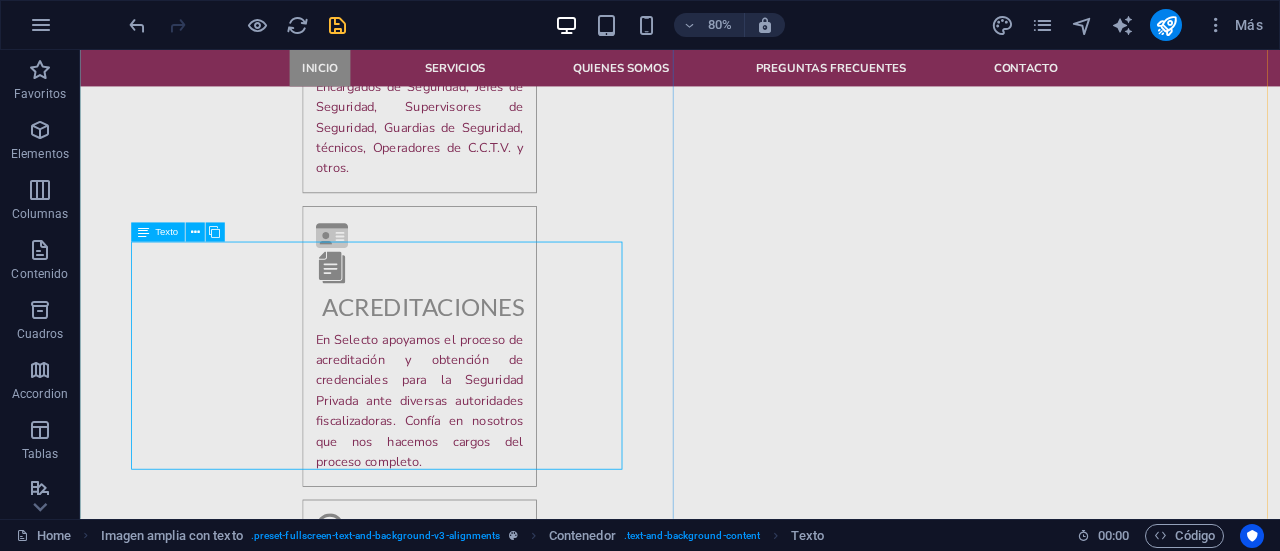 scroll, scrollTop: 2070, scrollLeft: 0, axis: vertical 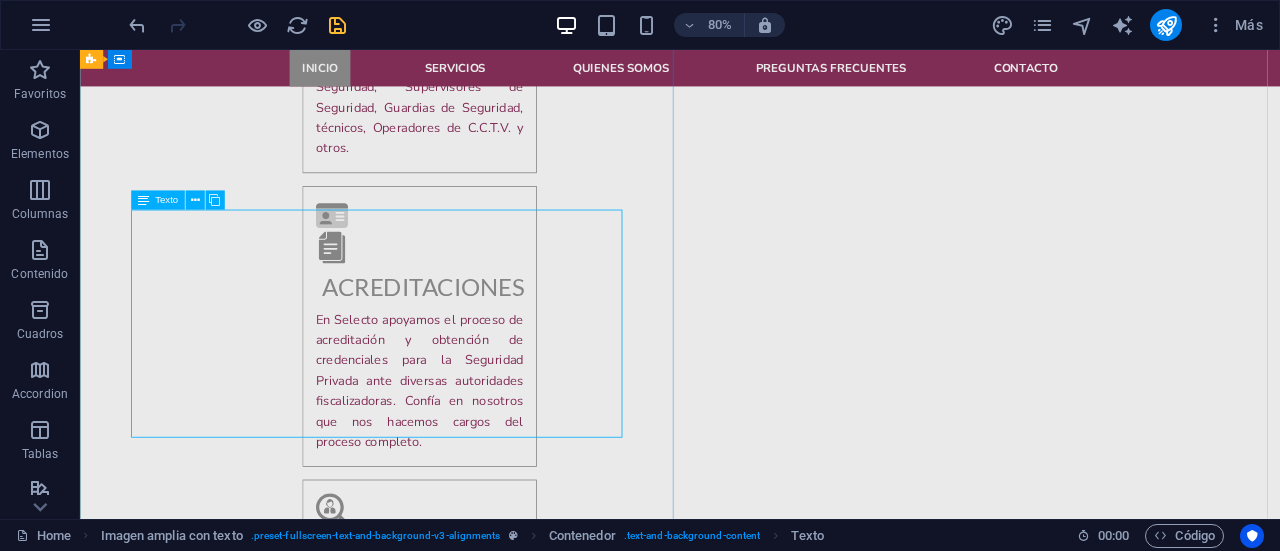 click on "Lorem ipsum dolor sit amet, consetetur sadipscing elitr, sed diam nonumy eirmod tempor envidunt ut labore et dolore magna aliquyam erat, sed diam voluptua. At vero eos et accusam et justo duo dolores et ea rebum. Stet clita kasd gubergren, no sea takimata sanctus est Lorem ipsum dolor sit amet. Lorem ipsum dolor sit amet, consetetur sadipscing elitr, sed diam nonumy eirmod tempor envidunt ut labore et dolore magna aliquyam erat, sed diam voluptua. Pero en verdad les acuso y con justicia les inflijo dos dolores. El clima es tranquilo y el gobierno es verde, ningún mar está a salvo.  Es sagrado. Es un fastidio. El dolor en sí es un placer, es agotador." at bounding box center (830, 1874) 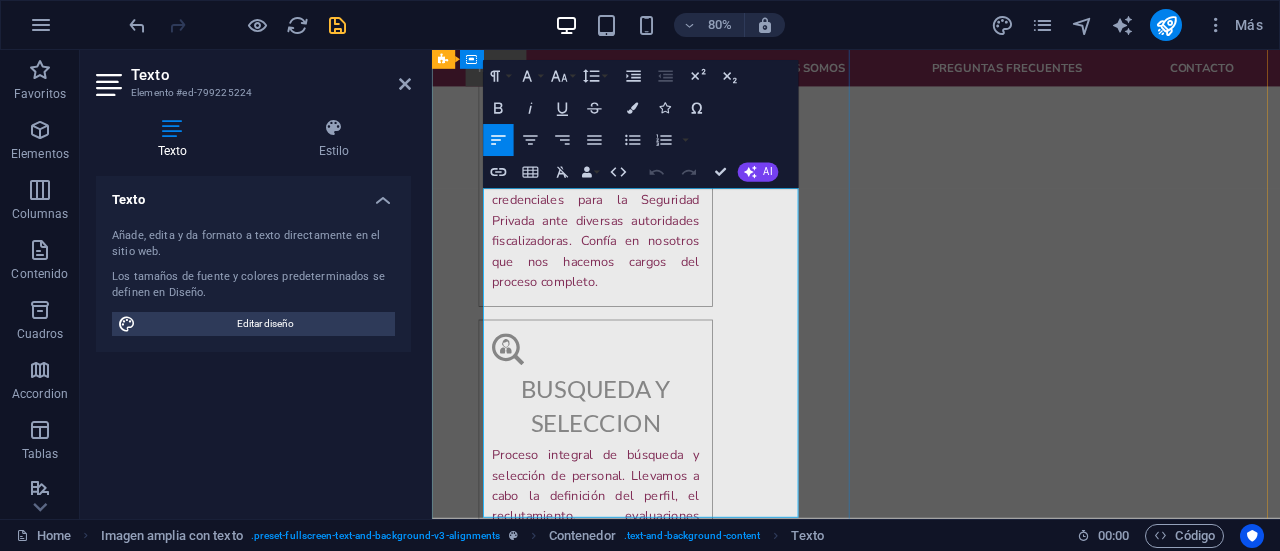 scroll, scrollTop: 2370, scrollLeft: 0, axis: vertical 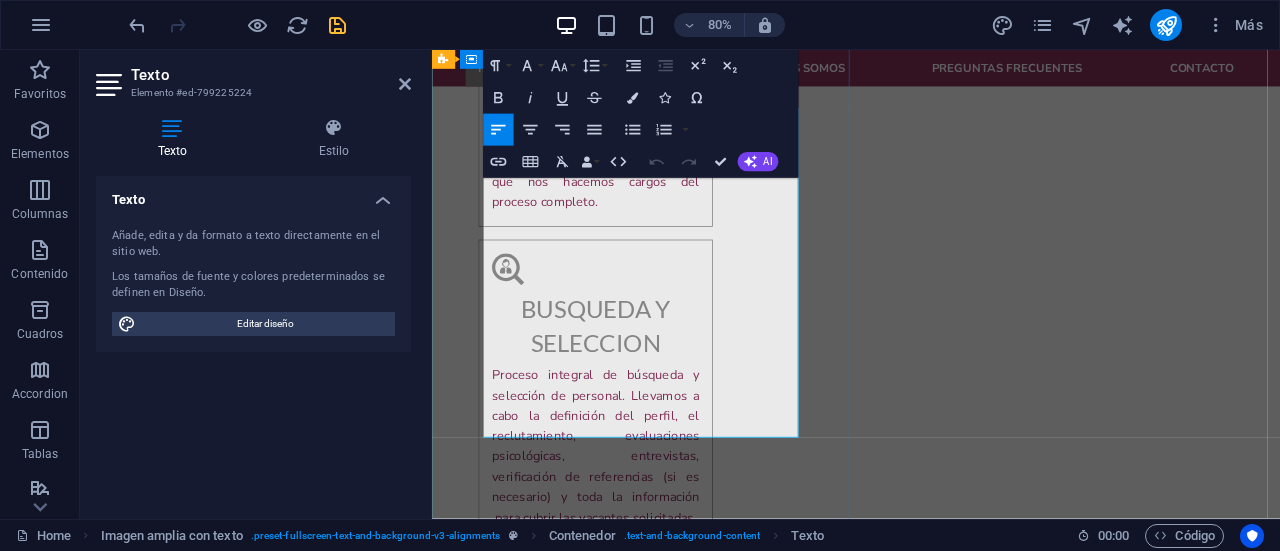 drag, startPoint x: 819, startPoint y: 515, endPoint x: 529, endPoint y: 205, distance: 424.4997 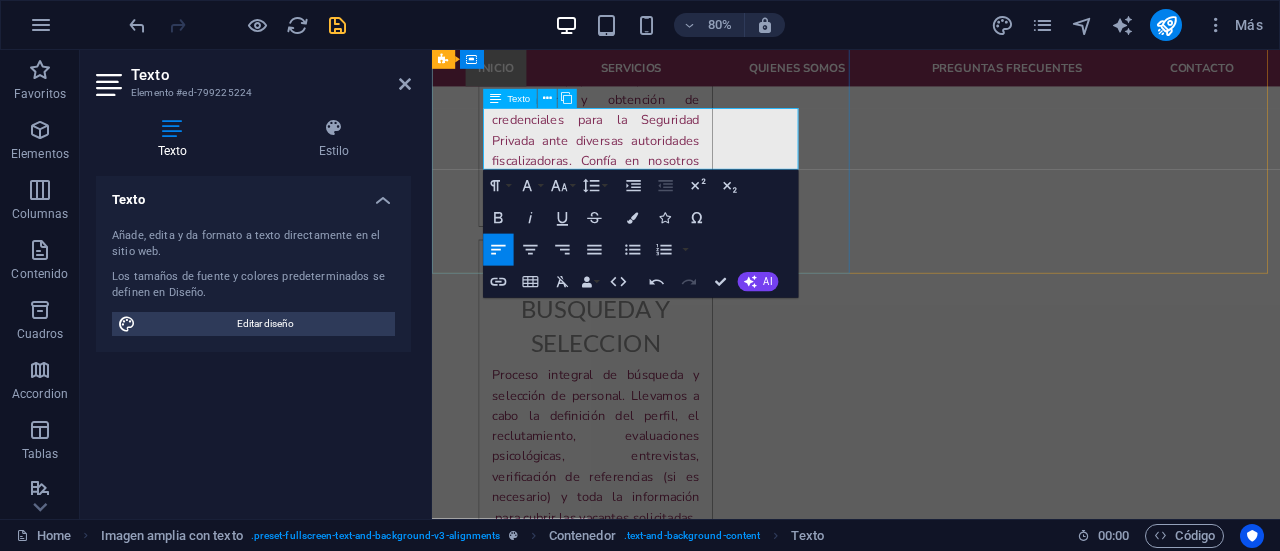 drag, startPoint x: 871, startPoint y: 186, endPoint x: 503, endPoint y: 140, distance: 370.86386 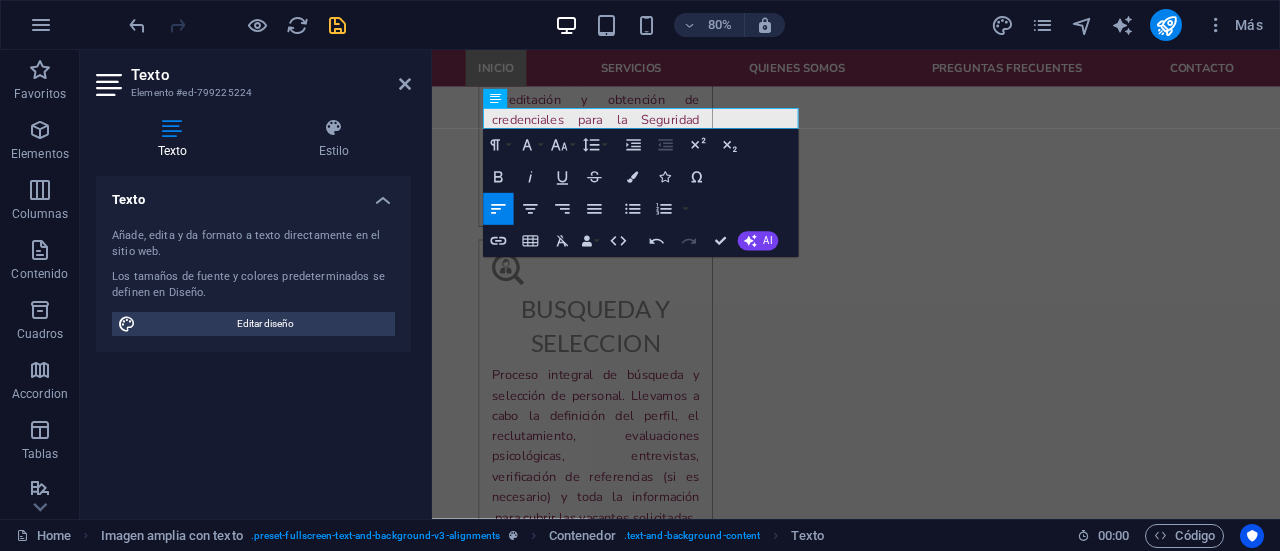 type 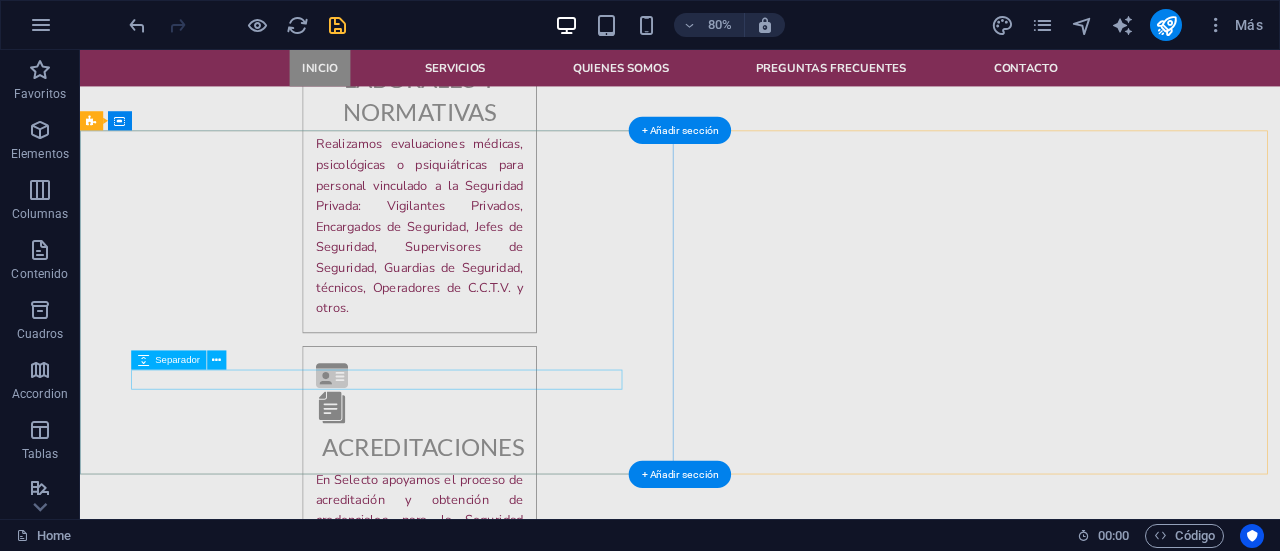 scroll, scrollTop: 1990, scrollLeft: 0, axis: vertical 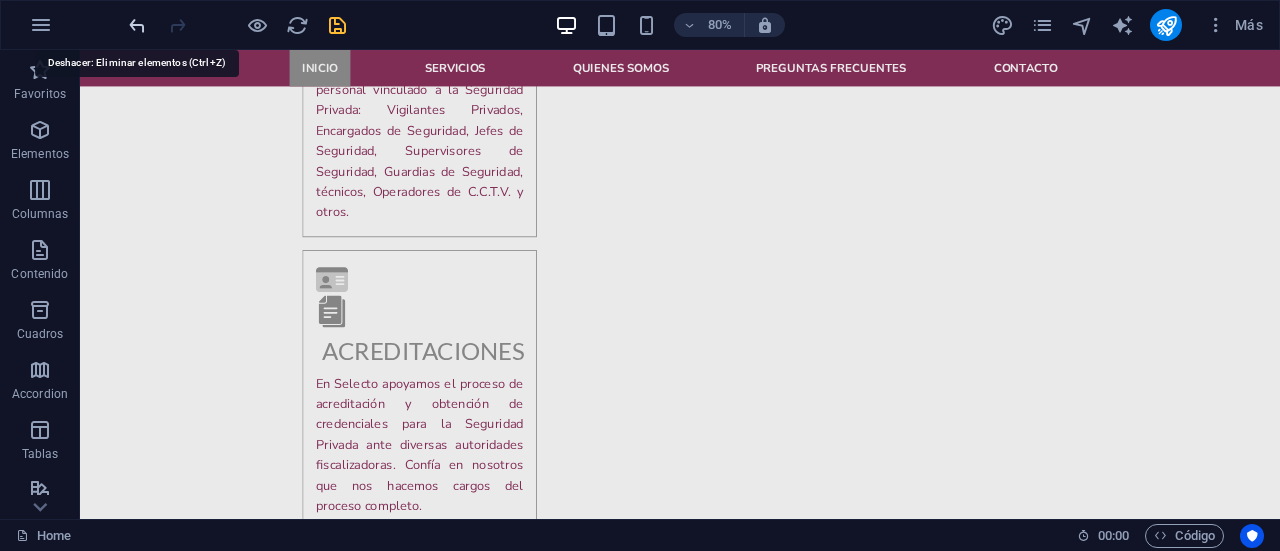 click at bounding box center [137, 25] 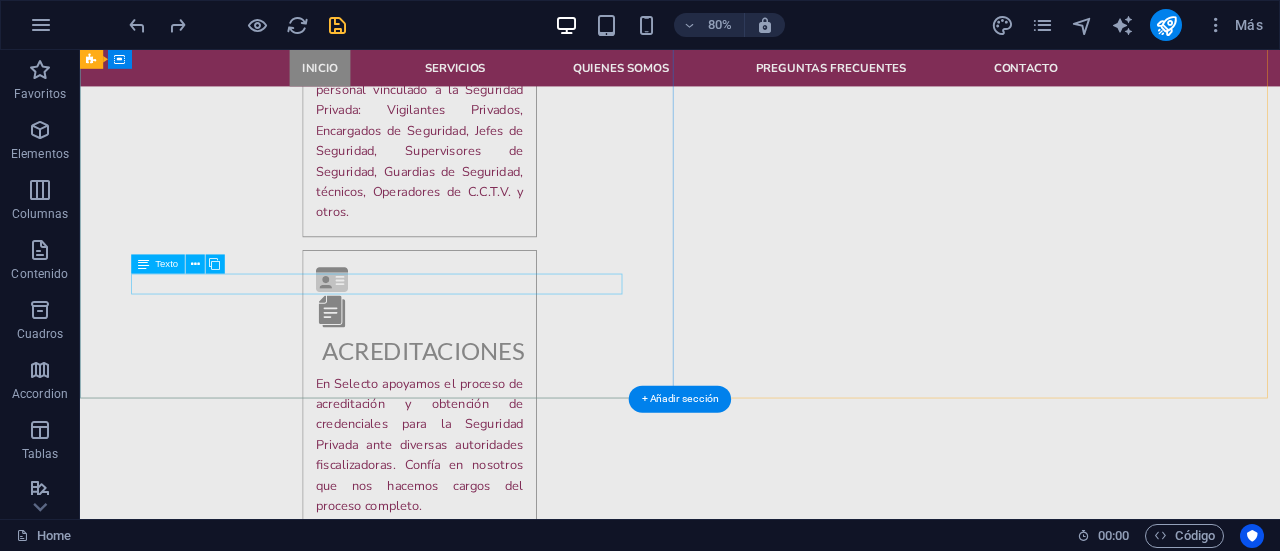 click on "C" at bounding box center [830, 1837] 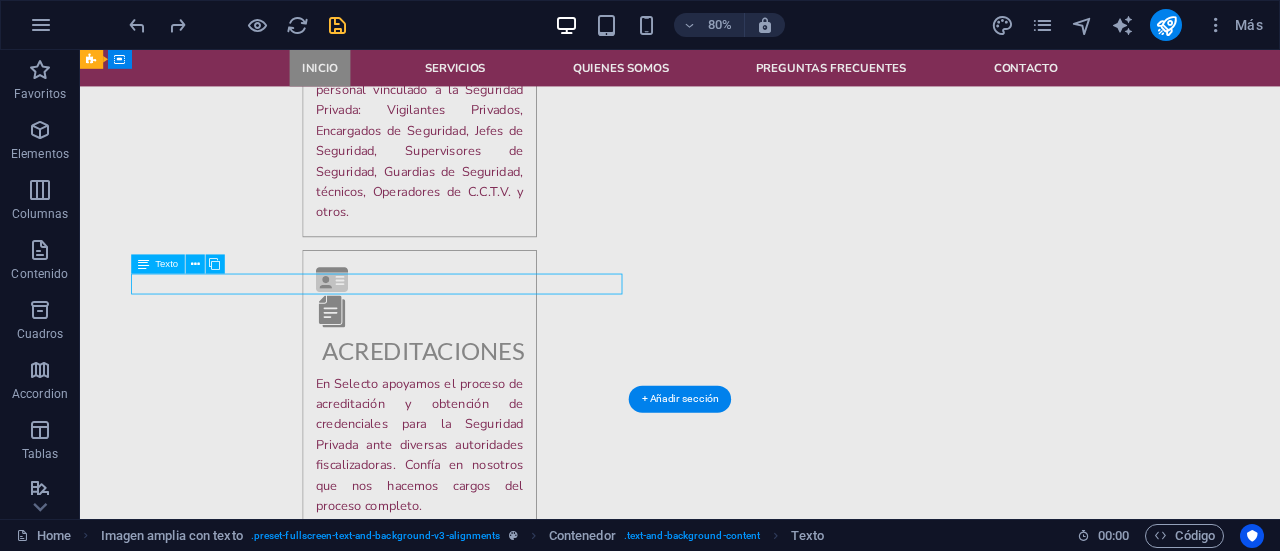 click on "C" at bounding box center (830, 1837) 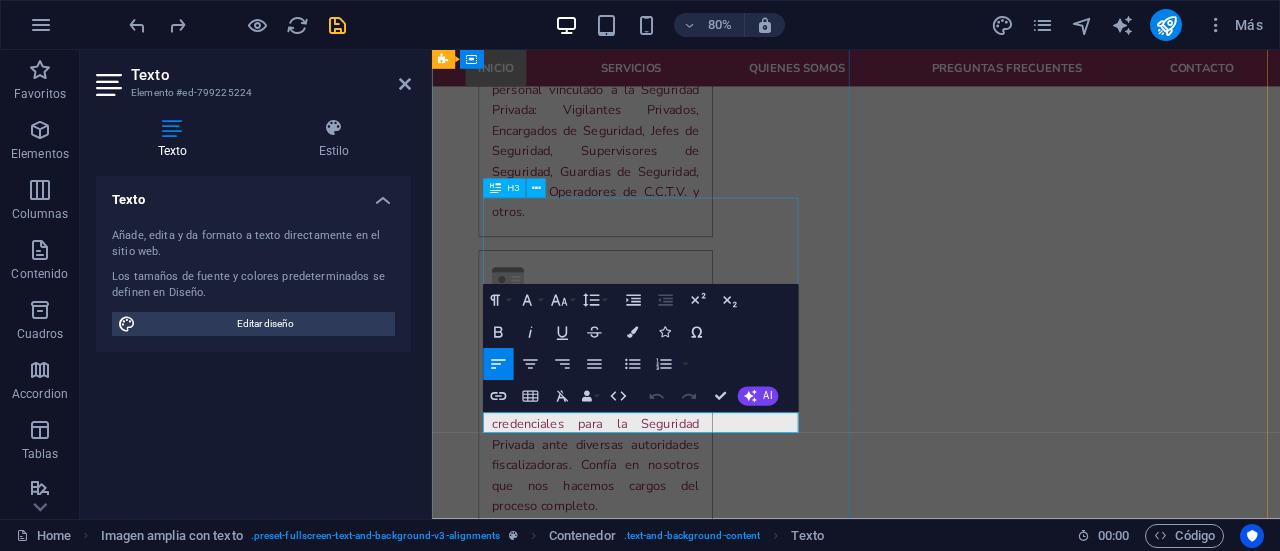 click on "ACORDES CON NORMATIVA LEGAL VIGENTE EN SEGURIDAD PRIVADA Y LEY DE CONTROL DE ARMAS Y EXPLOSIVOS" at bounding box center [962, 1766] 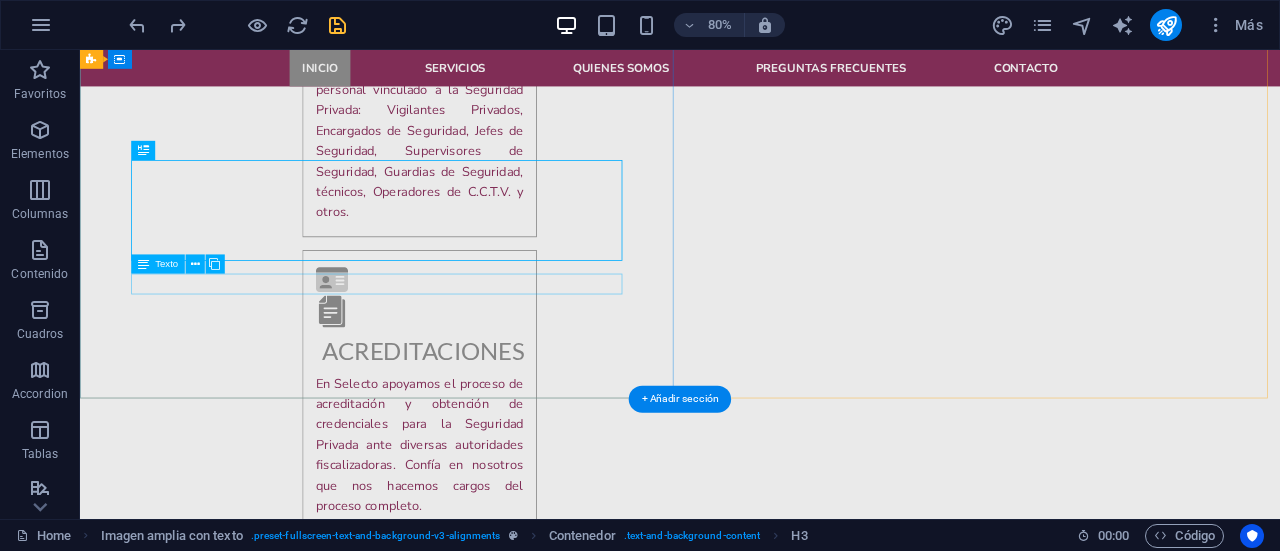 click on "C" at bounding box center [830, 1837] 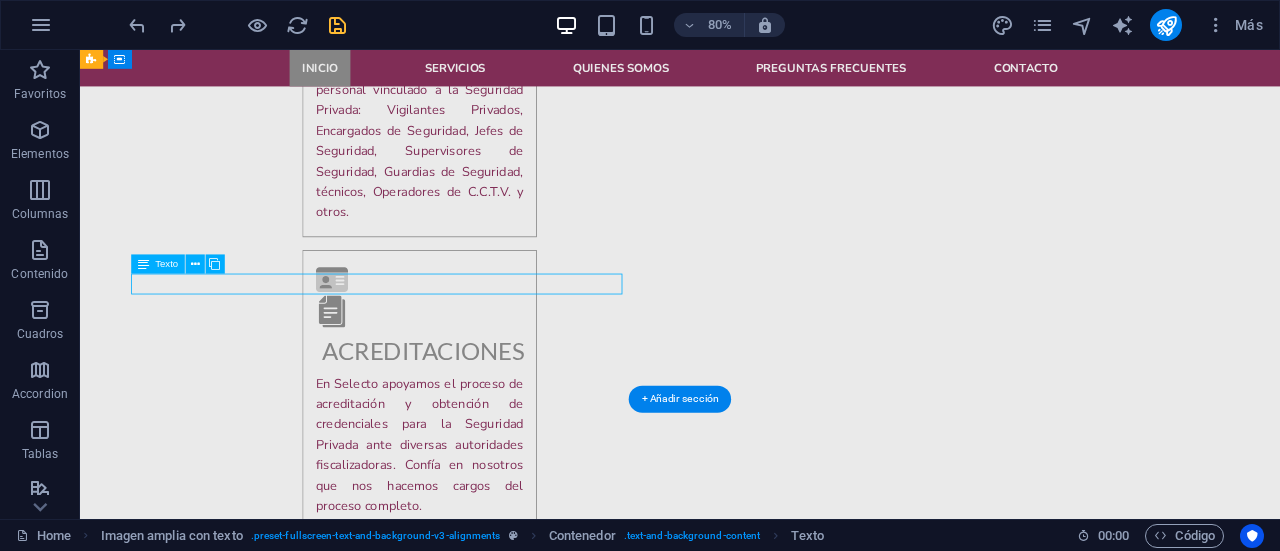 click on "C" at bounding box center [830, 1837] 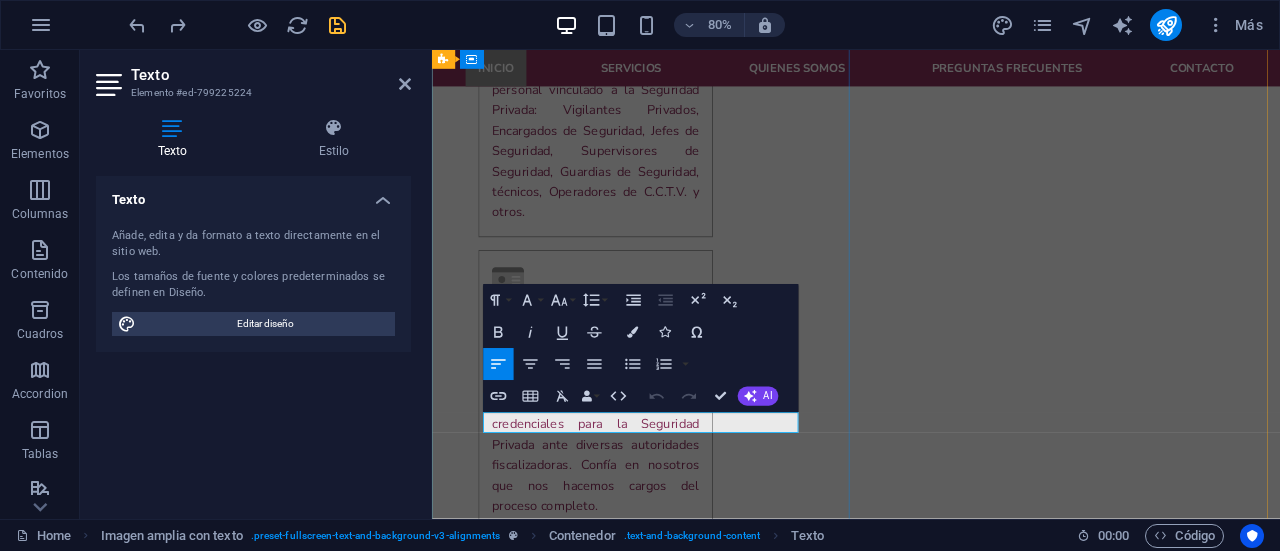 click on "C" at bounding box center [962, 1837] 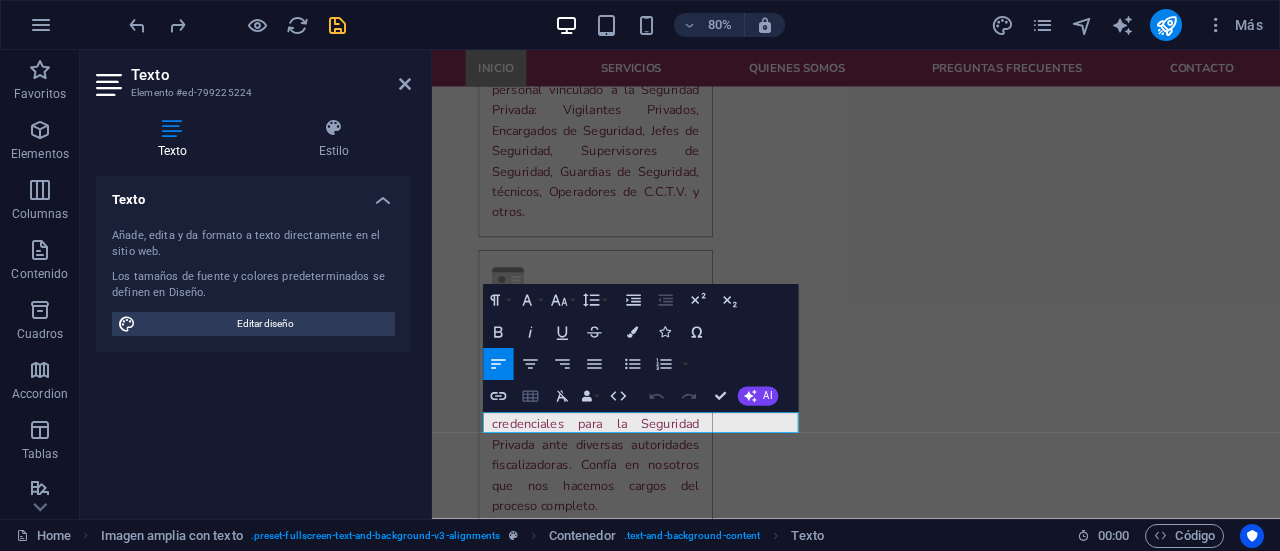 type 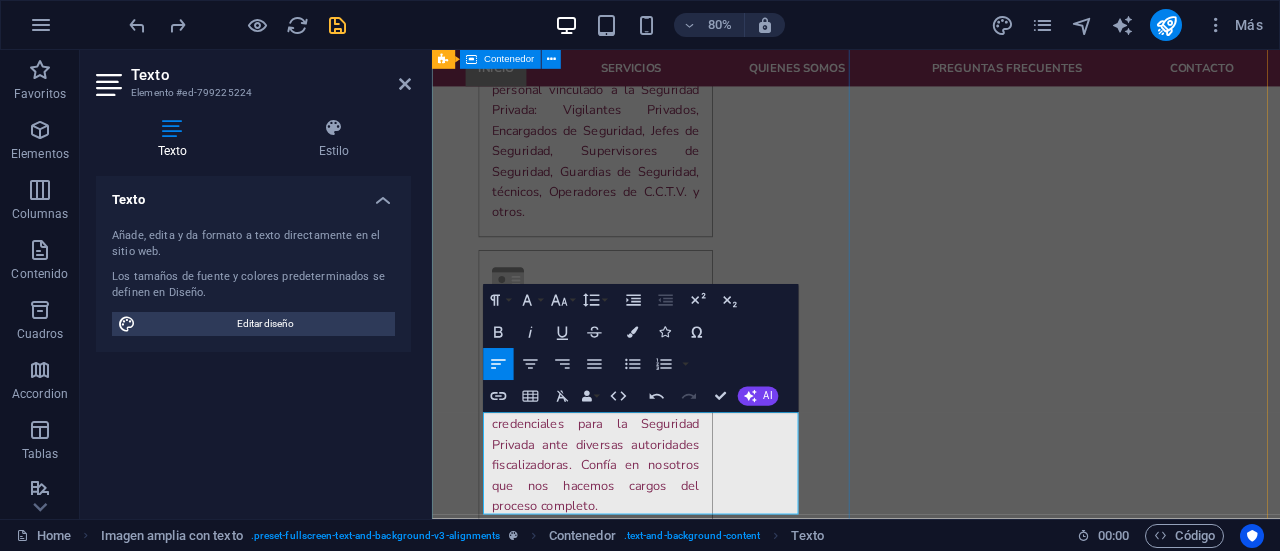scroll, scrollTop: 2008, scrollLeft: 0, axis: vertical 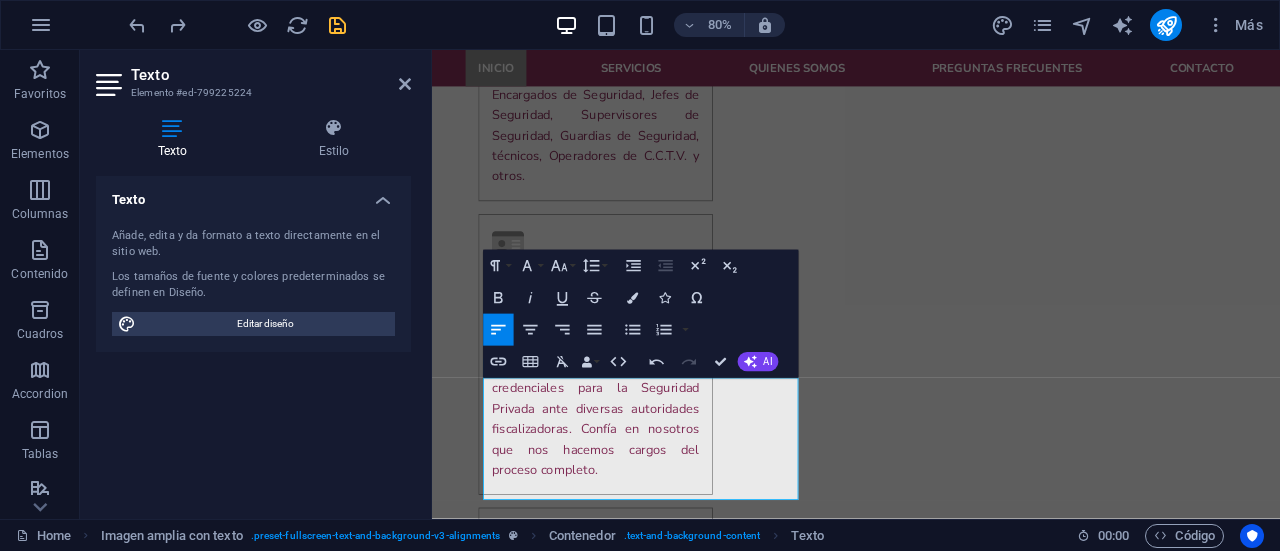drag, startPoint x: 497, startPoint y: 499, endPoint x: 757, endPoint y: 639, distance: 295.29645 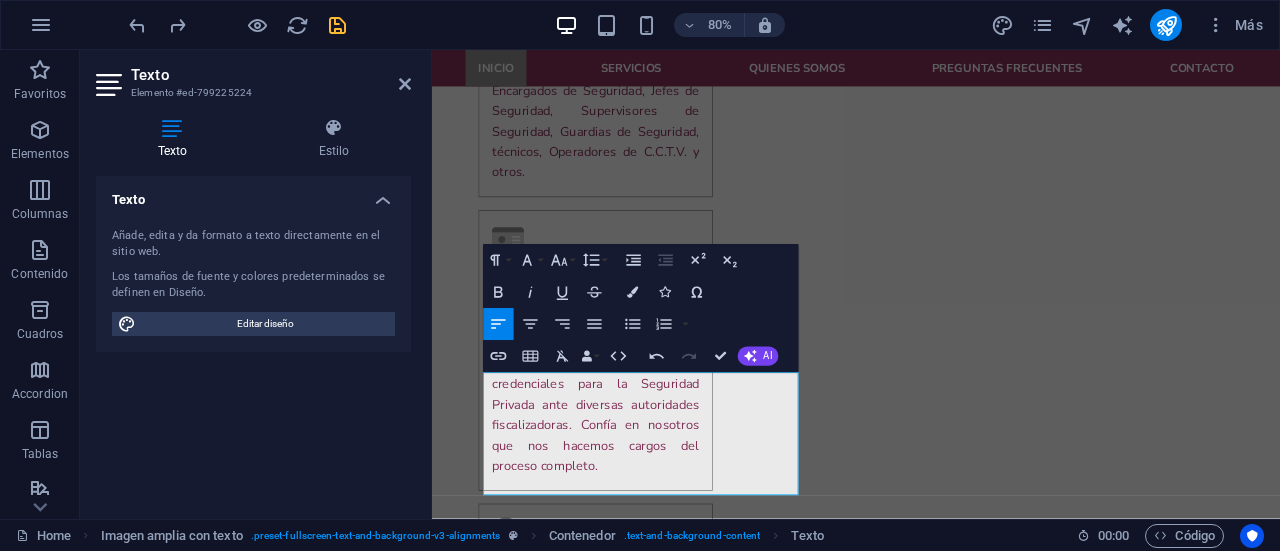 click 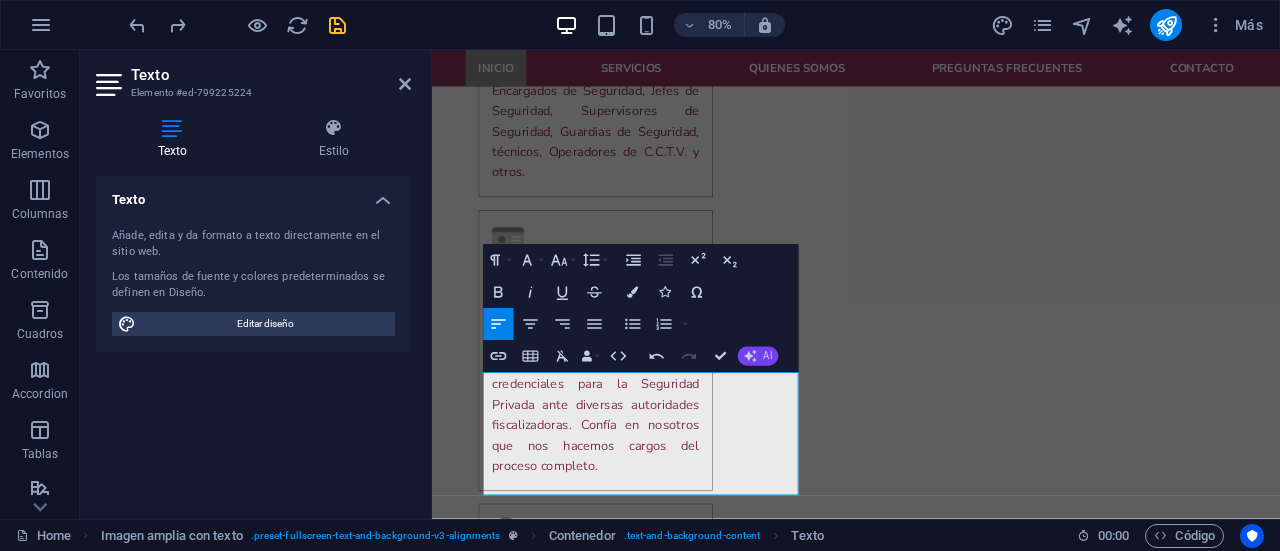 click 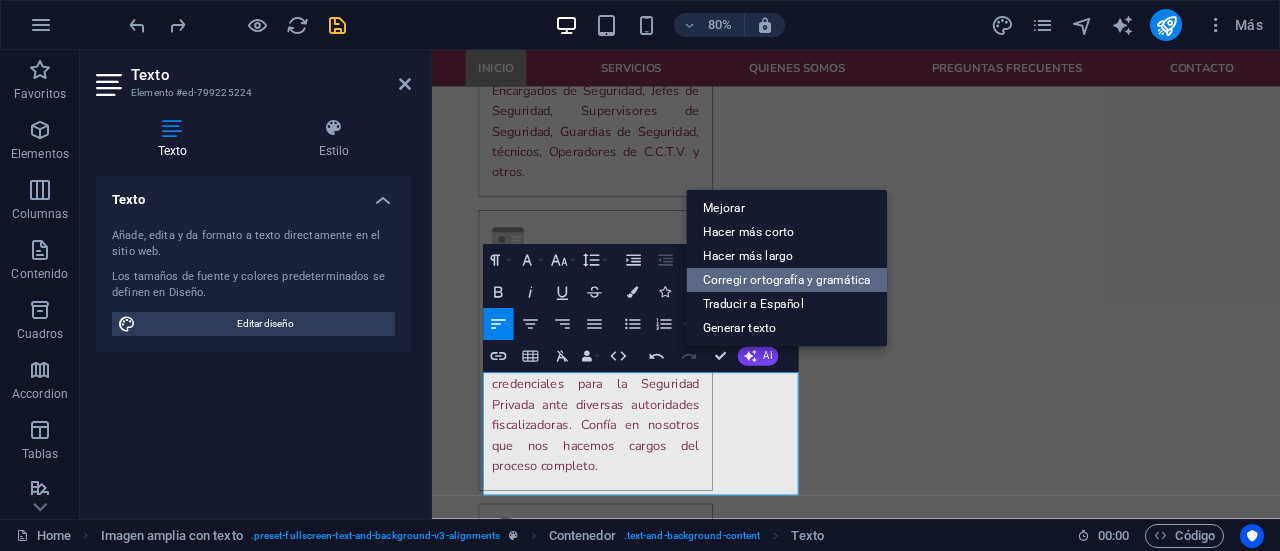 click on "Corregir ortografía y gramática" at bounding box center (787, 281) 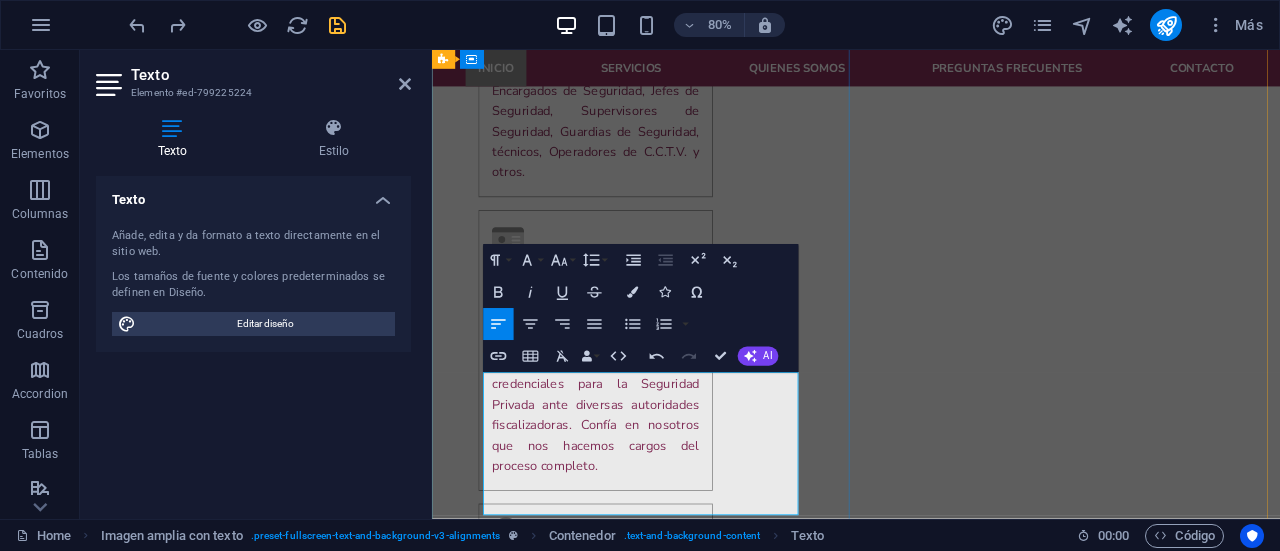 click on "Coordinaremos nuestro trabajo en función de la operación interna de cada cliente, buscando no alterar las labores propias de cada colaborador. Nuestro servicio busca facilitar la tarea evaluativa, tanto en forma como en tiempo, adaptándonos a la operación de cada cliente." at bounding box center [962, 1838] 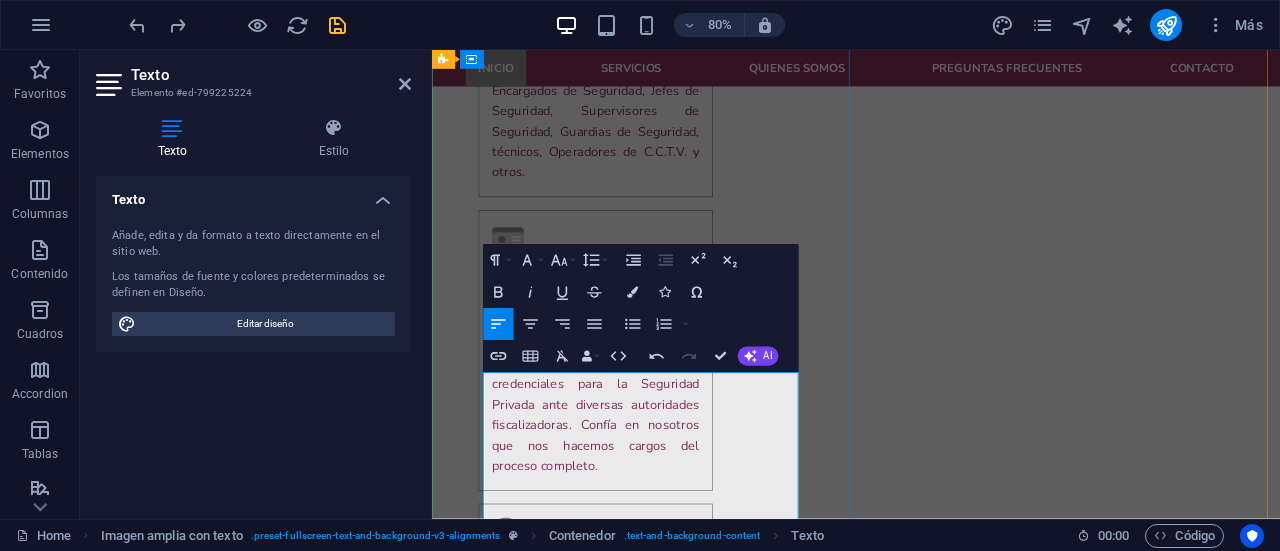 drag, startPoint x: 871, startPoint y: 620, endPoint x: 498, endPoint y: 458, distance: 406.6608 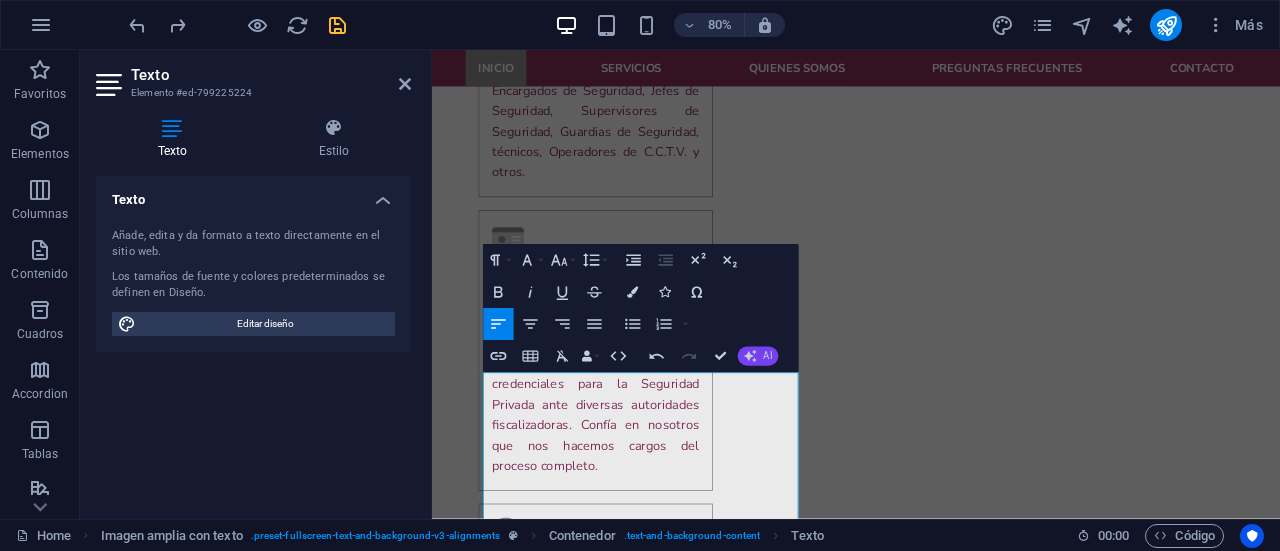 click 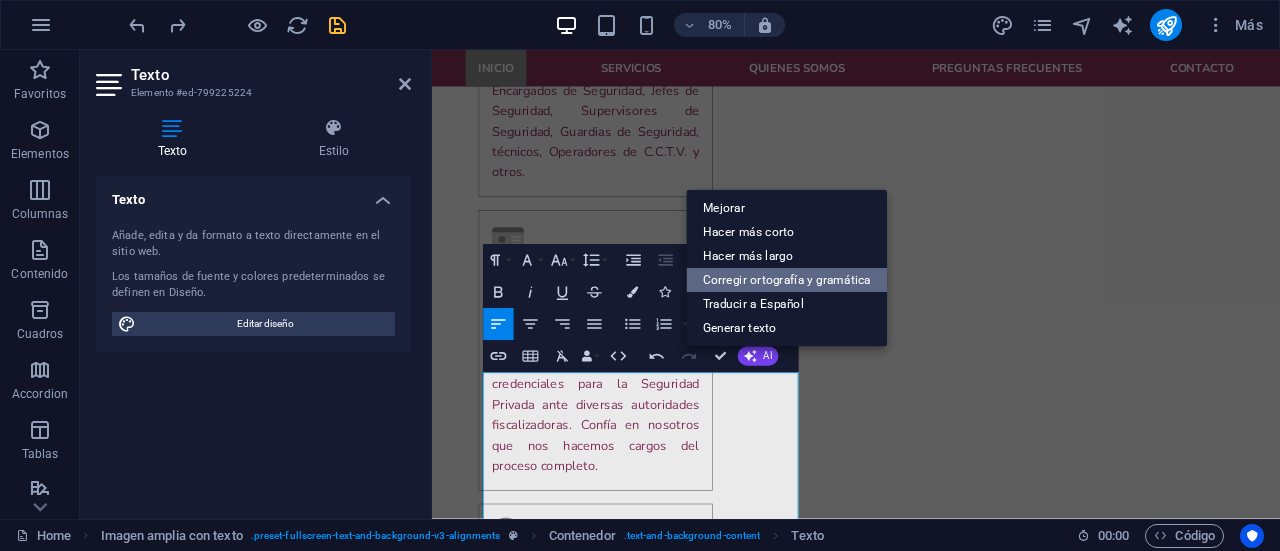 click on "Corregir ortografía y gramática" at bounding box center (787, 281) 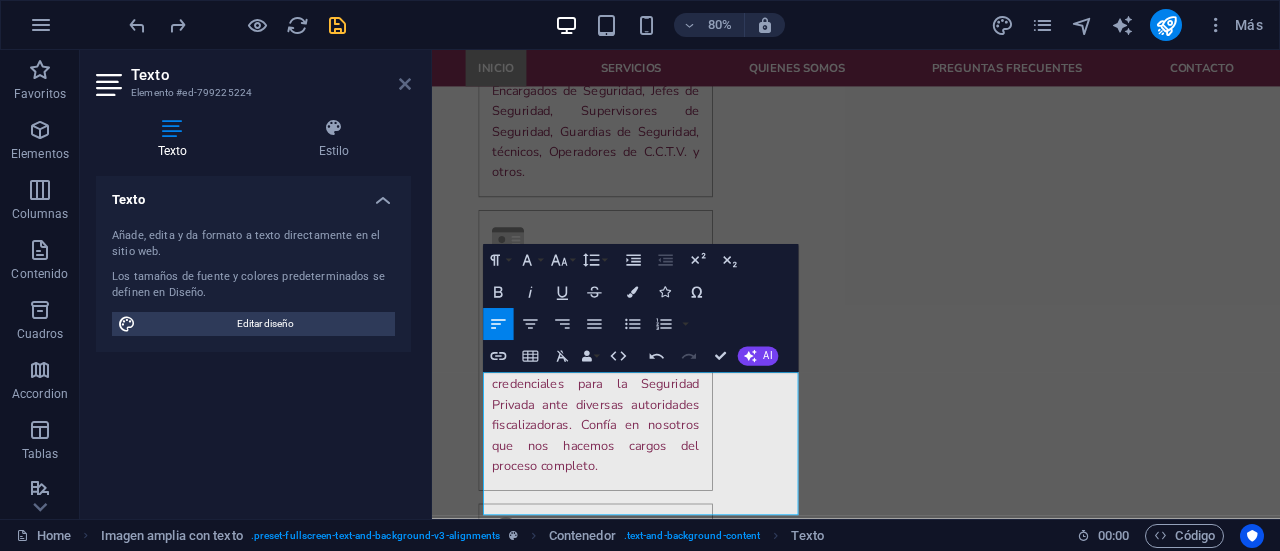 click at bounding box center [405, 84] 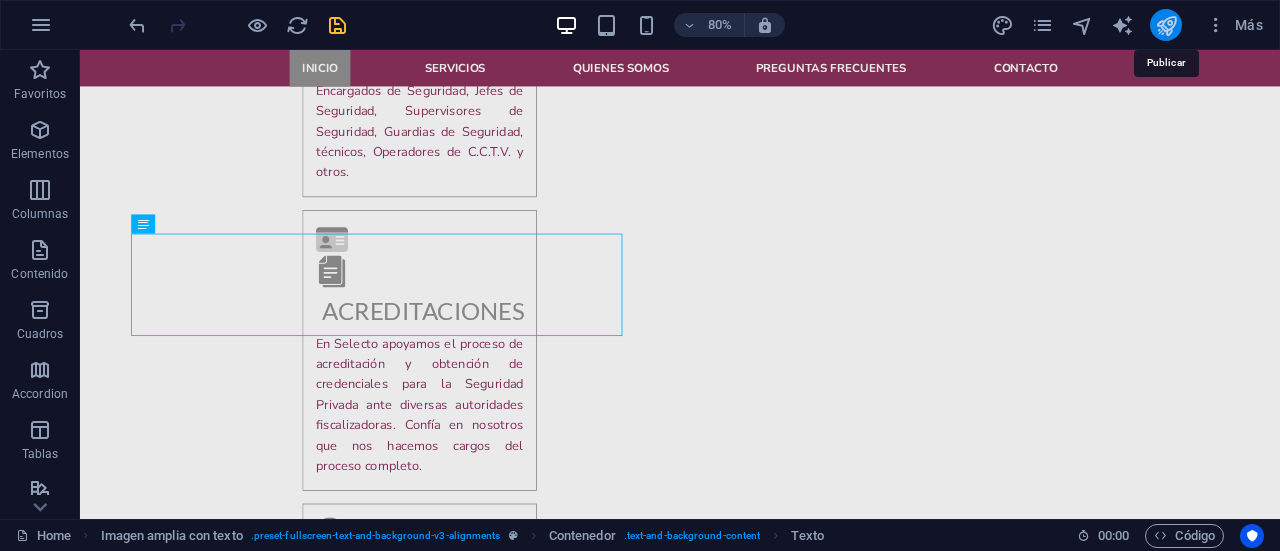 click at bounding box center (1166, 25) 